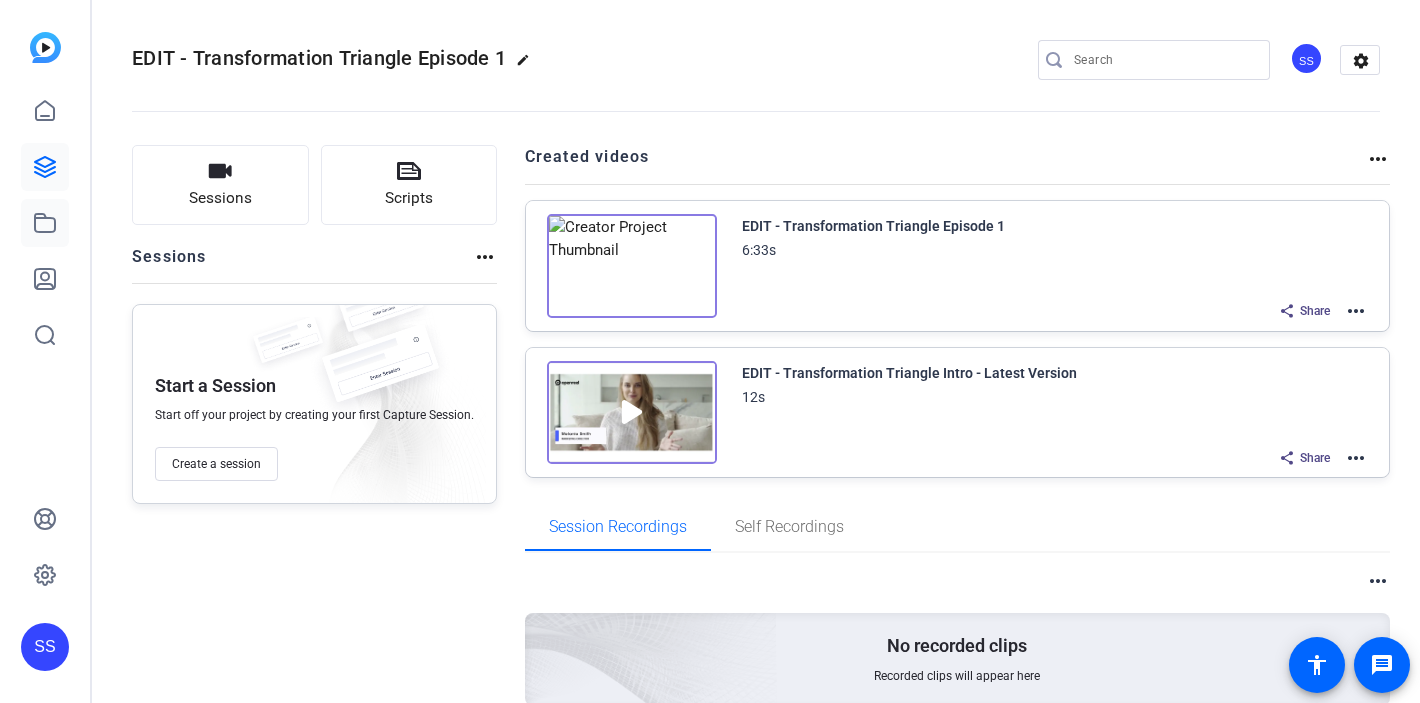 scroll, scrollTop: 0, scrollLeft: 0, axis: both 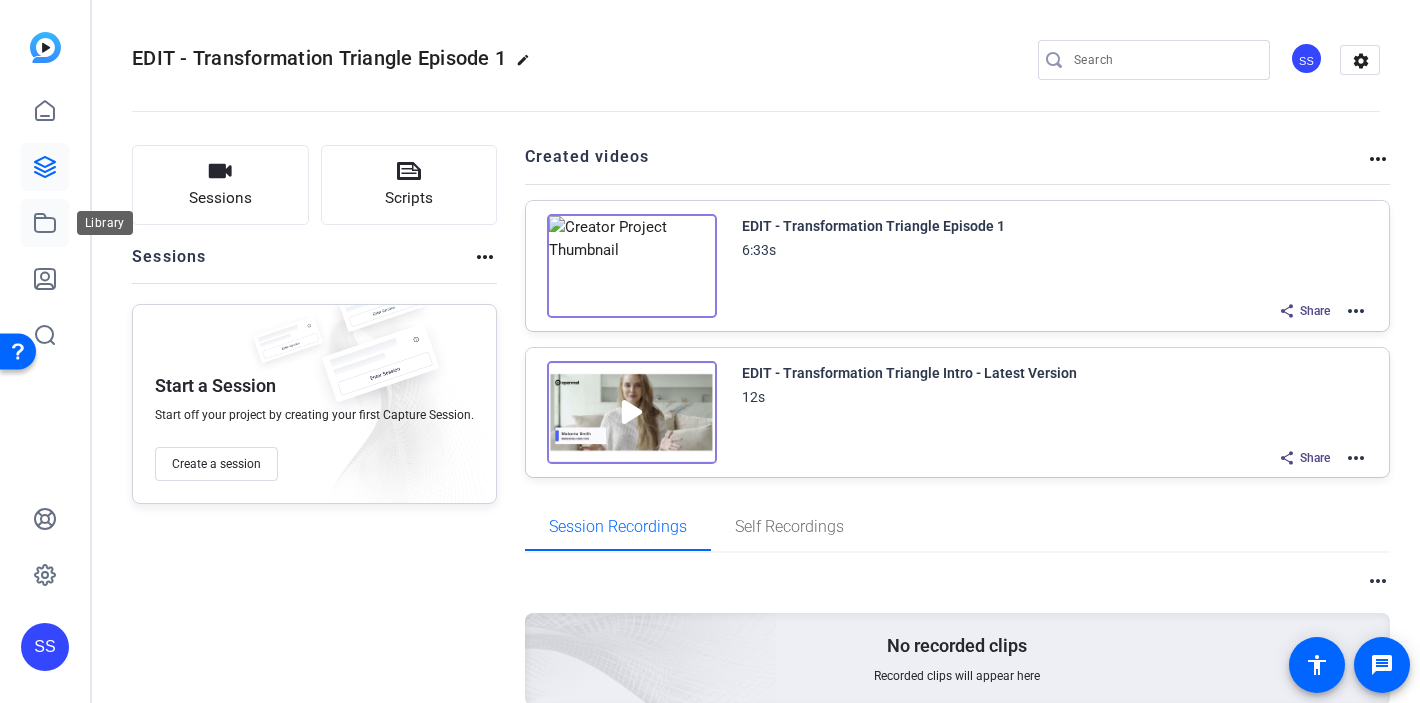 click 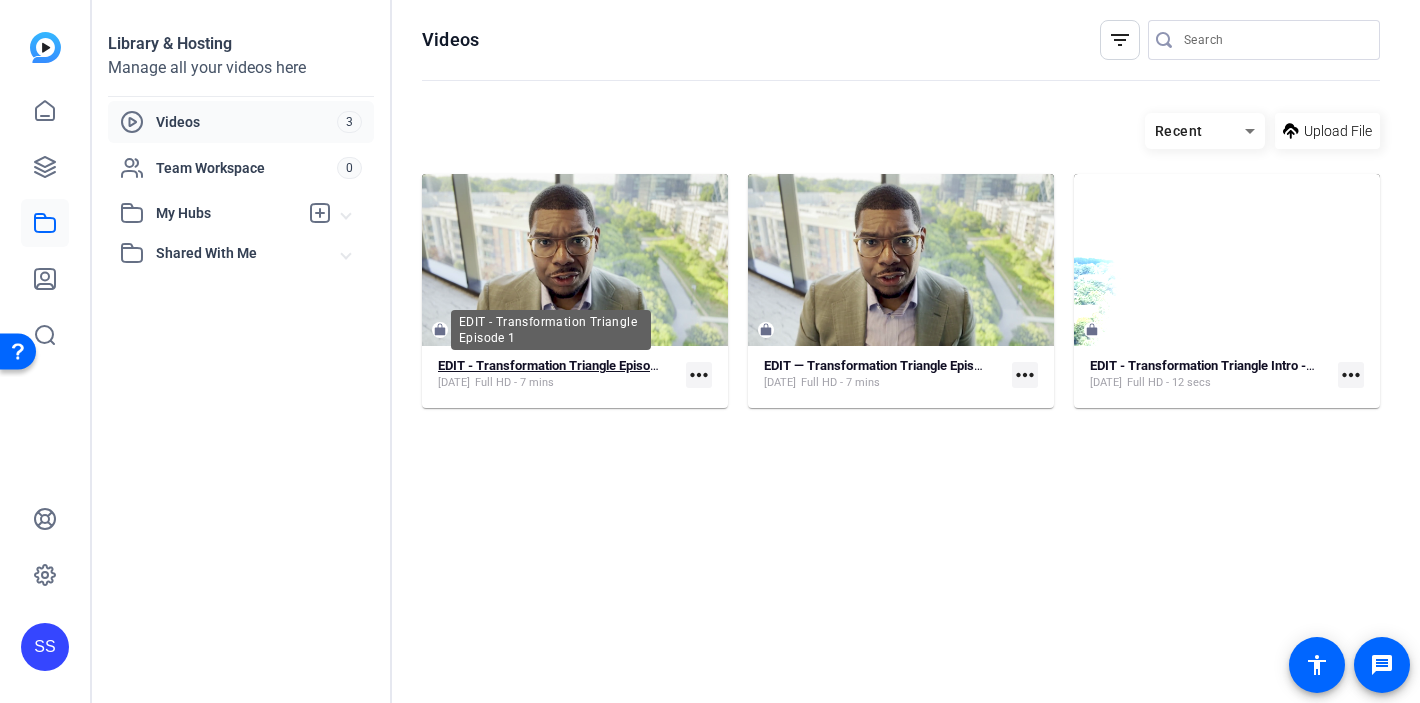 click on "EDIT - Transformation Triangle Episode 1" 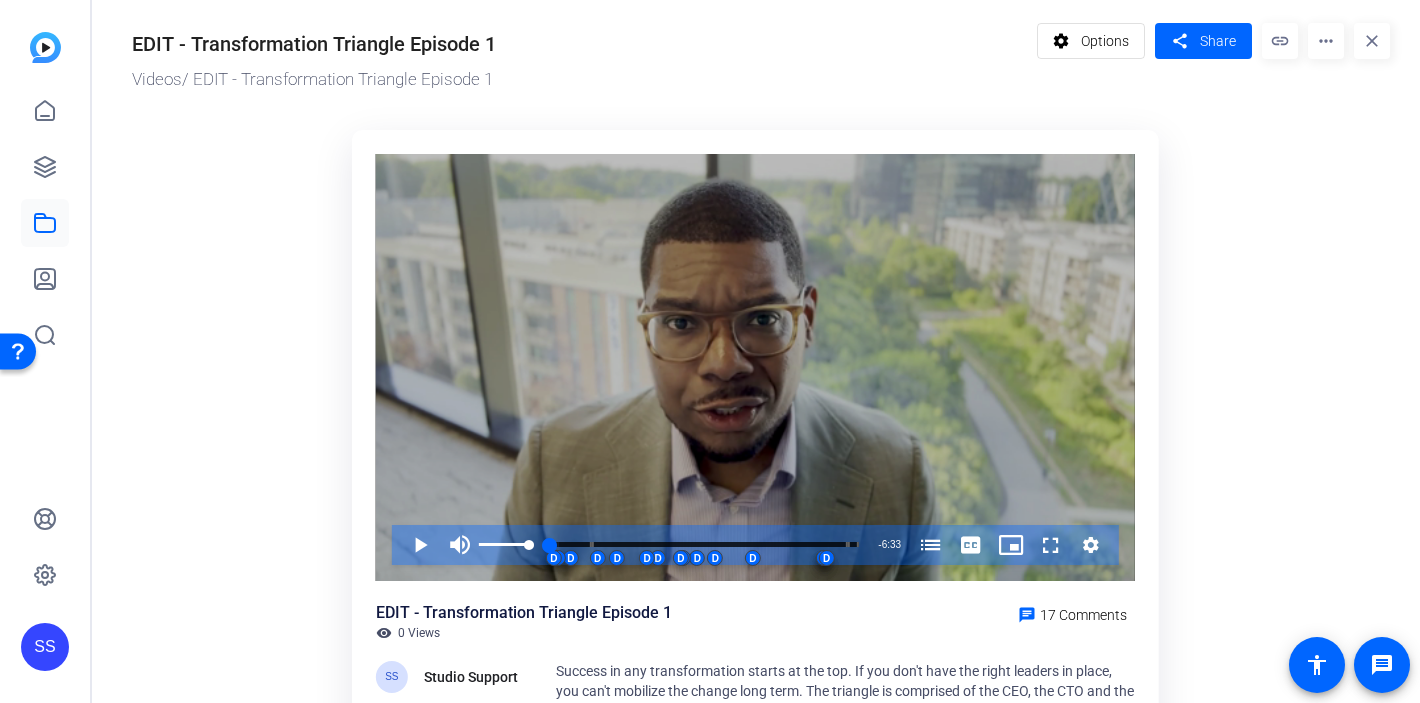 scroll, scrollTop: 28, scrollLeft: 0, axis: vertical 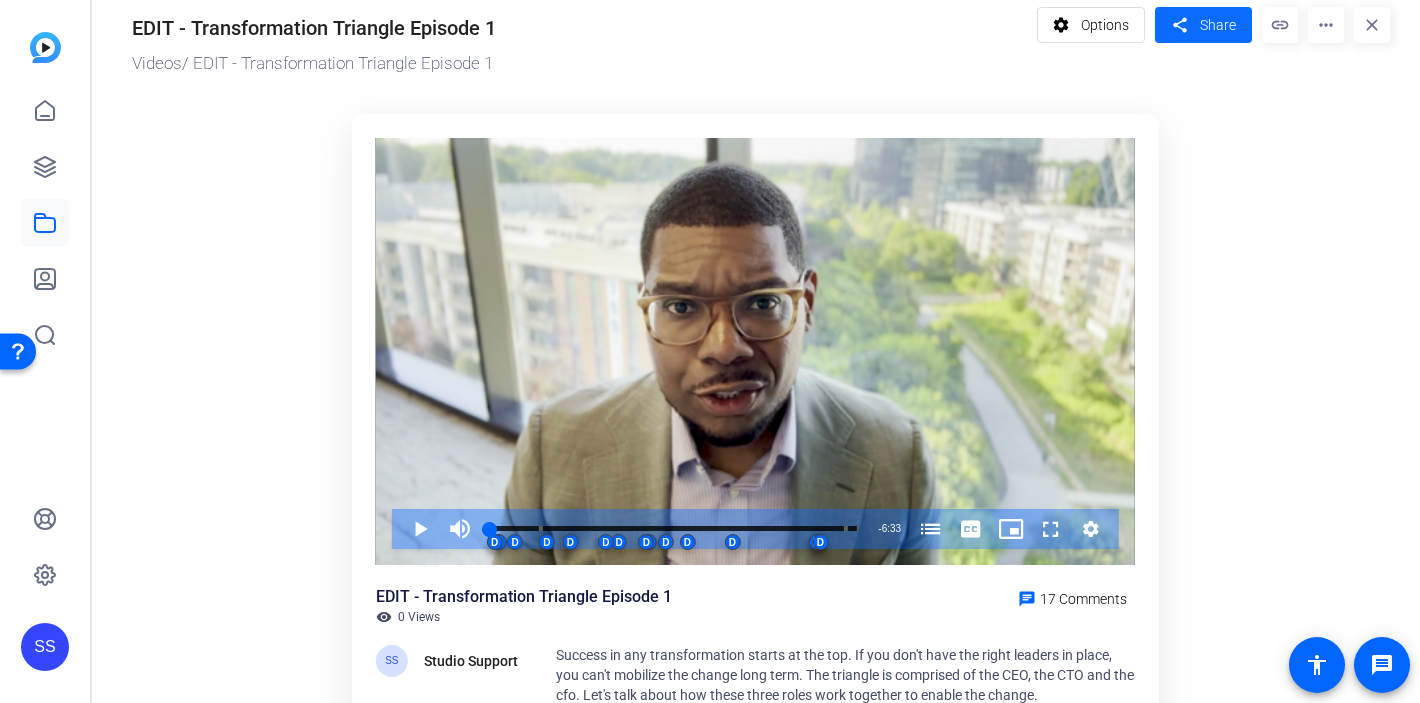 click 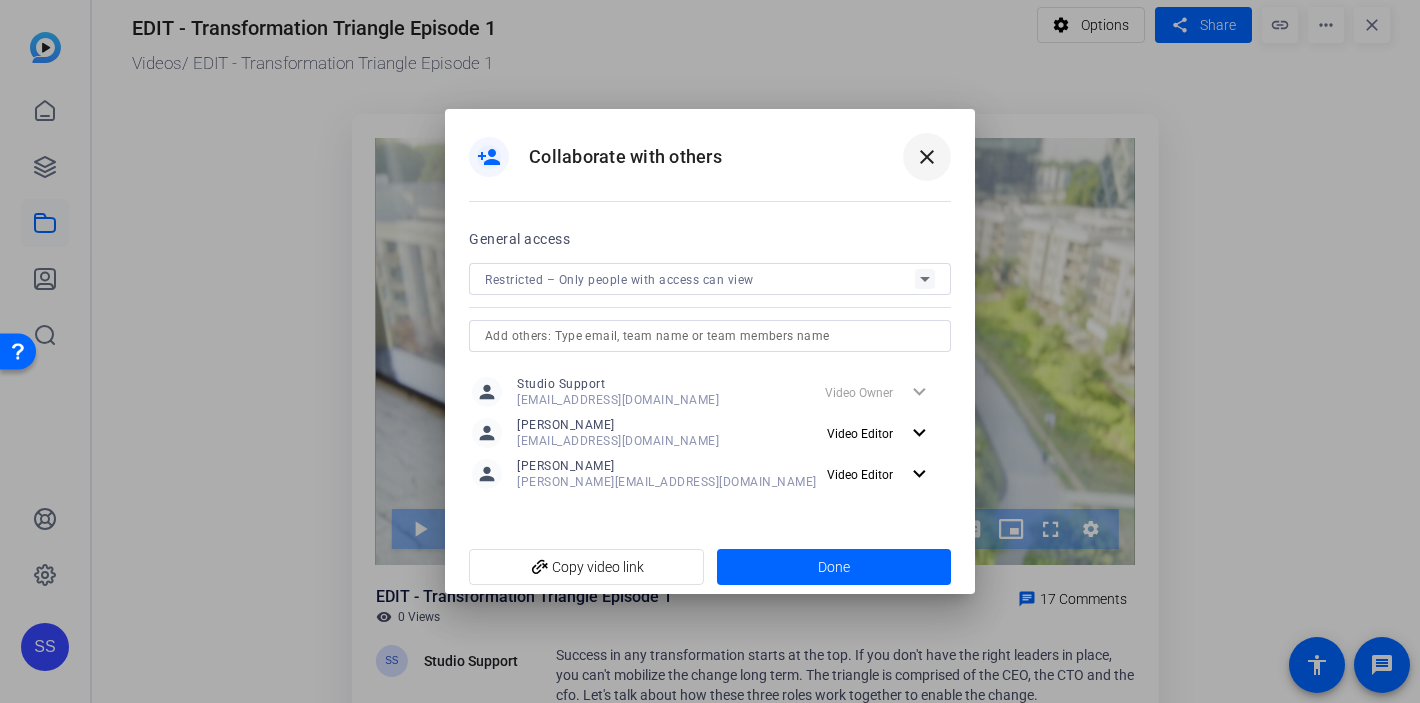 click on "close" at bounding box center [927, 157] 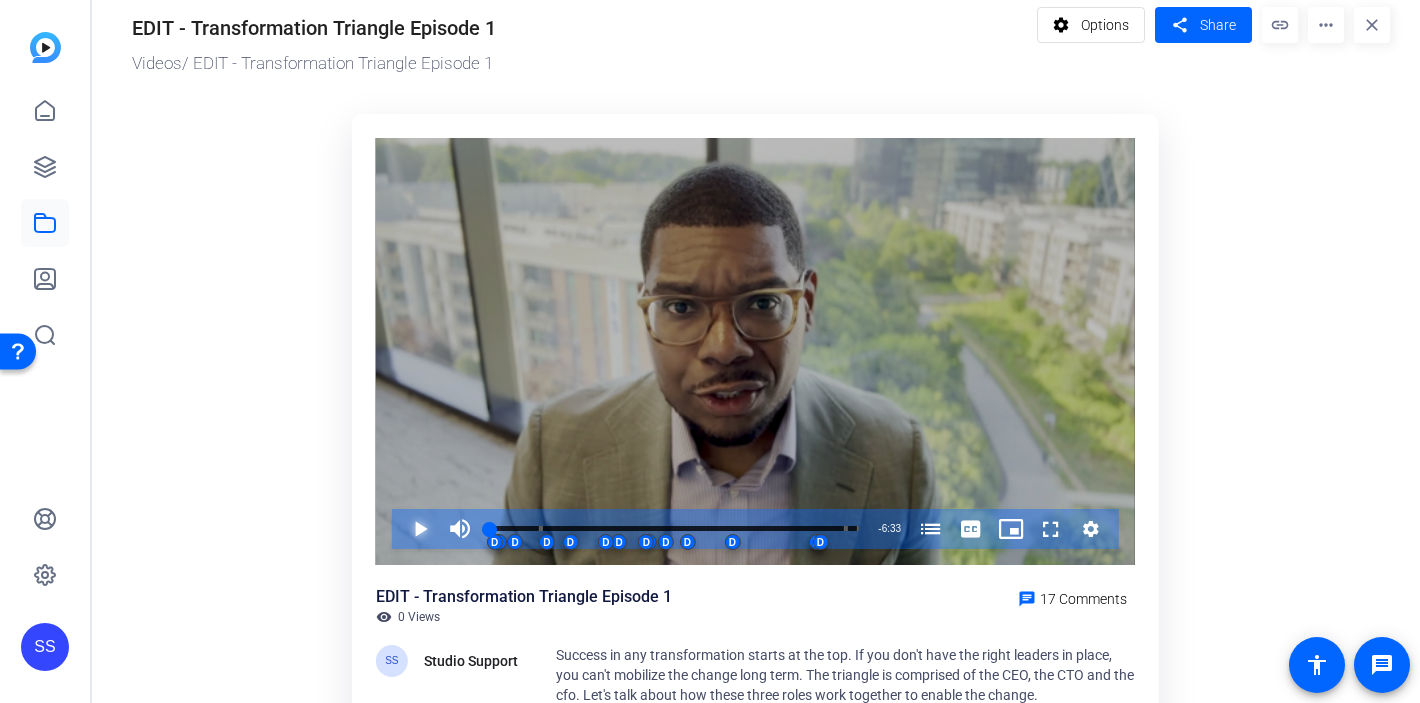 click at bounding box center [400, 529] 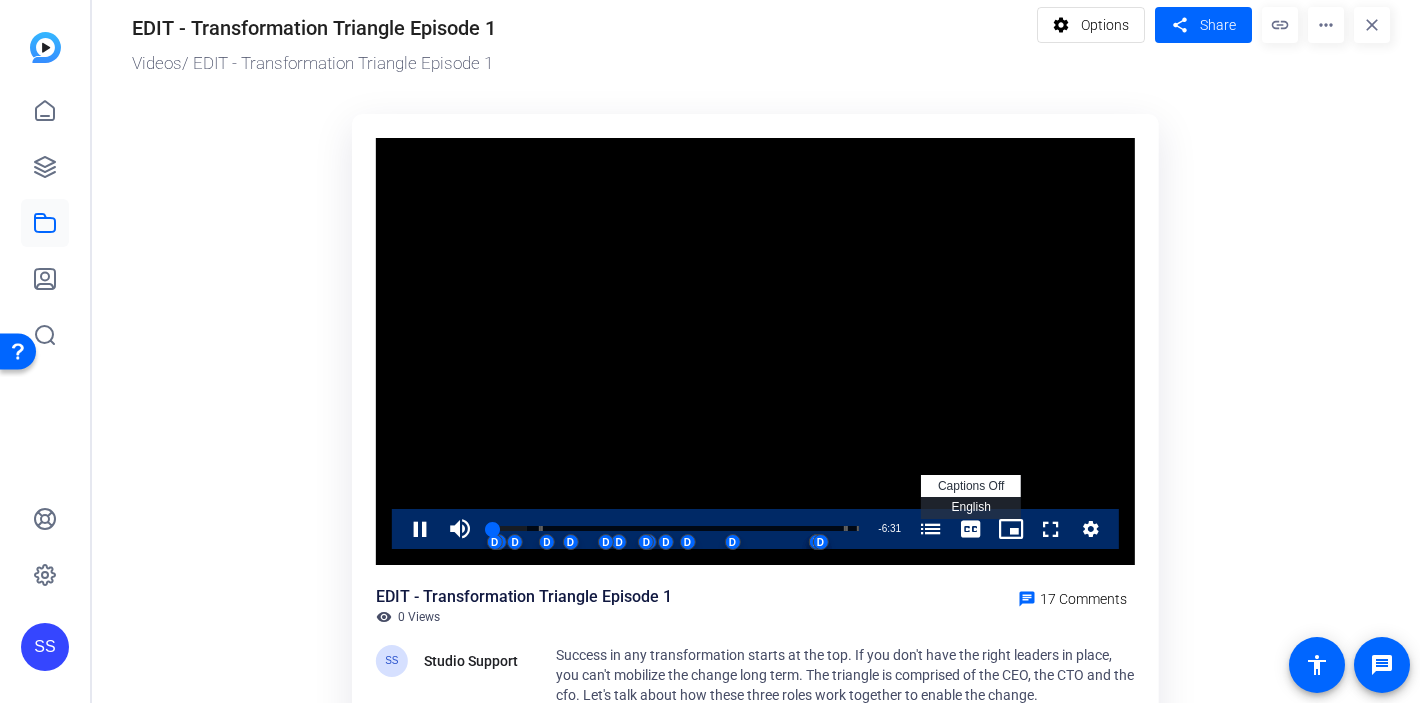 click at bounding box center (971, 529) 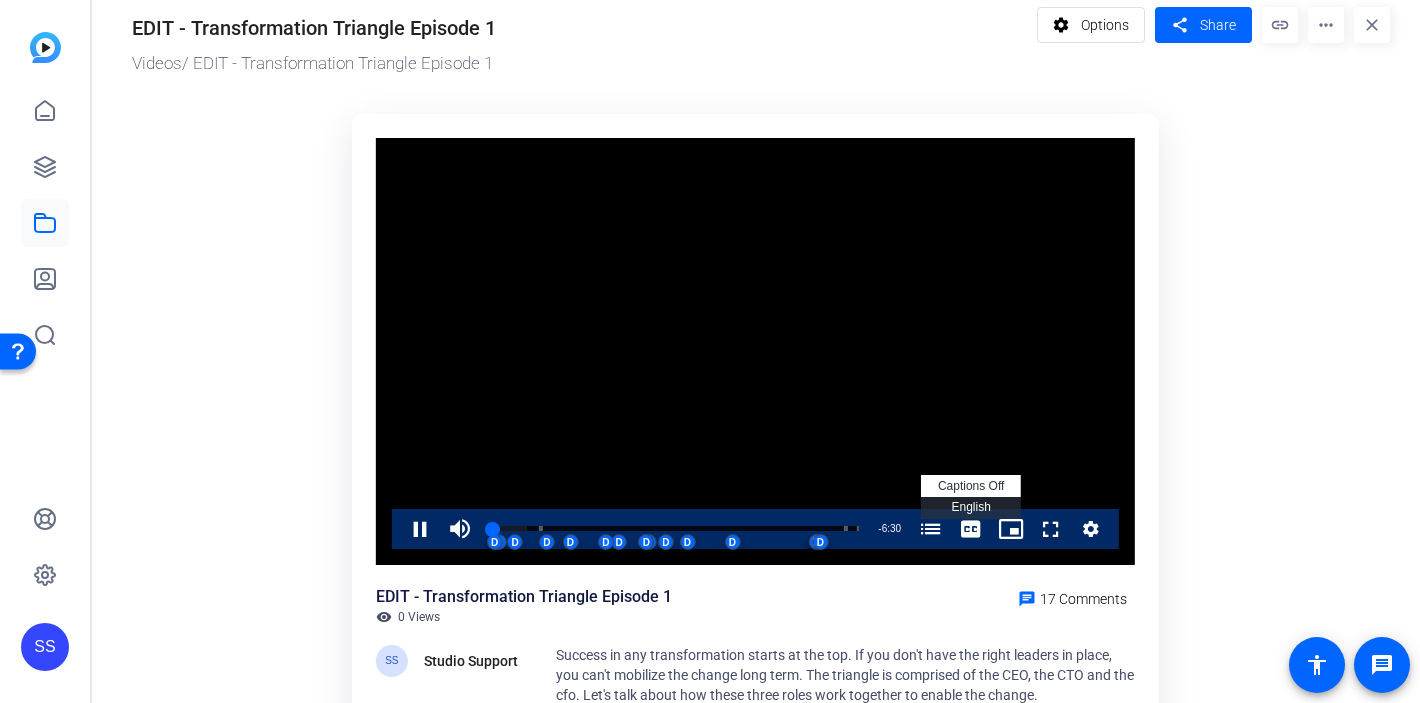 click on "English  Captions" at bounding box center [970, 507] 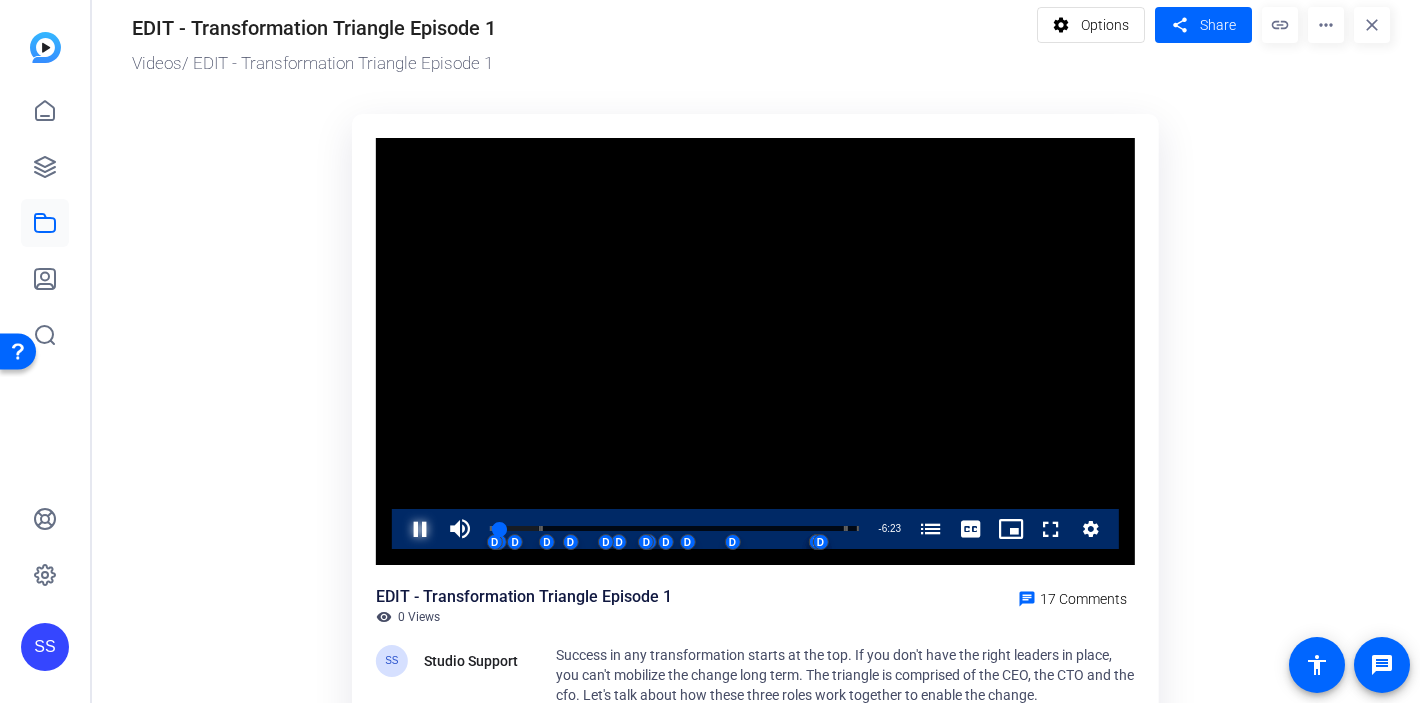 click at bounding box center (400, 529) 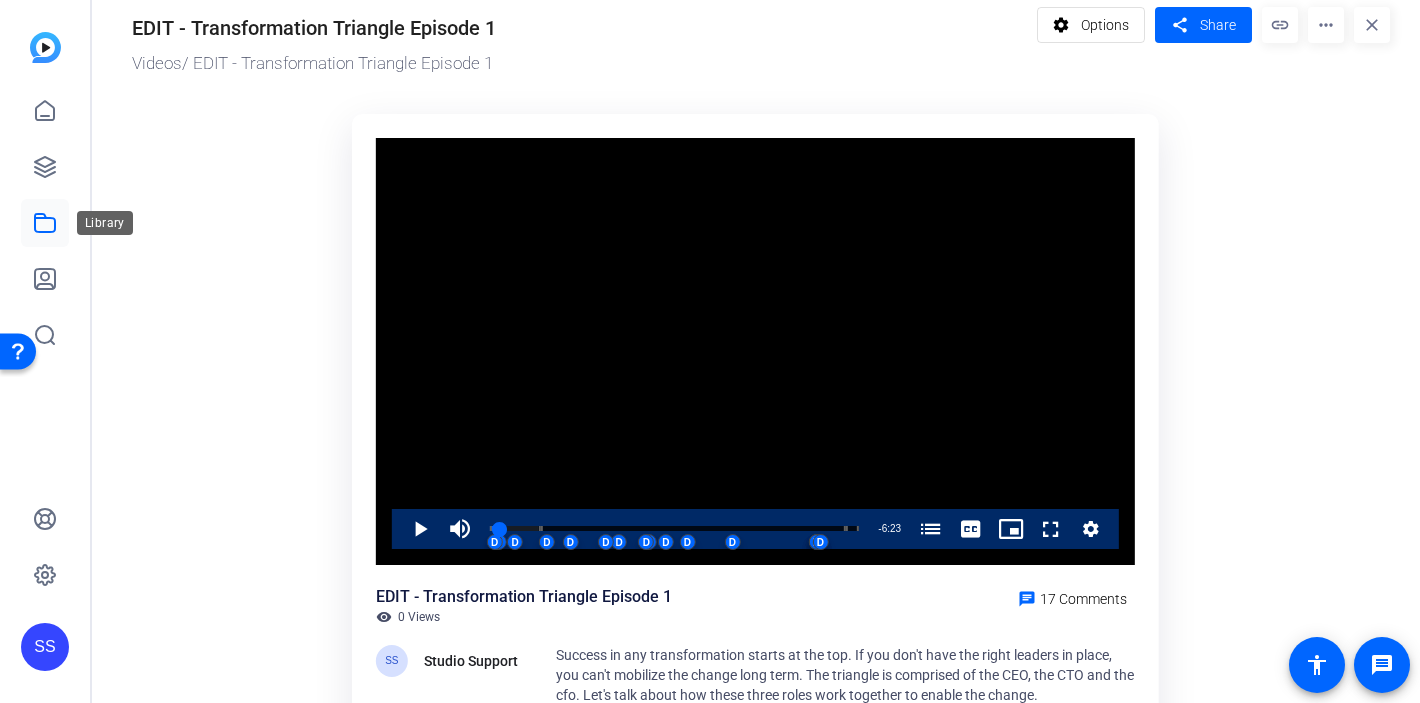 click 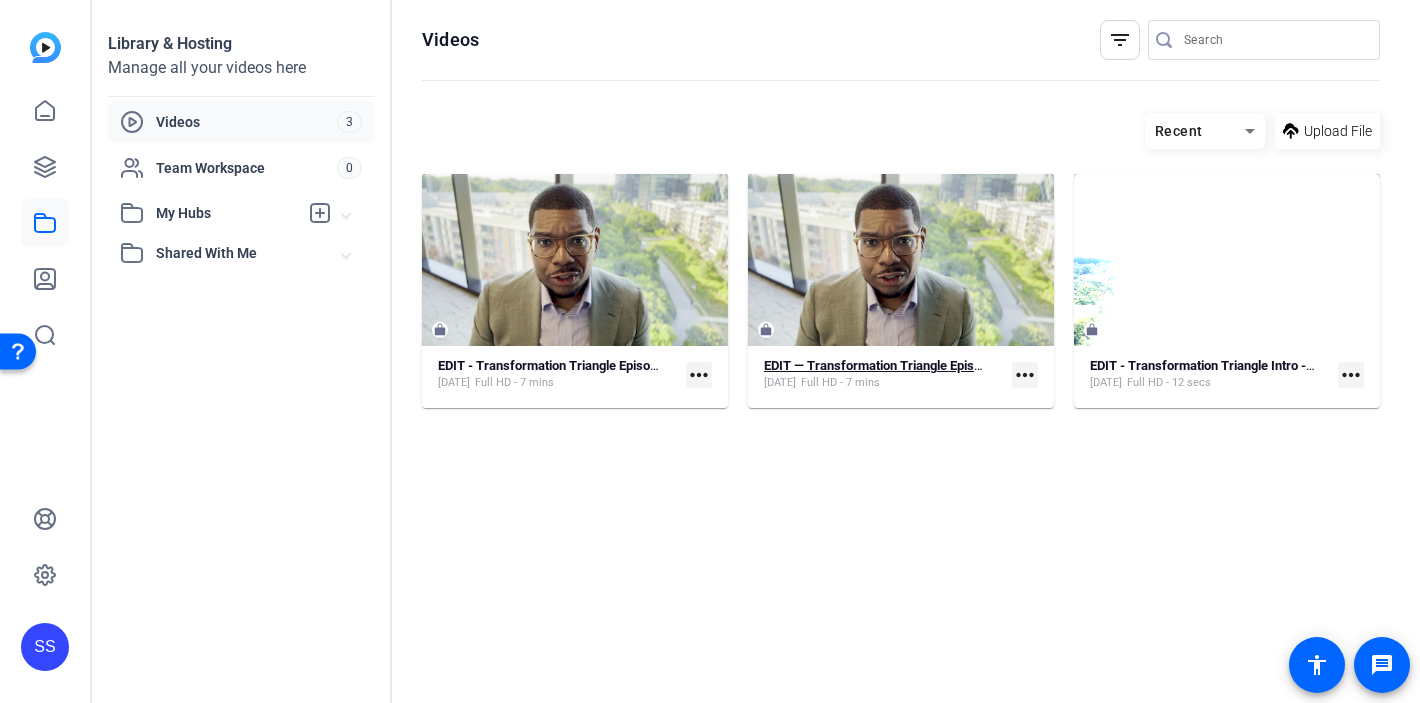 click on "EDIT — Transformation Triangle Episode 1 Synced Captions" 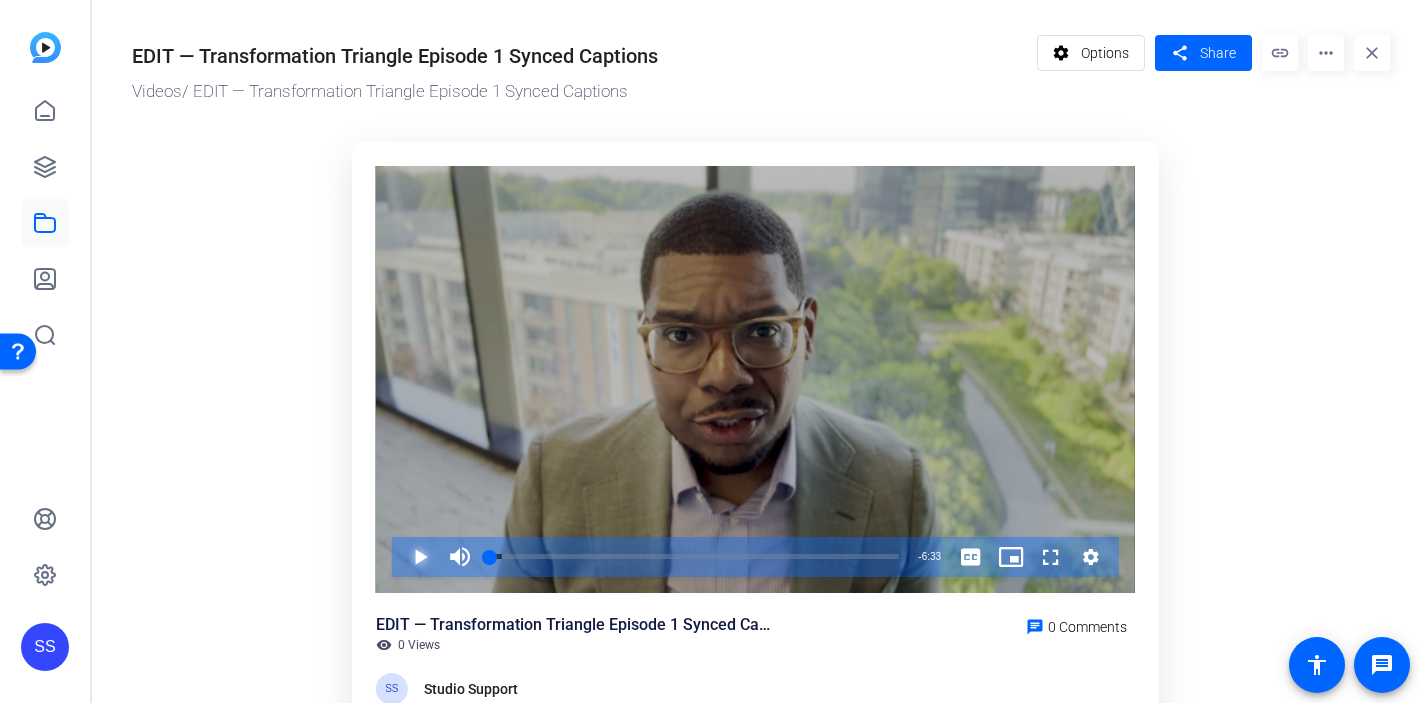 click at bounding box center [400, 557] 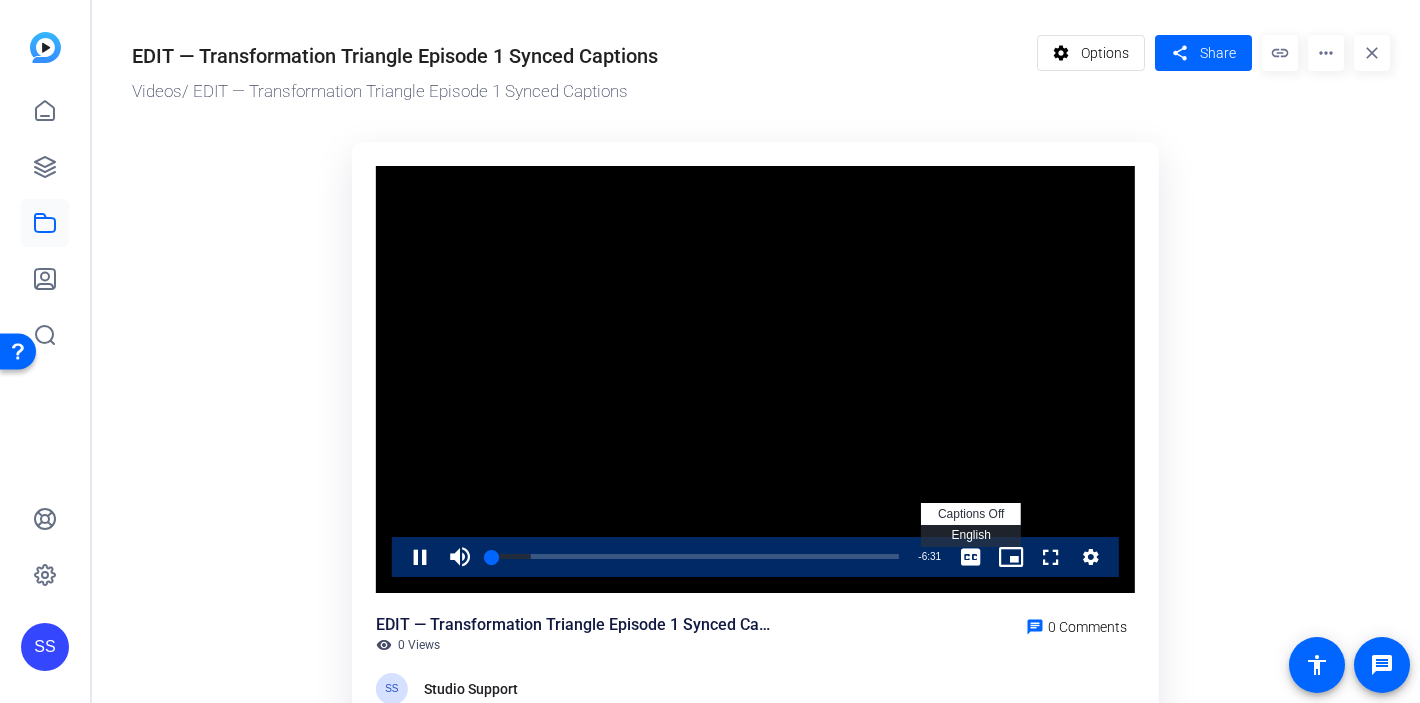 click on "English  Captions" at bounding box center [970, 535] 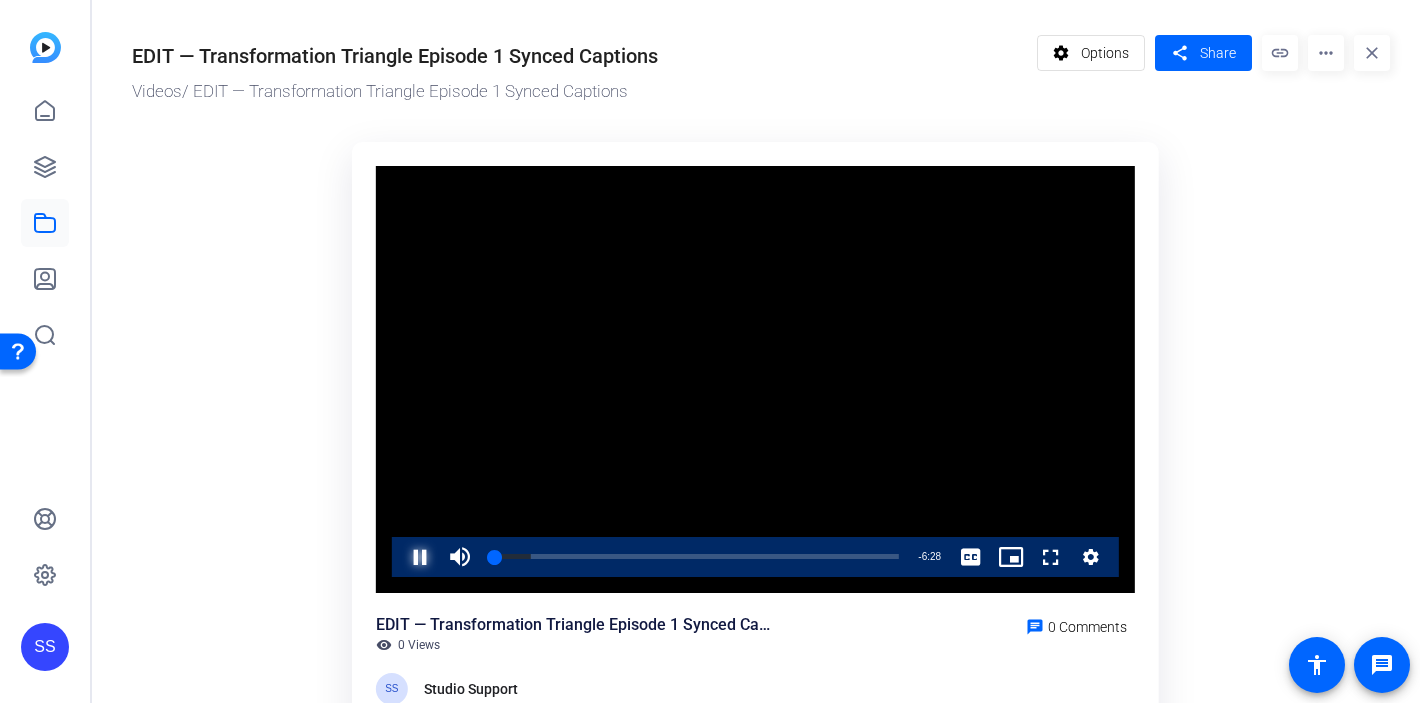 click at bounding box center [400, 557] 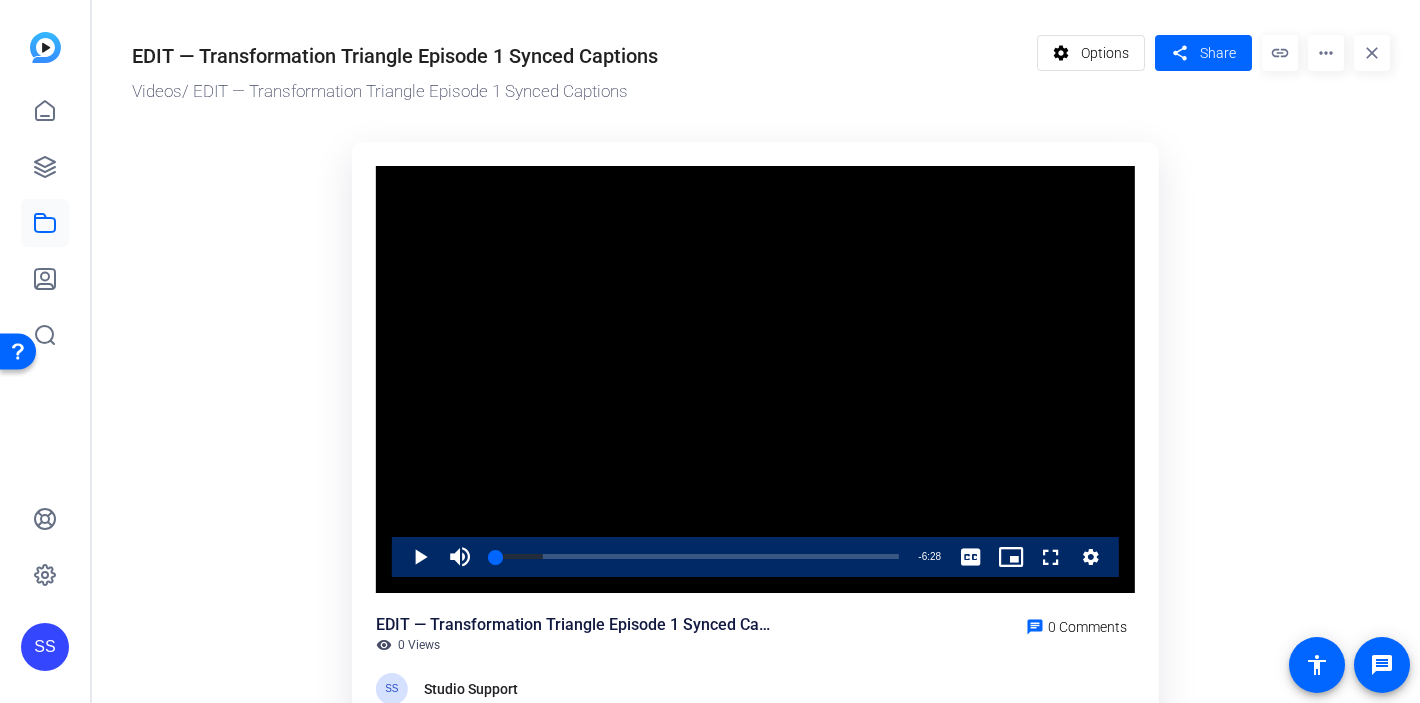 click on "more_horiz" 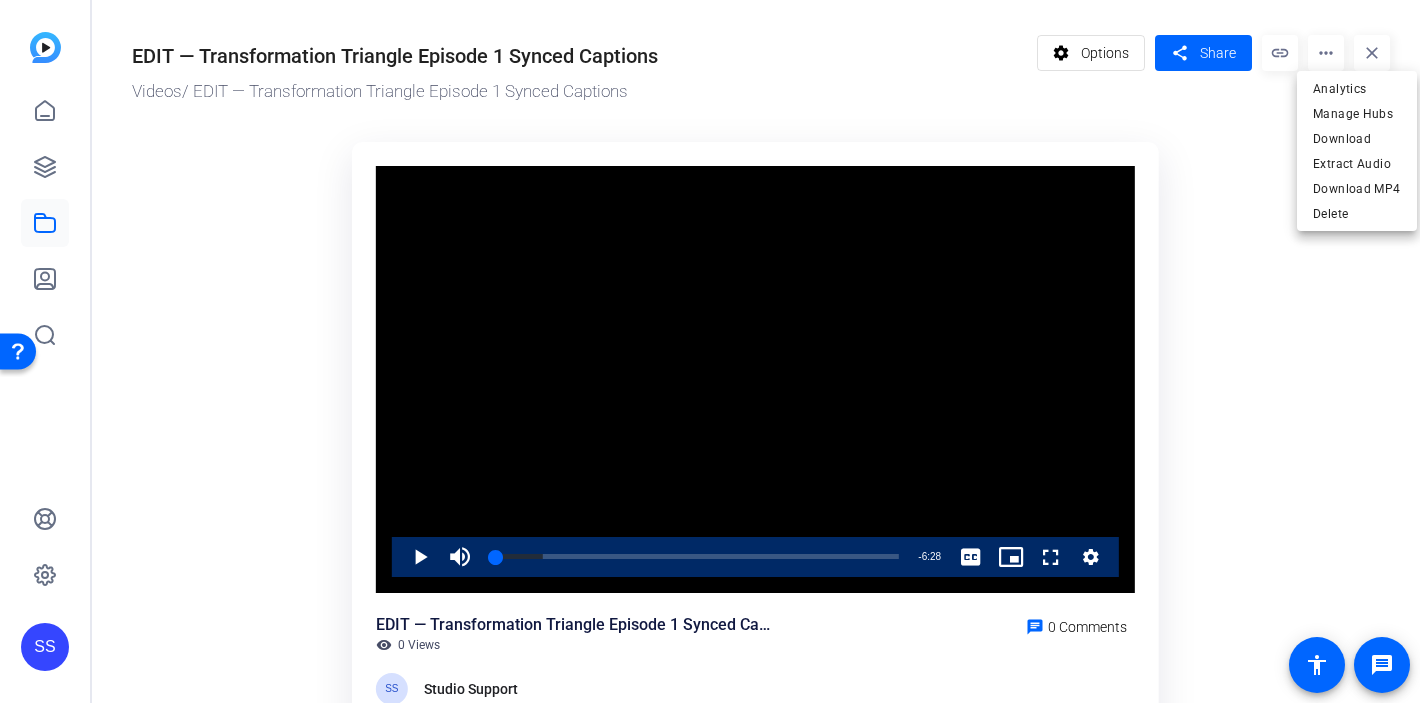 click at bounding box center [710, 351] 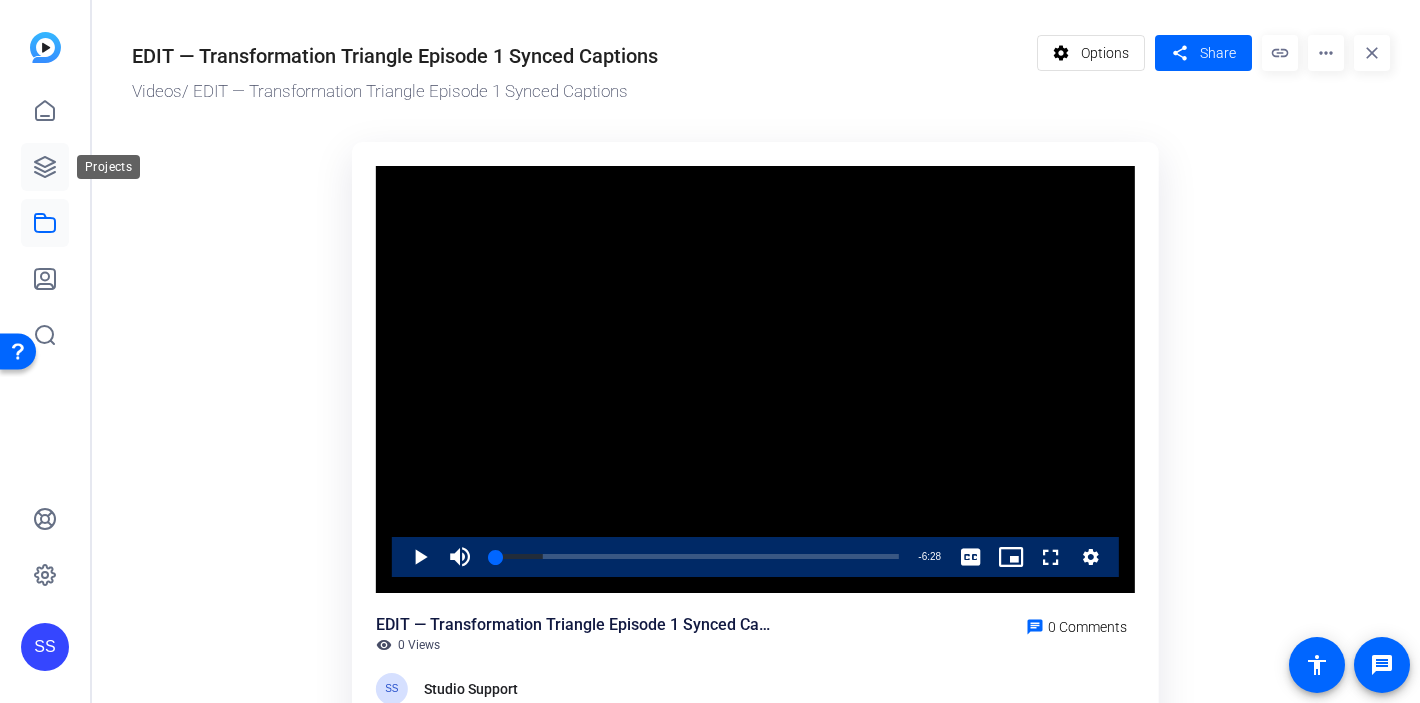 click 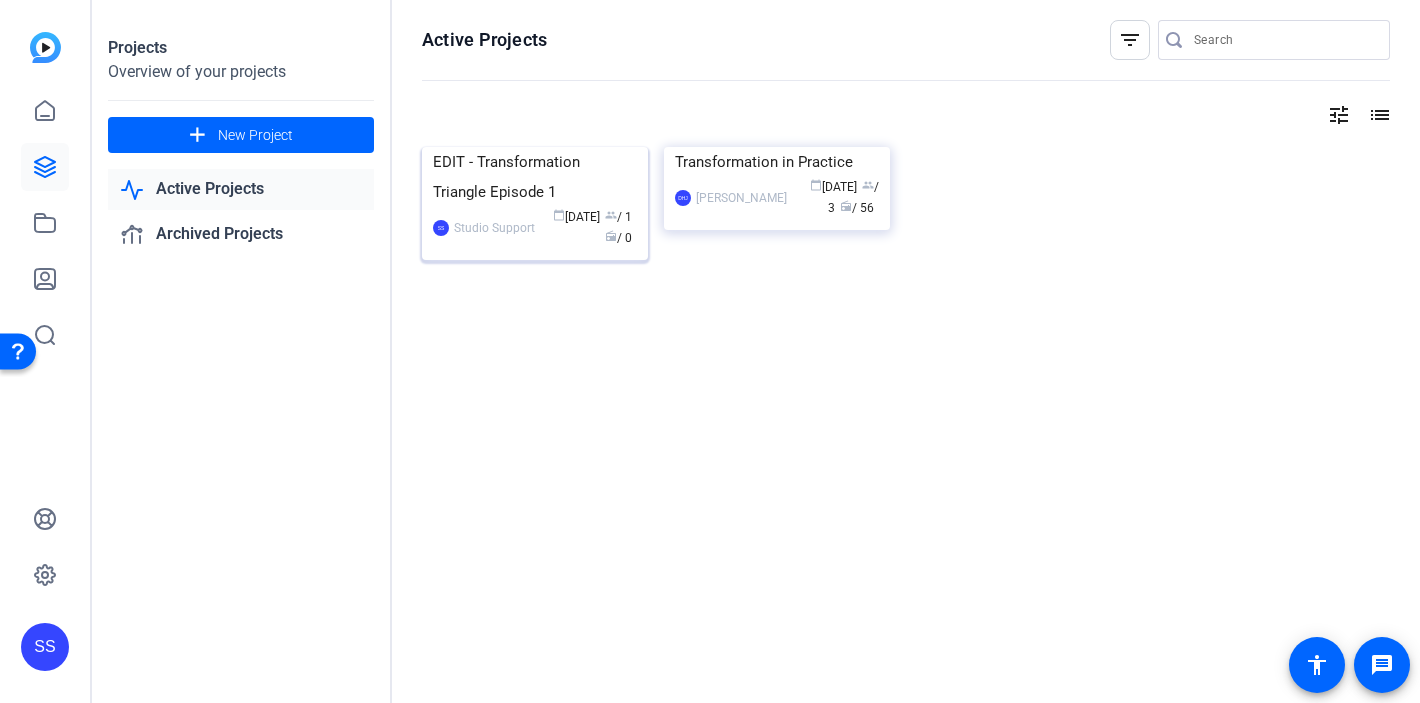 click on "EDIT - Transformation Triangle Episode 1" 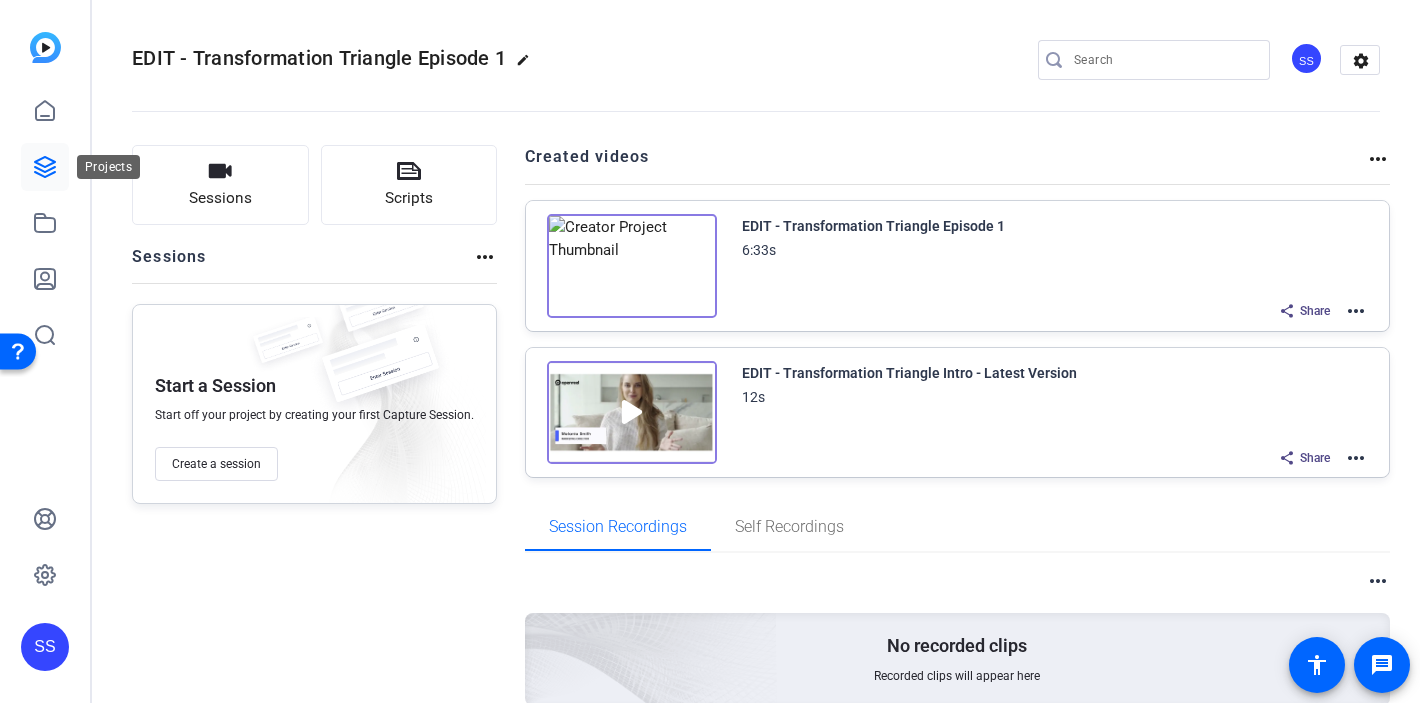 click 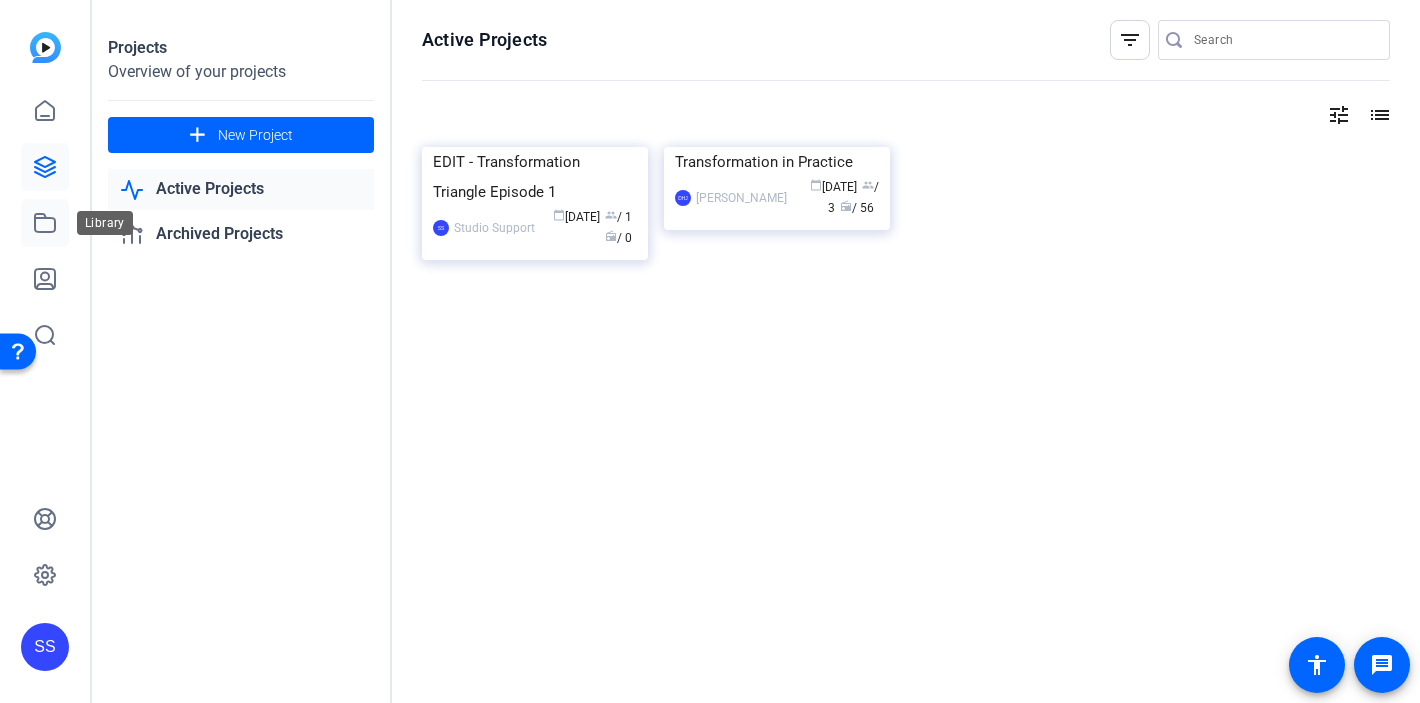 click 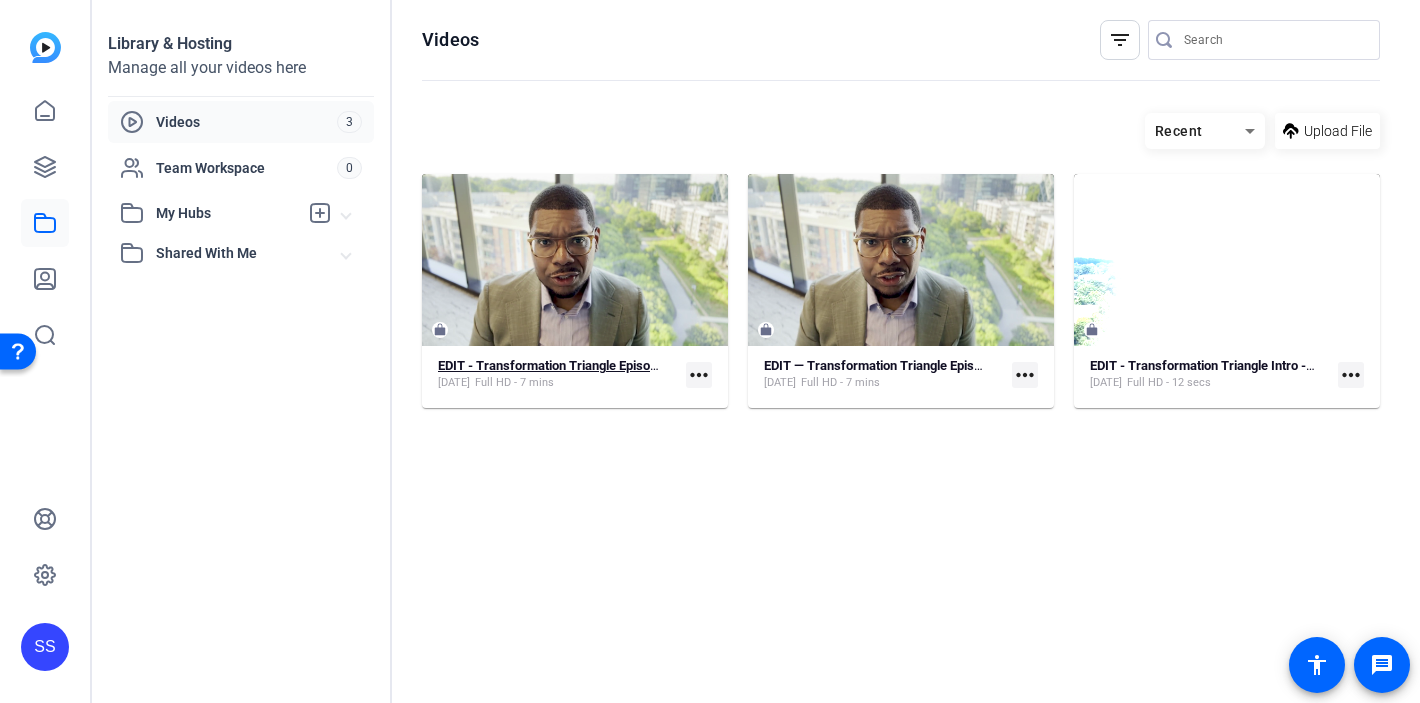 click on "EDIT - Transformation Triangle Episode 1" 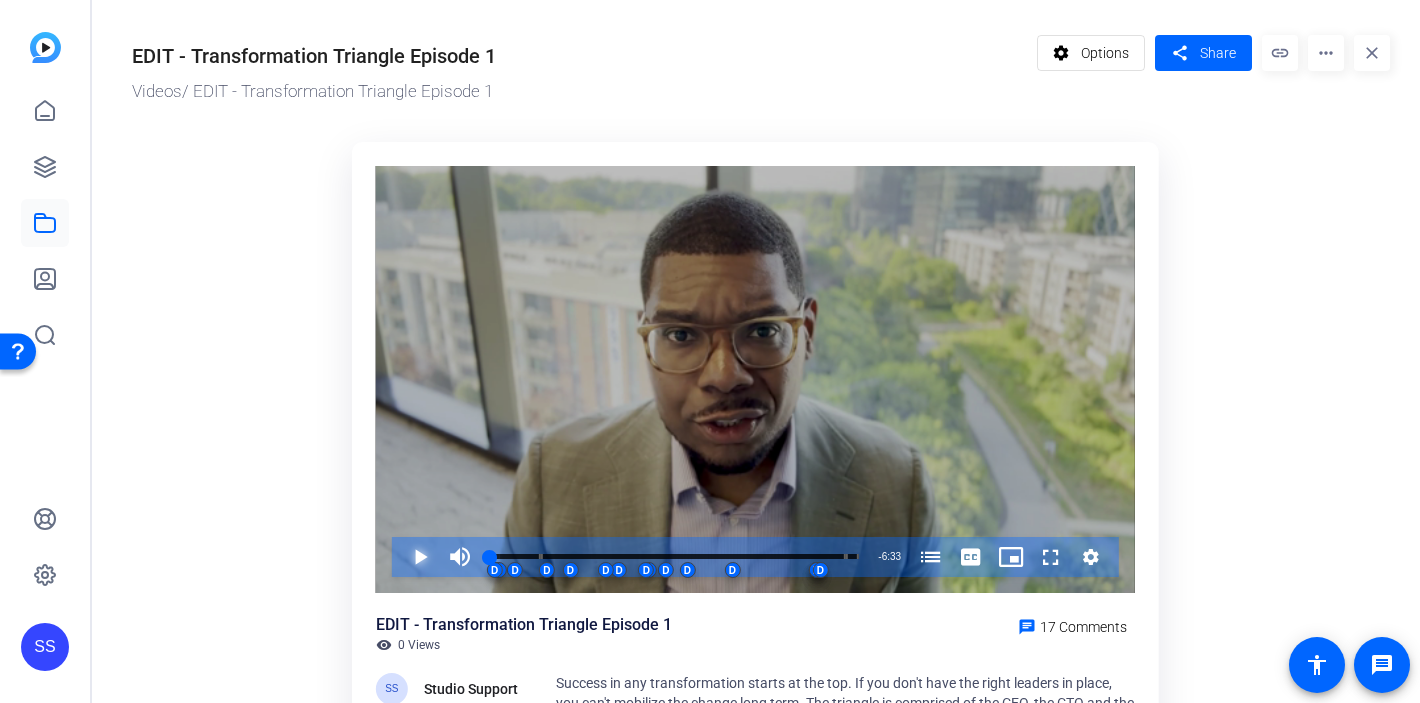 click at bounding box center (400, 557) 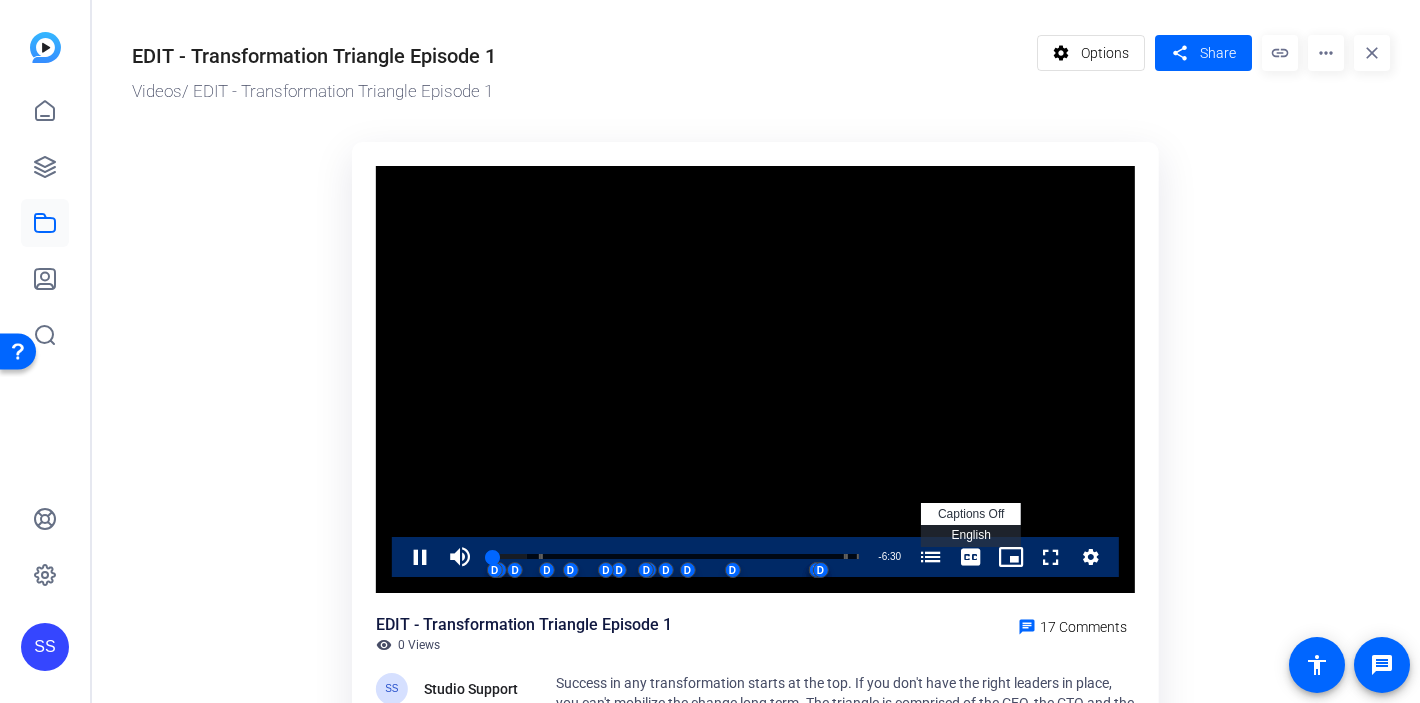 click on "English  Captions" at bounding box center (970, 535) 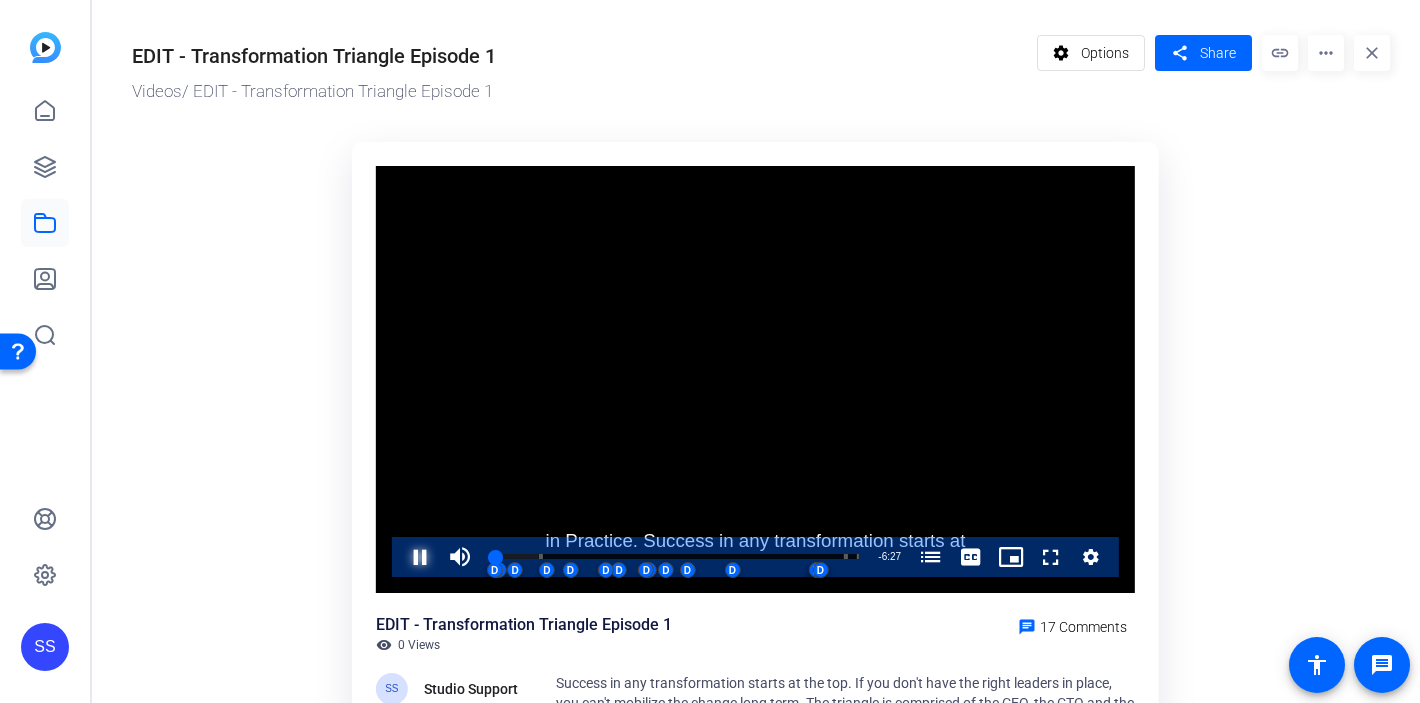click at bounding box center (400, 557) 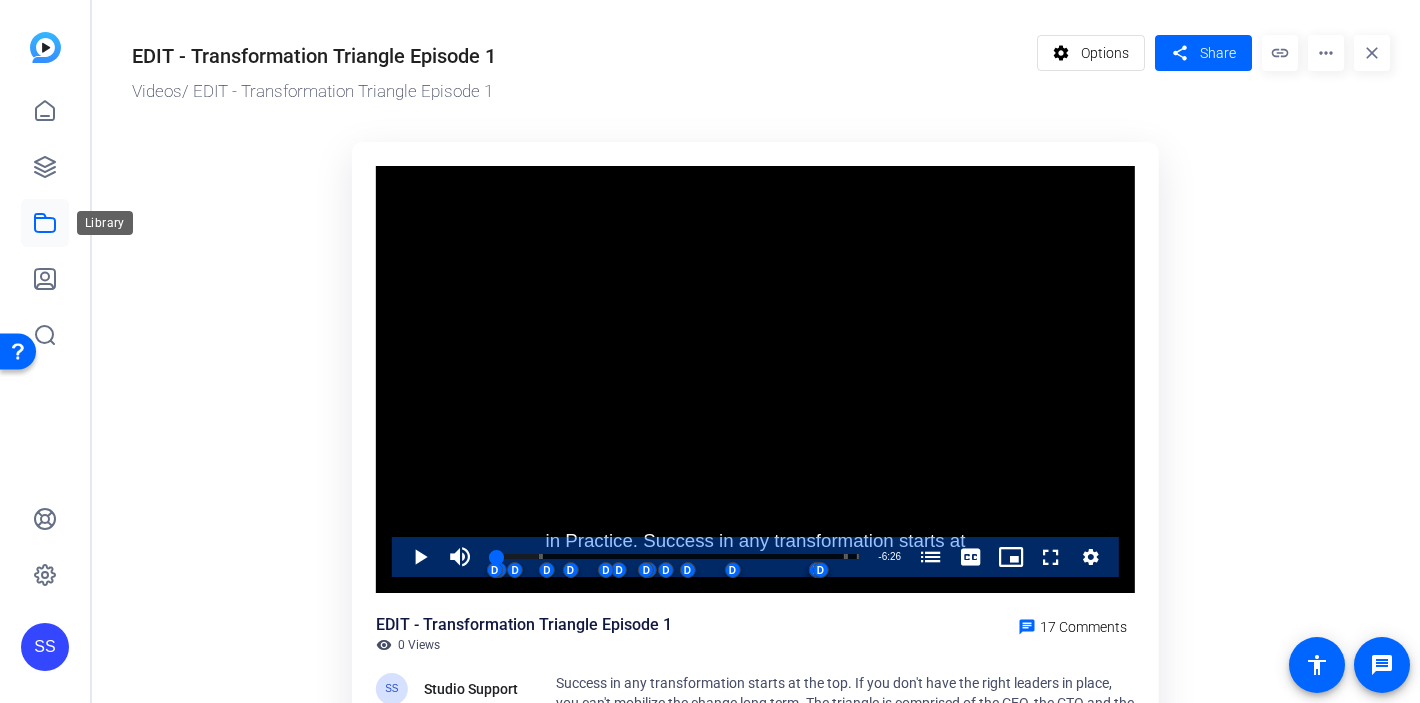 click 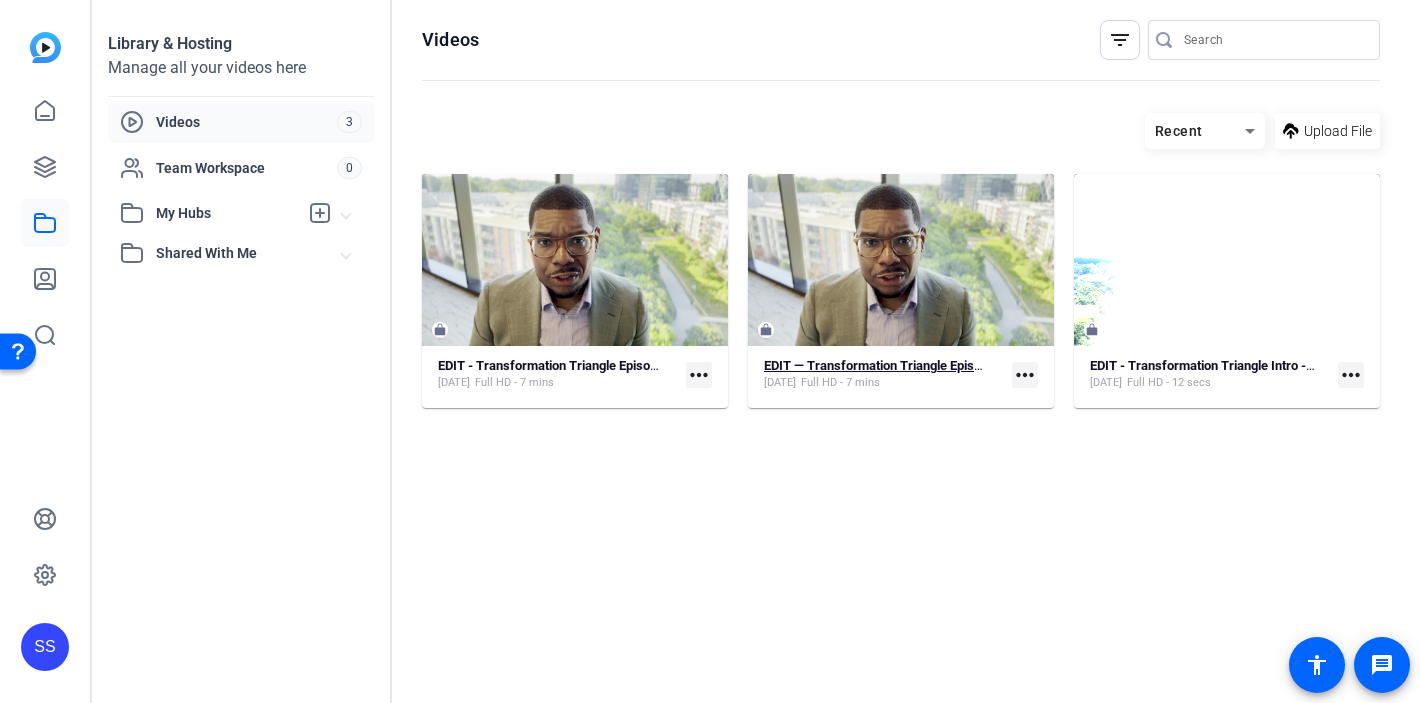 click on "EDIT — Transformation Triangle Episode 1 Synced Captions" 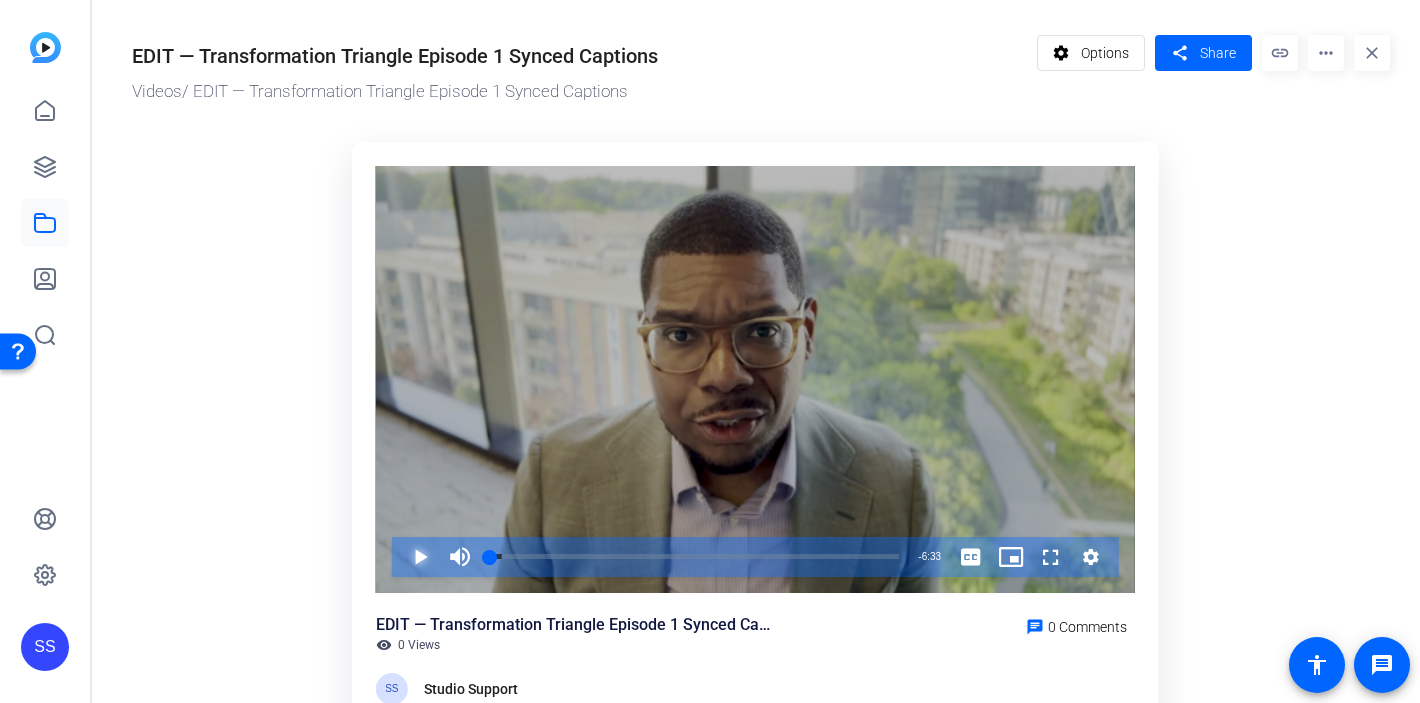 click at bounding box center [400, 557] 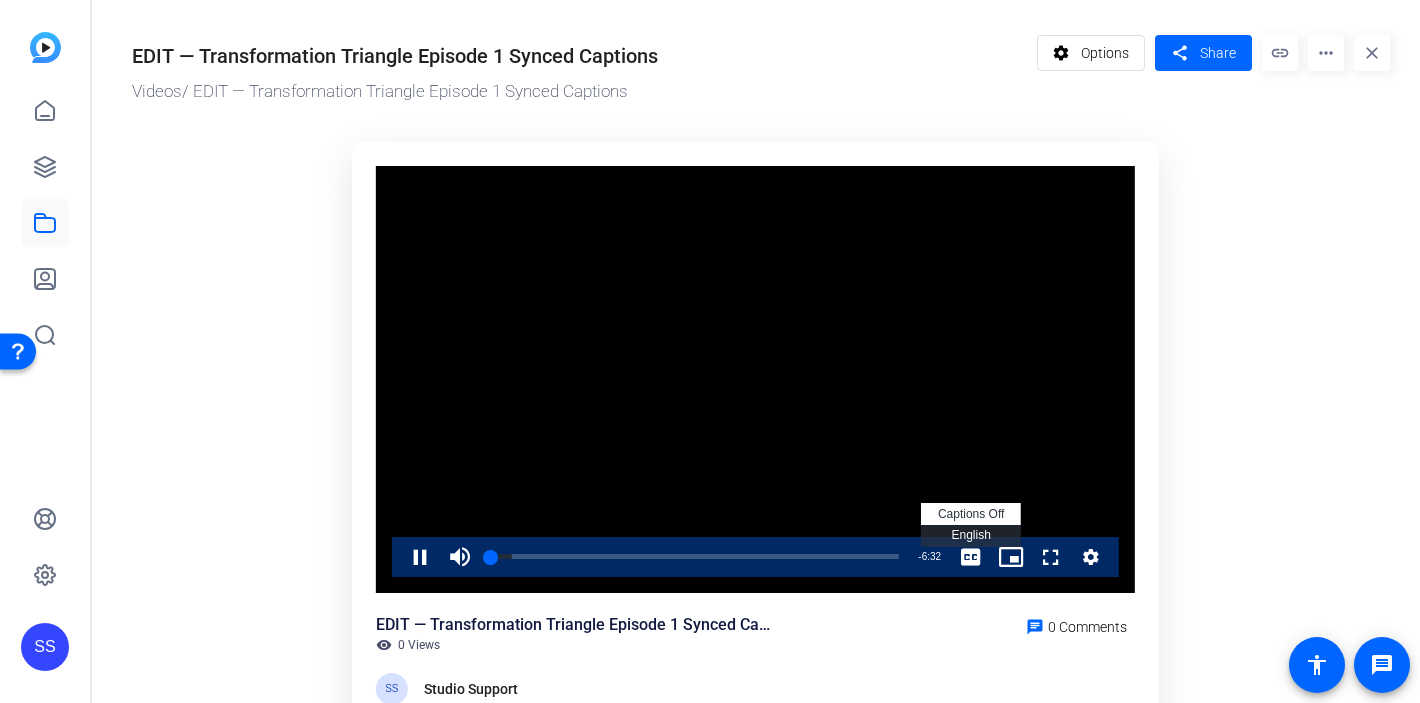 click on "English  Captions" at bounding box center (970, 535) 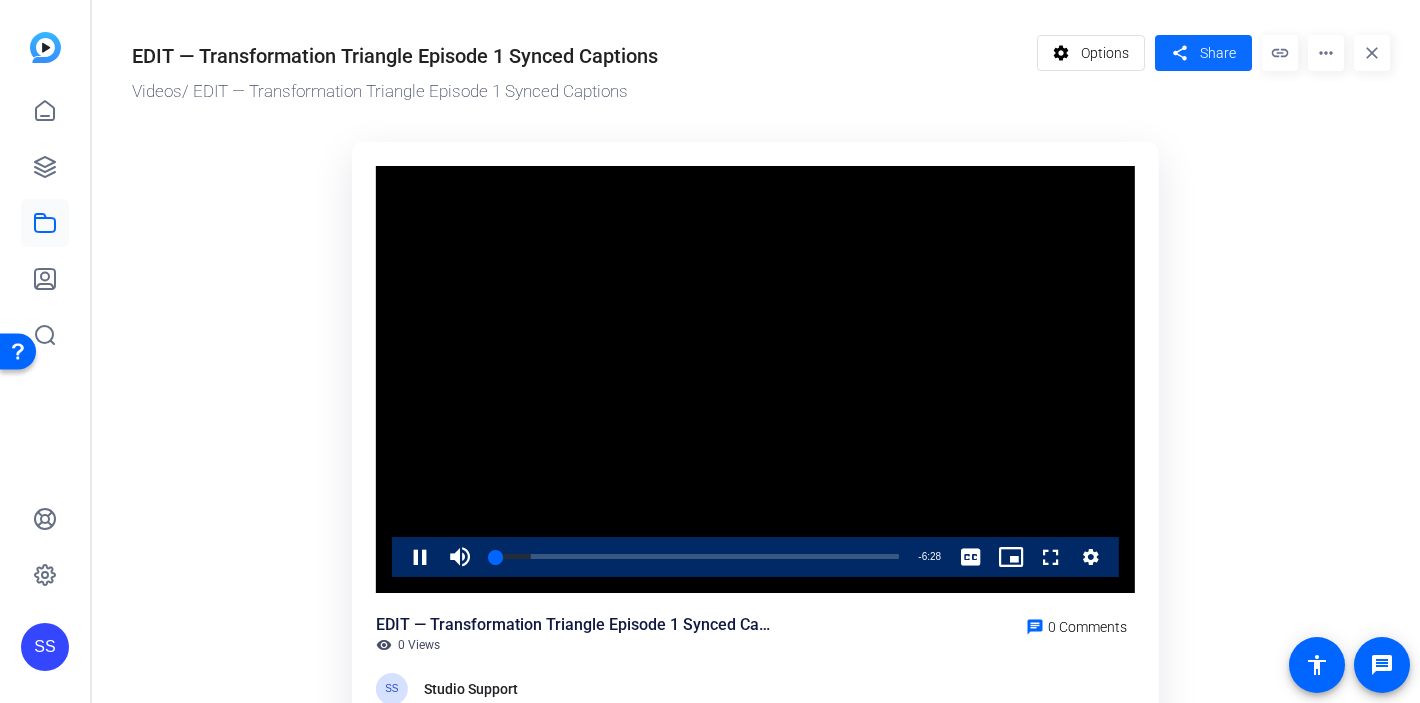 click on "Share" 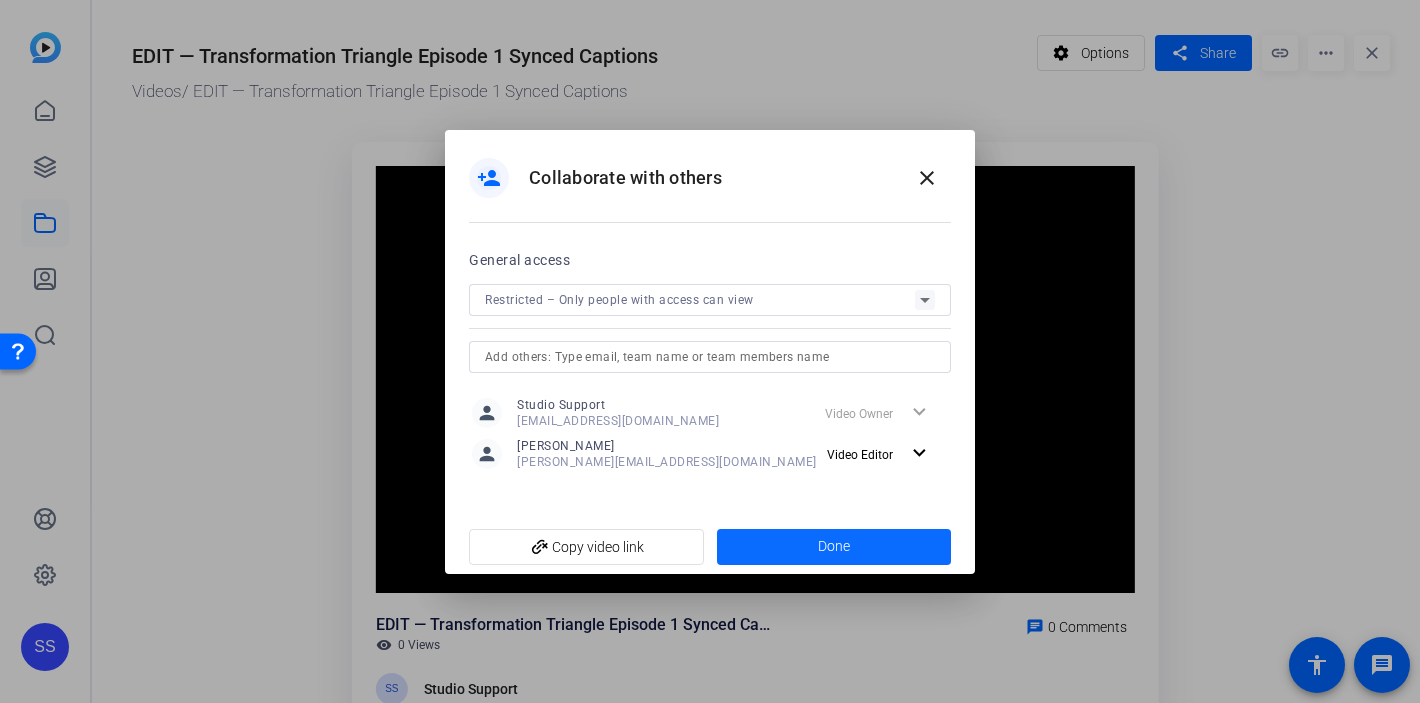 click 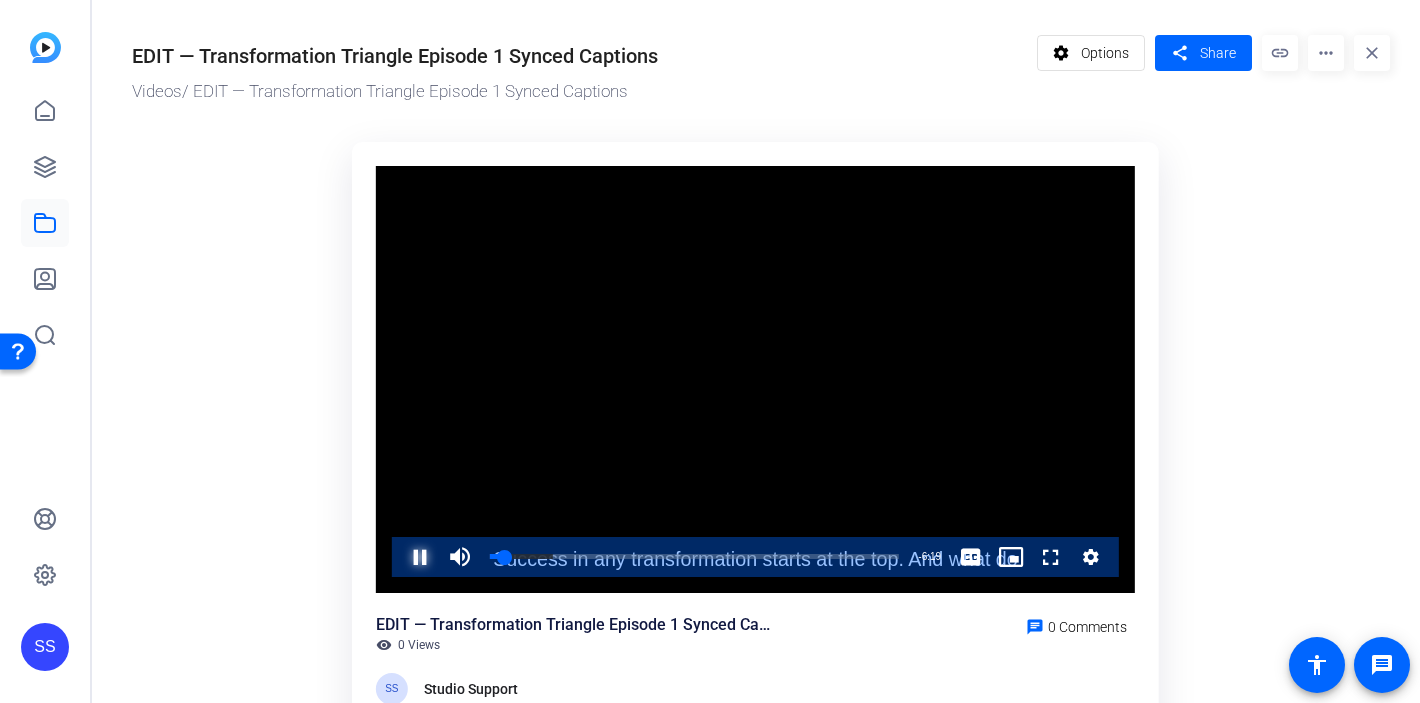 click at bounding box center [400, 557] 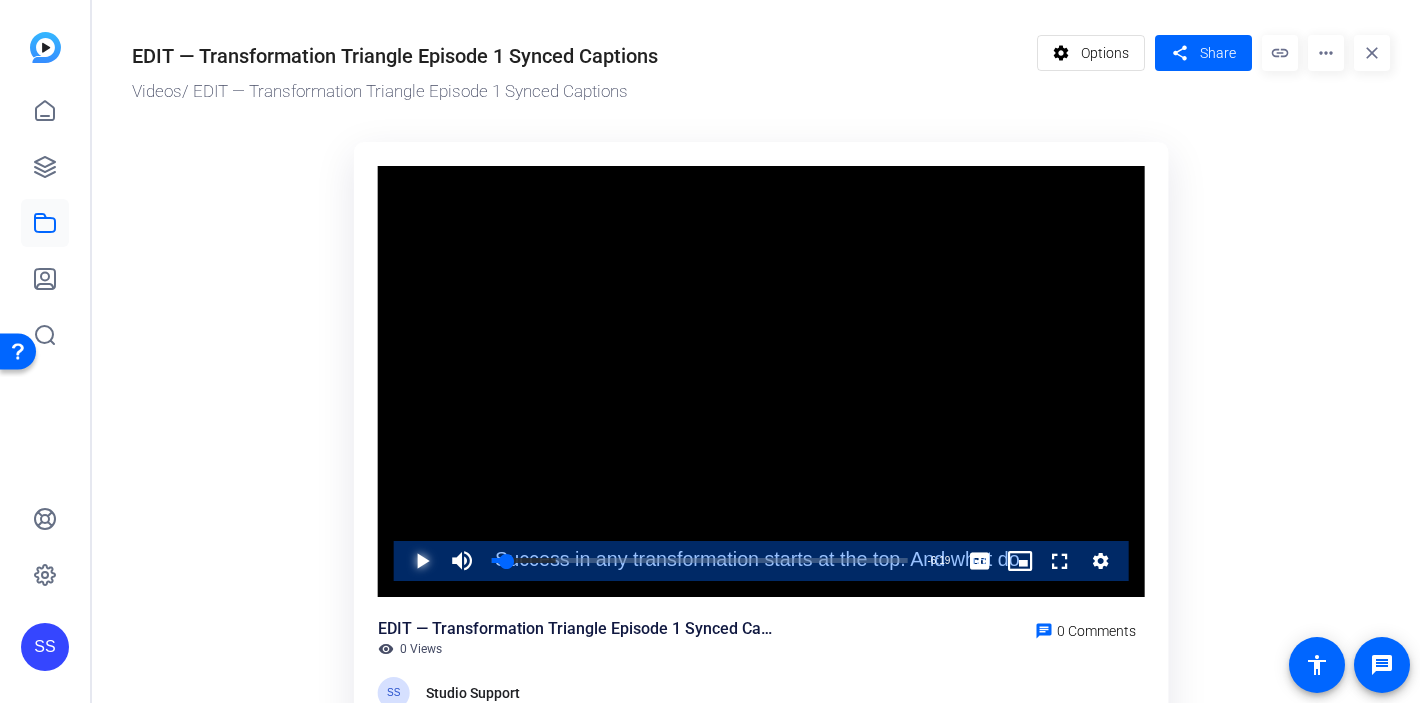click at bounding box center [402, 561] 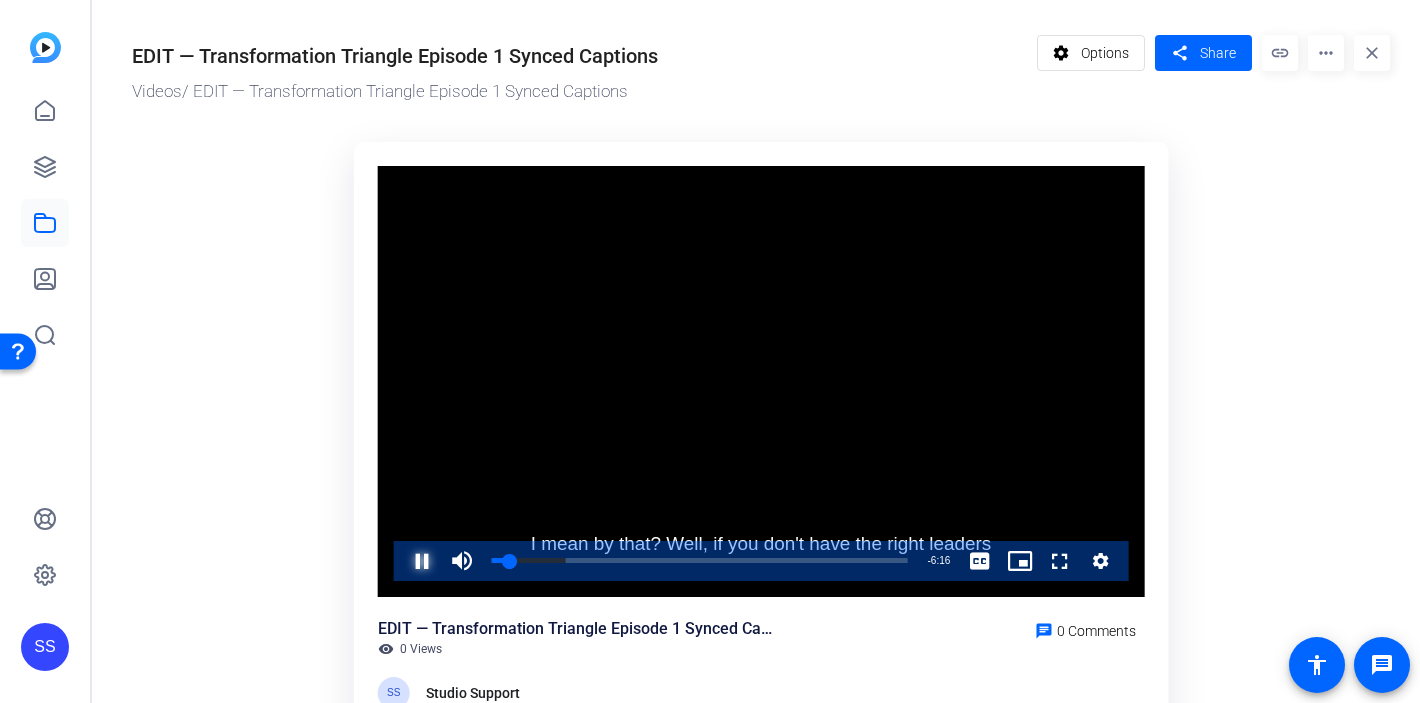 click at bounding box center [402, 561] 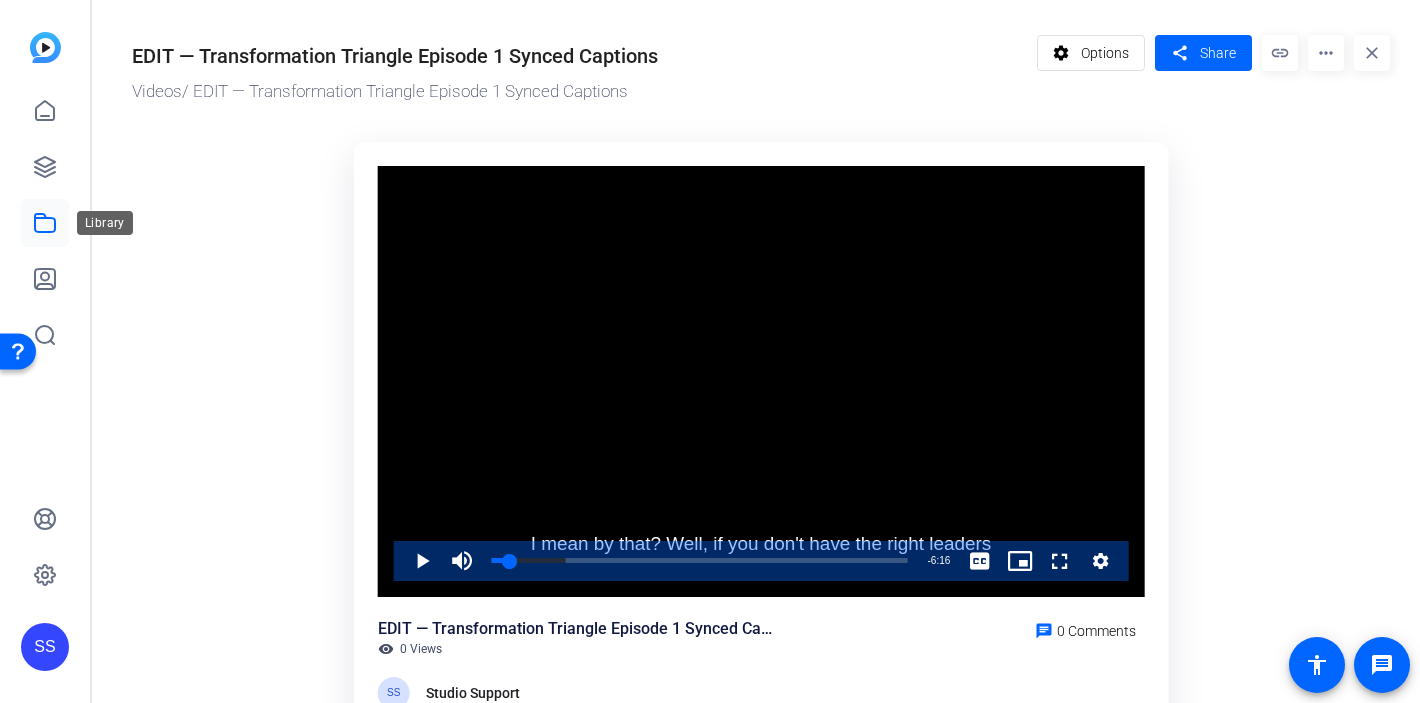 click 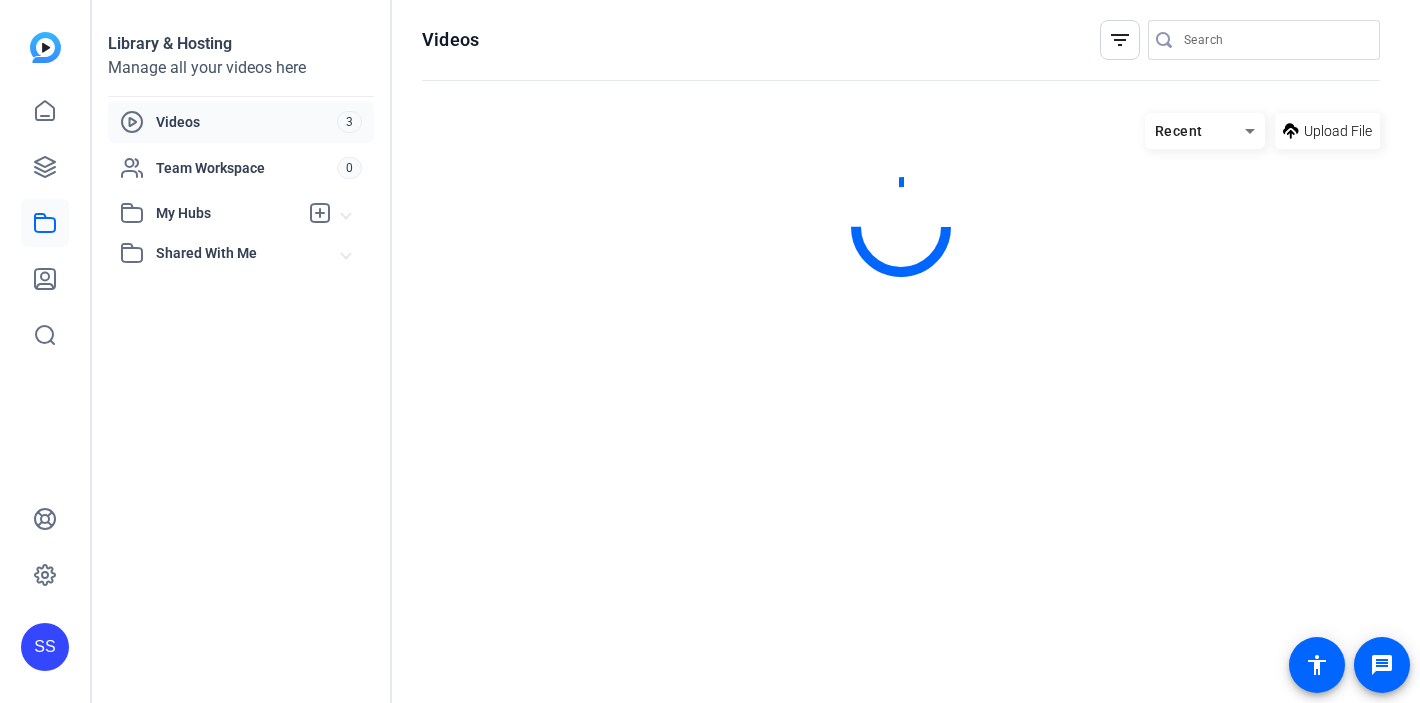 scroll, scrollTop: 0, scrollLeft: 0, axis: both 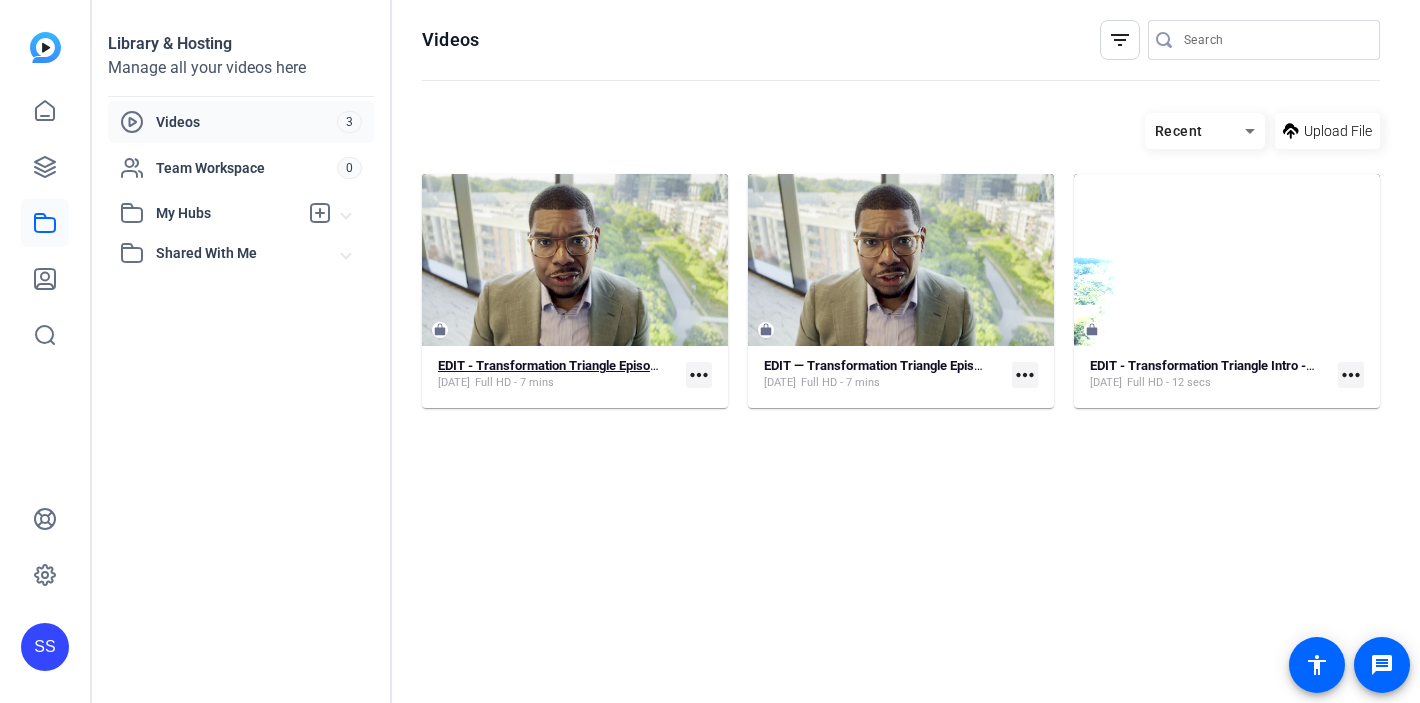 click on "EDIT - Transformation Triangle Episode 1" 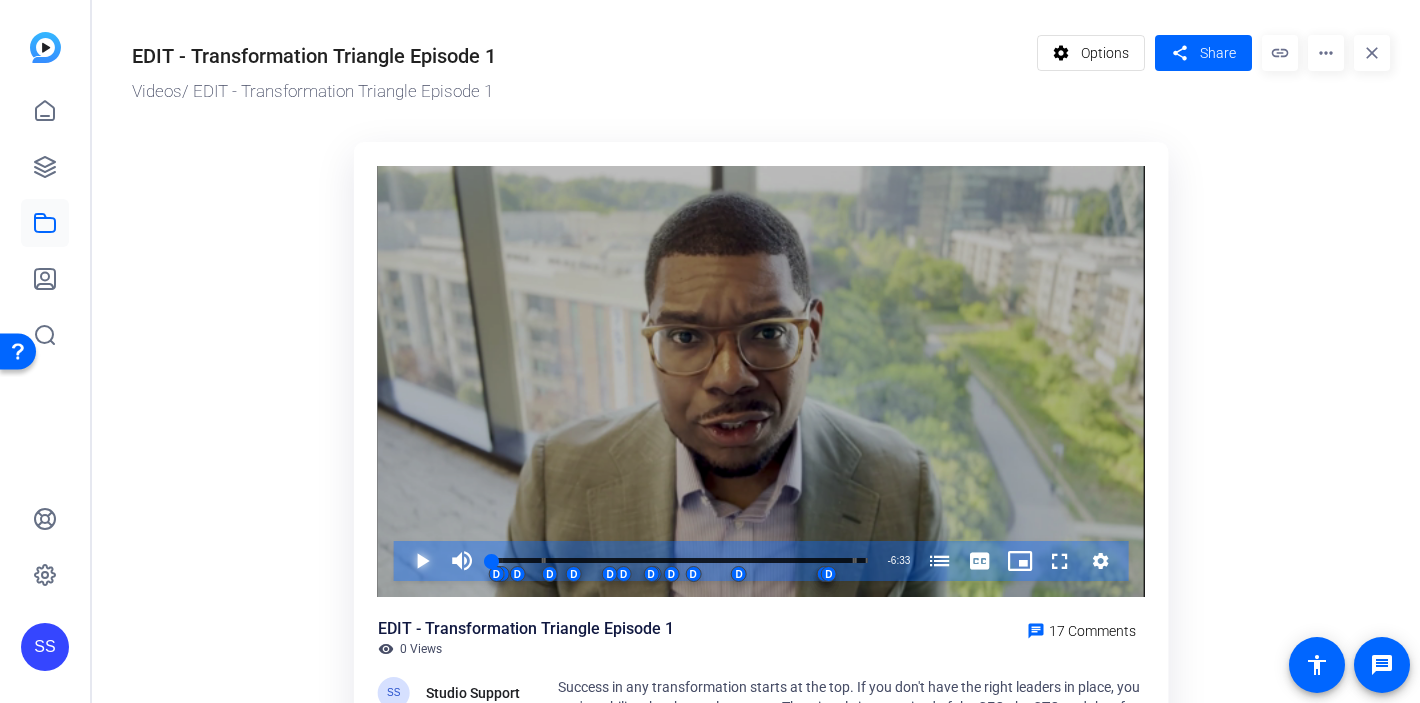 click at bounding box center [402, 561] 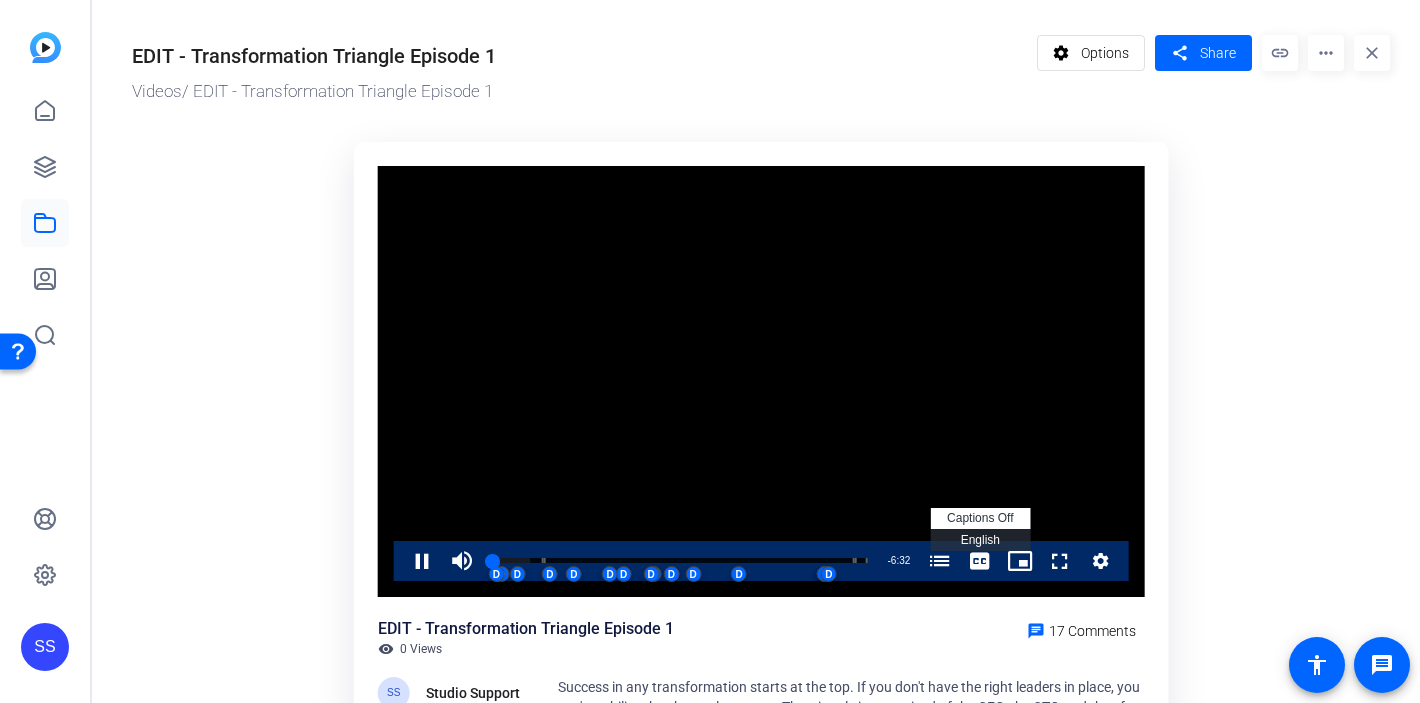 click on "English  Captions" at bounding box center [980, 540] 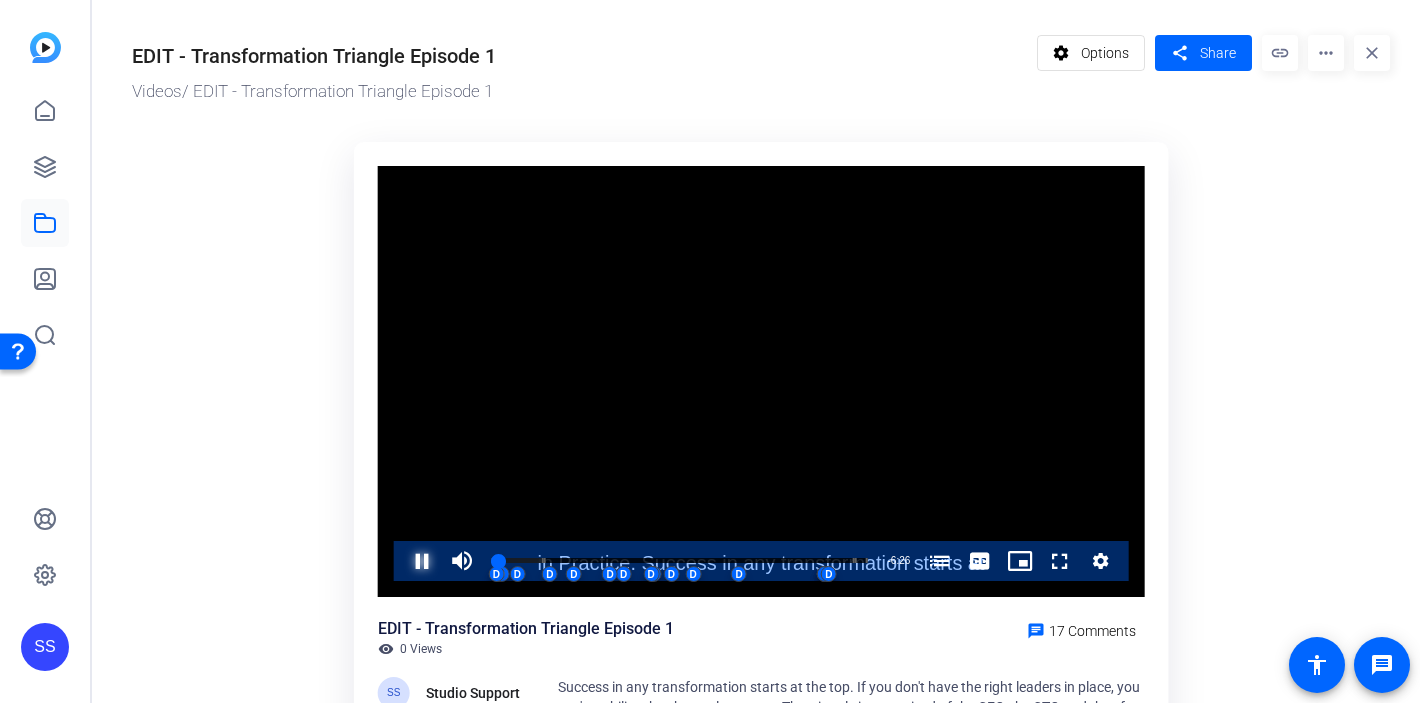 click at bounding box center [402, 561] 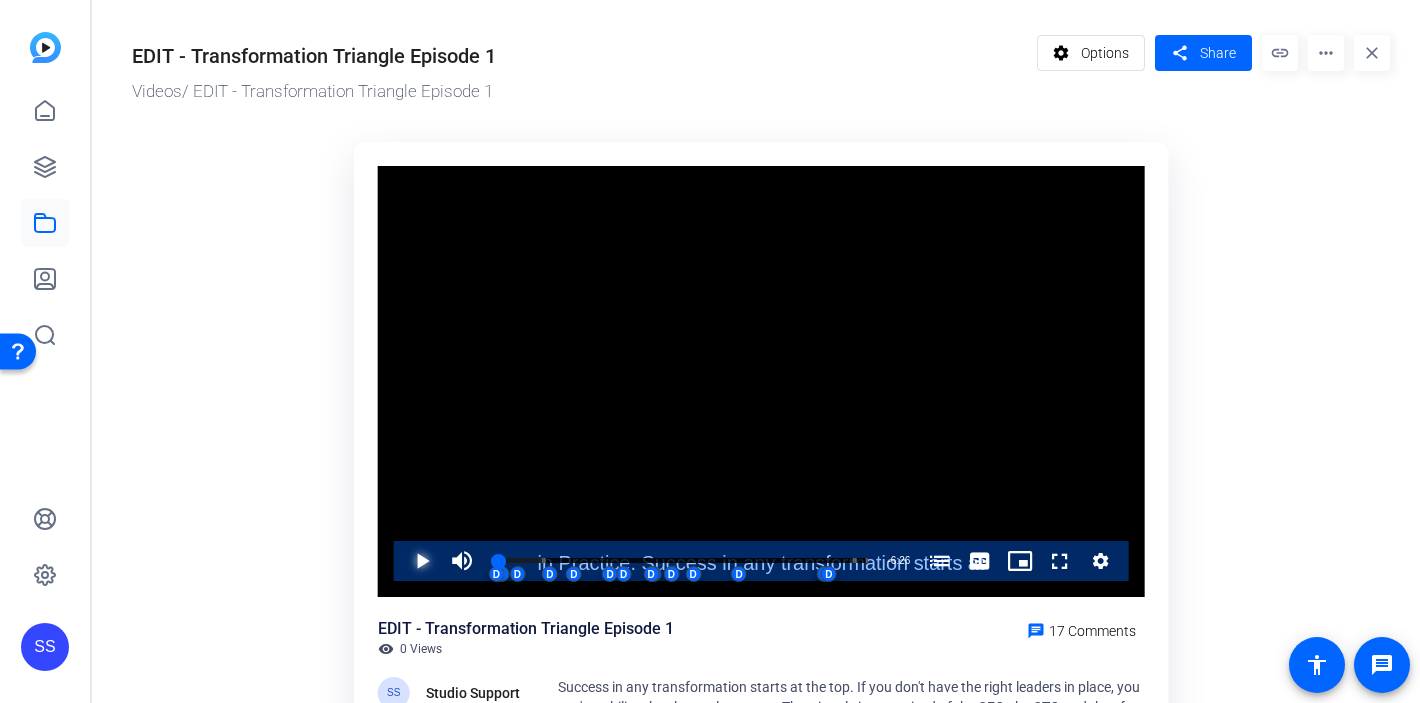 click at bounding box center [402, 561] 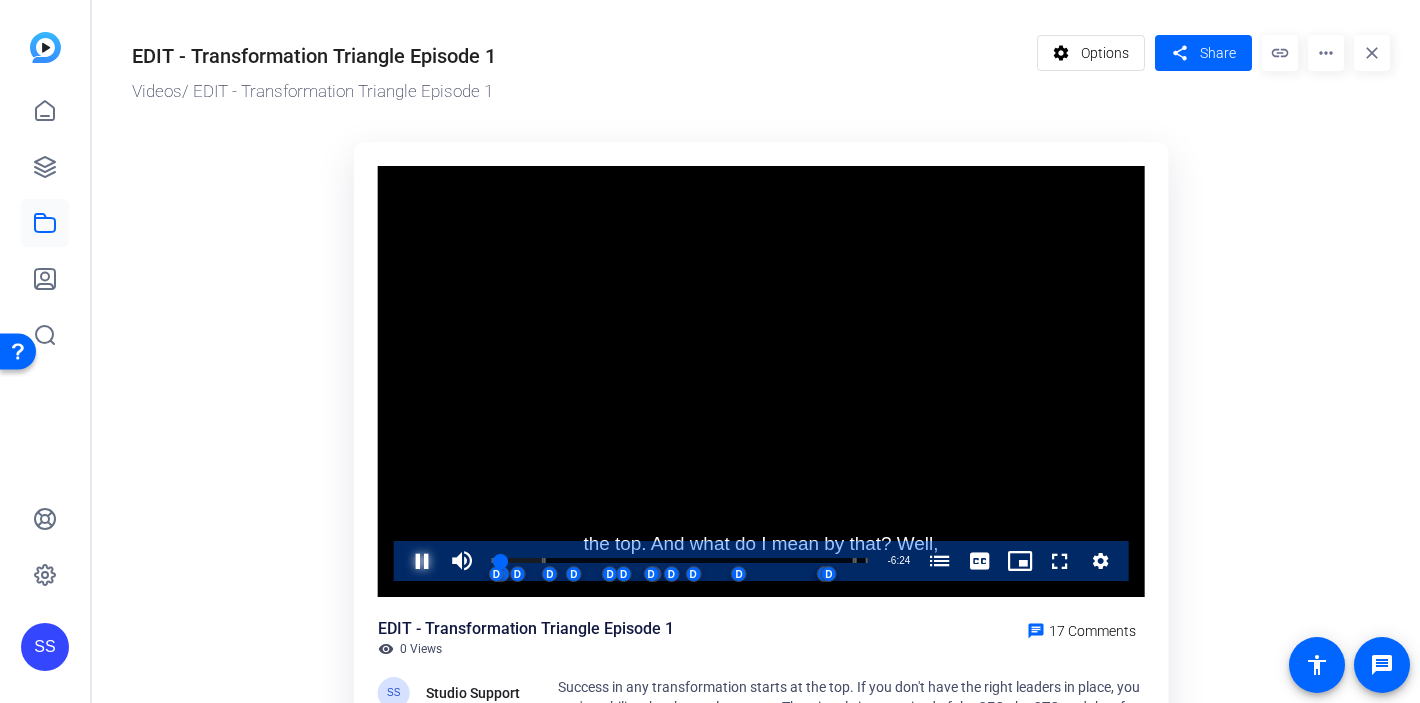 click at bounding box center [402, 561] 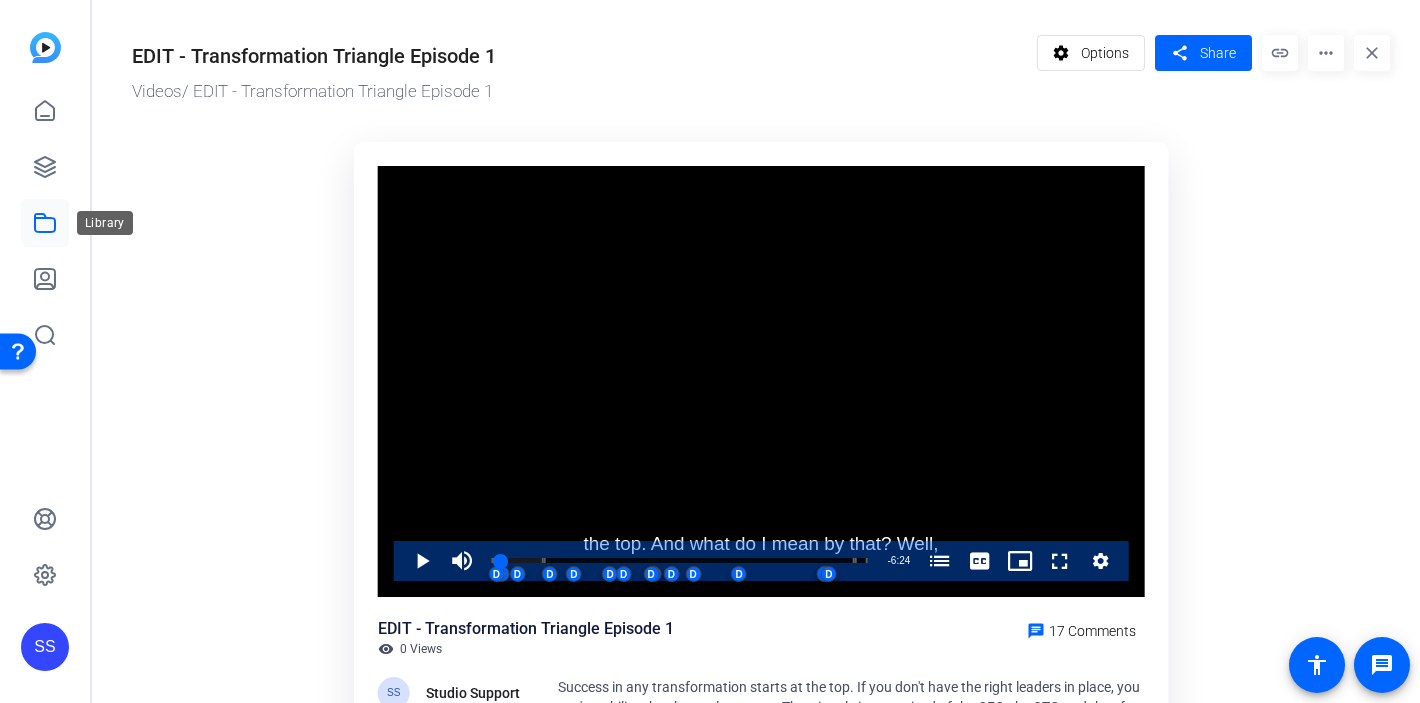 click 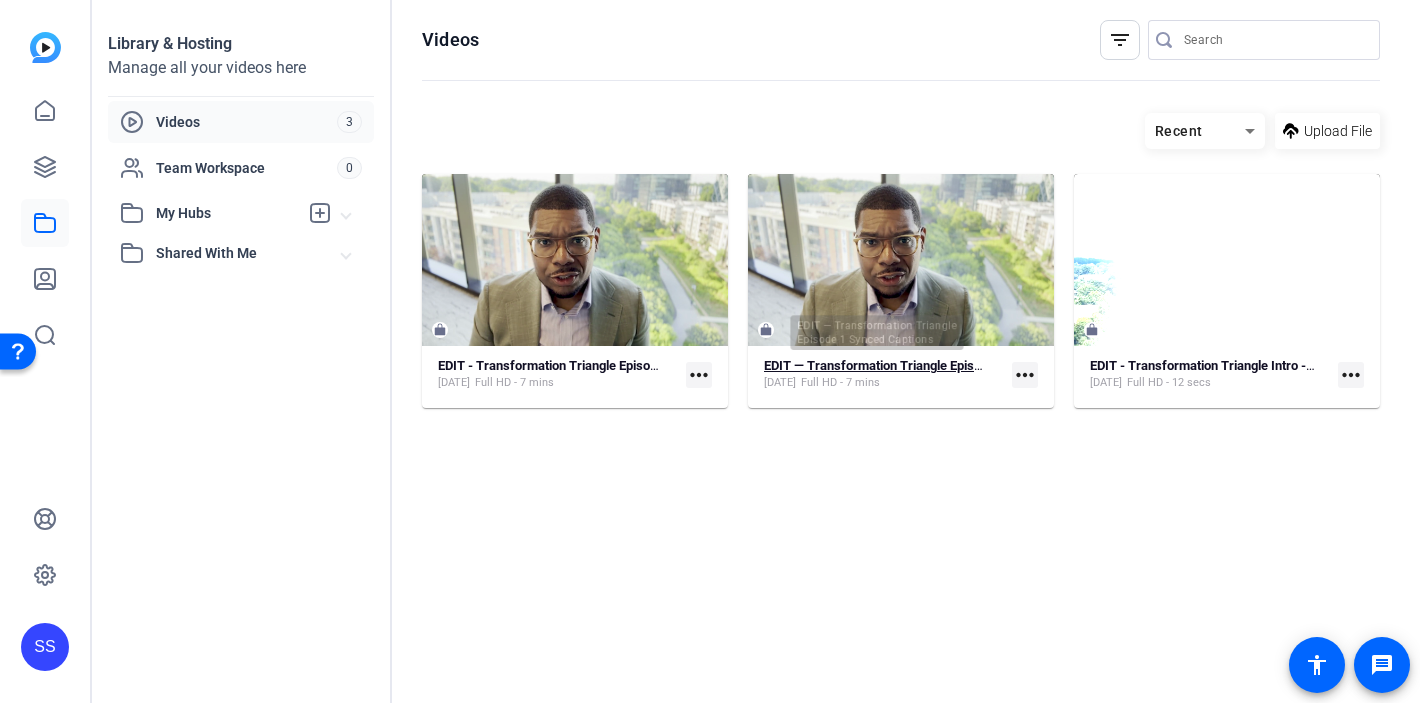 click on "EDIT — Transformation Triangle Episode 1 Synced Captions" 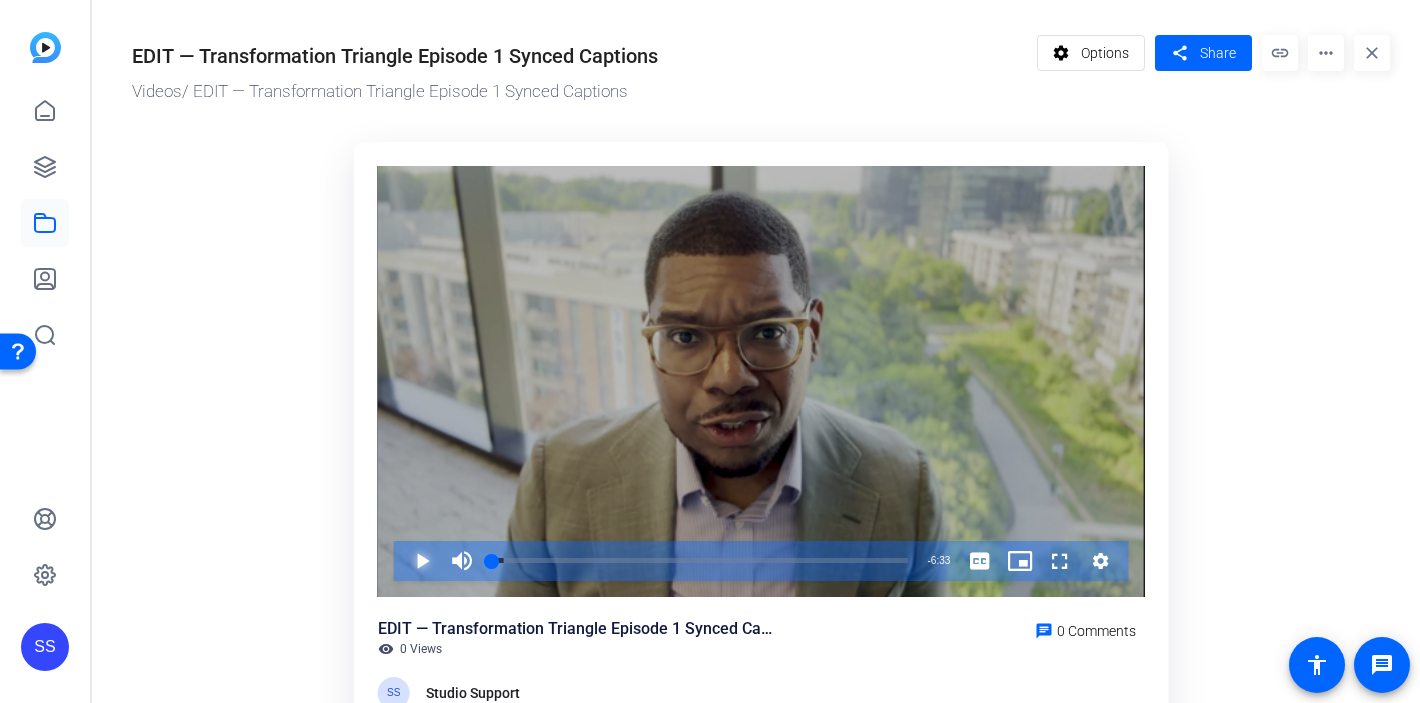 click at bounding box center [402, 561] 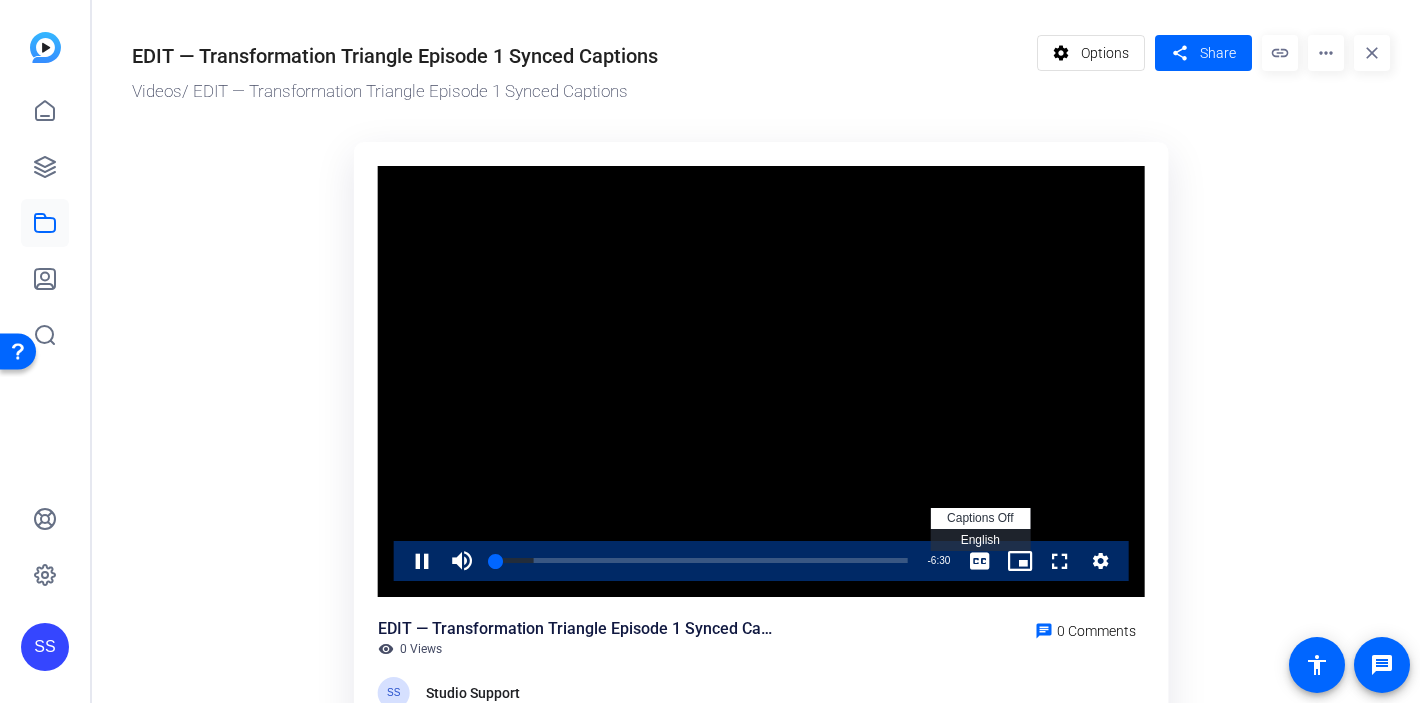 click on "English  Captions" at bounding box center (980, 540) 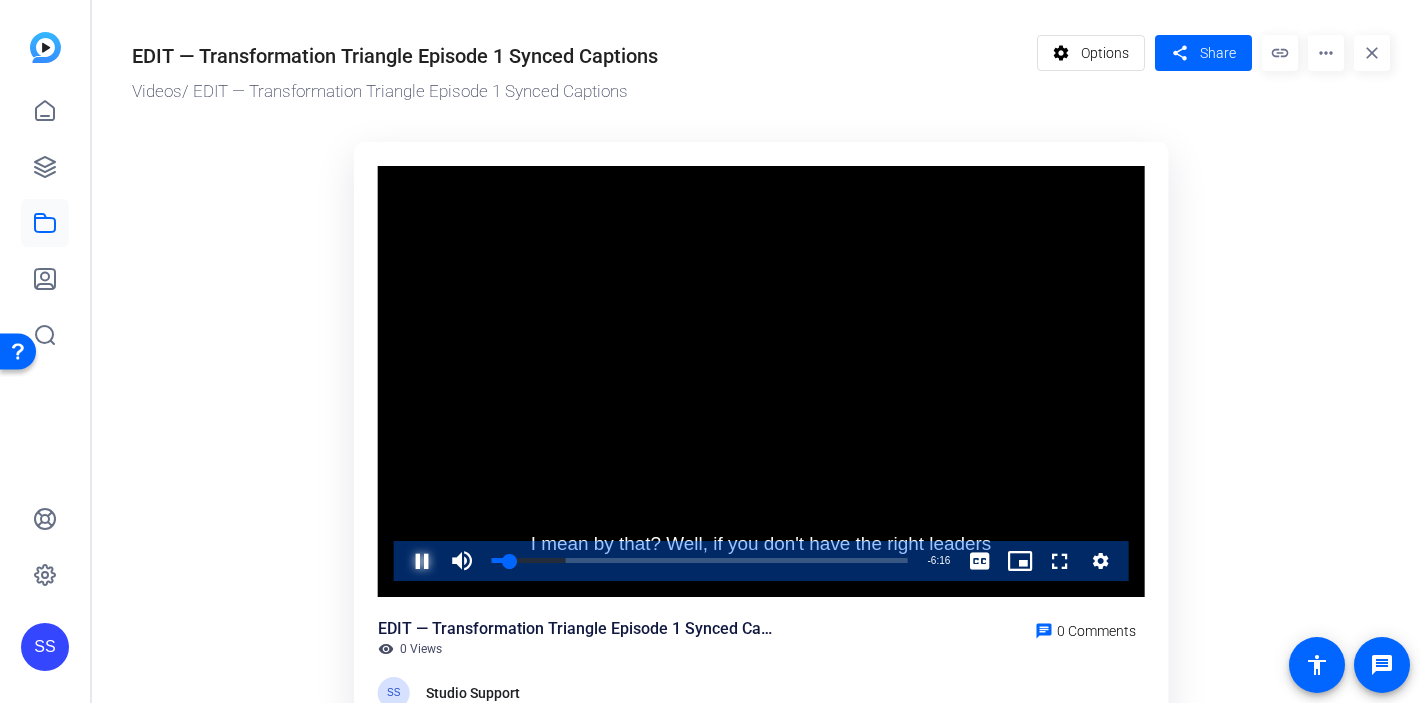 click at bounding box center [402, 561] 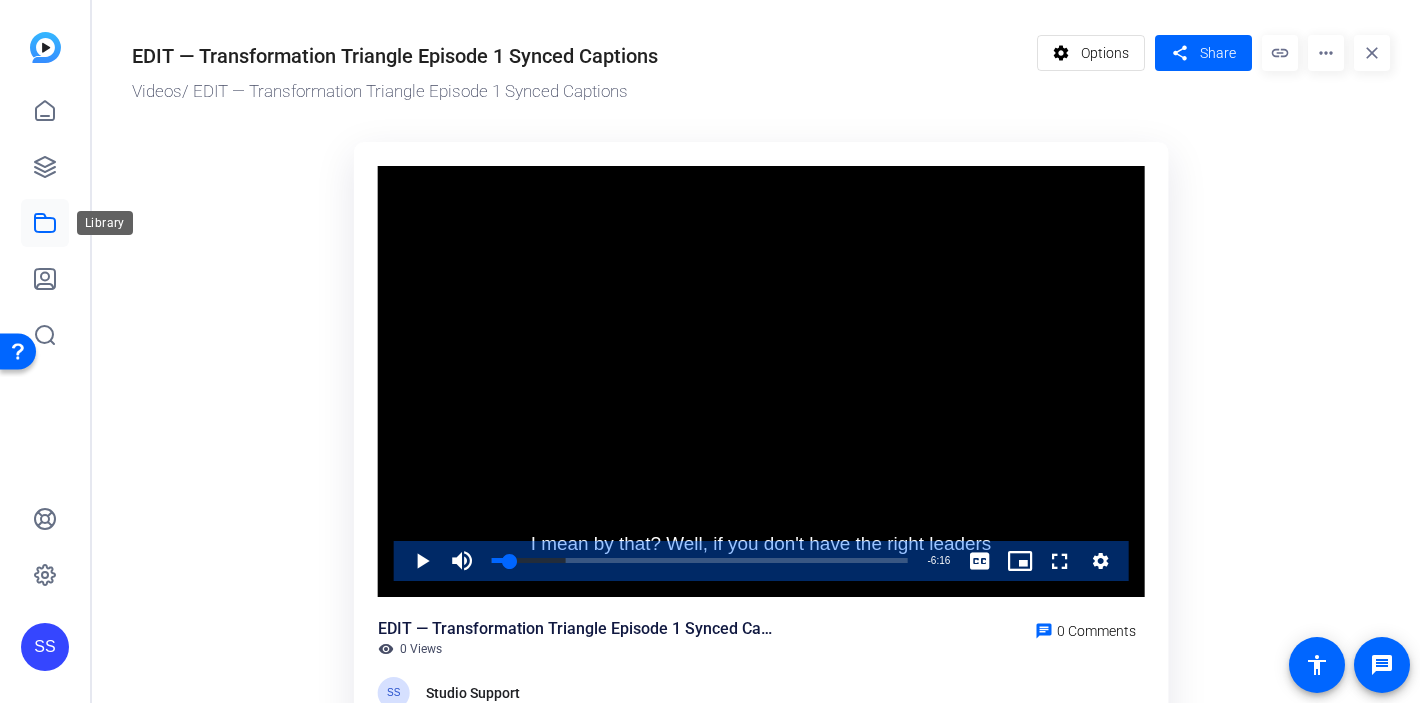 click 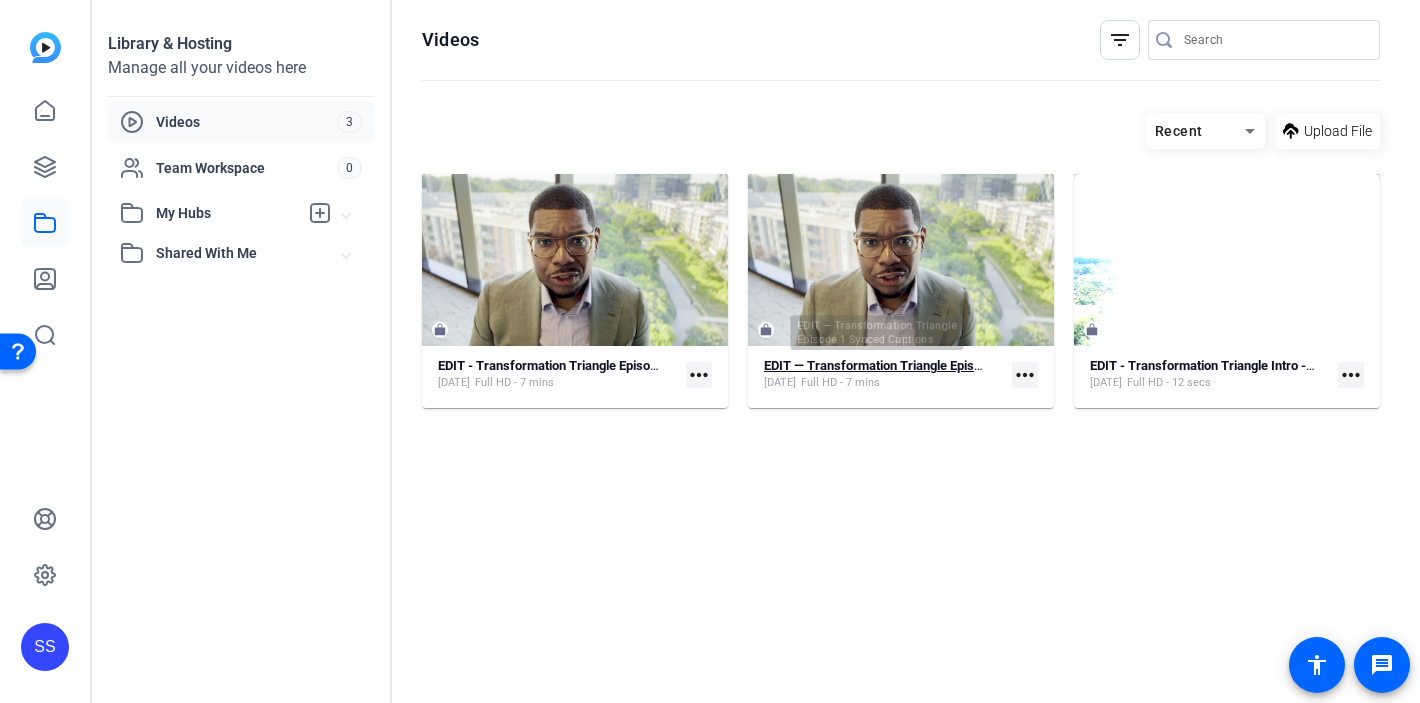 click on "EDIT — Transformation Triangle Episode 1 Synced Captions" 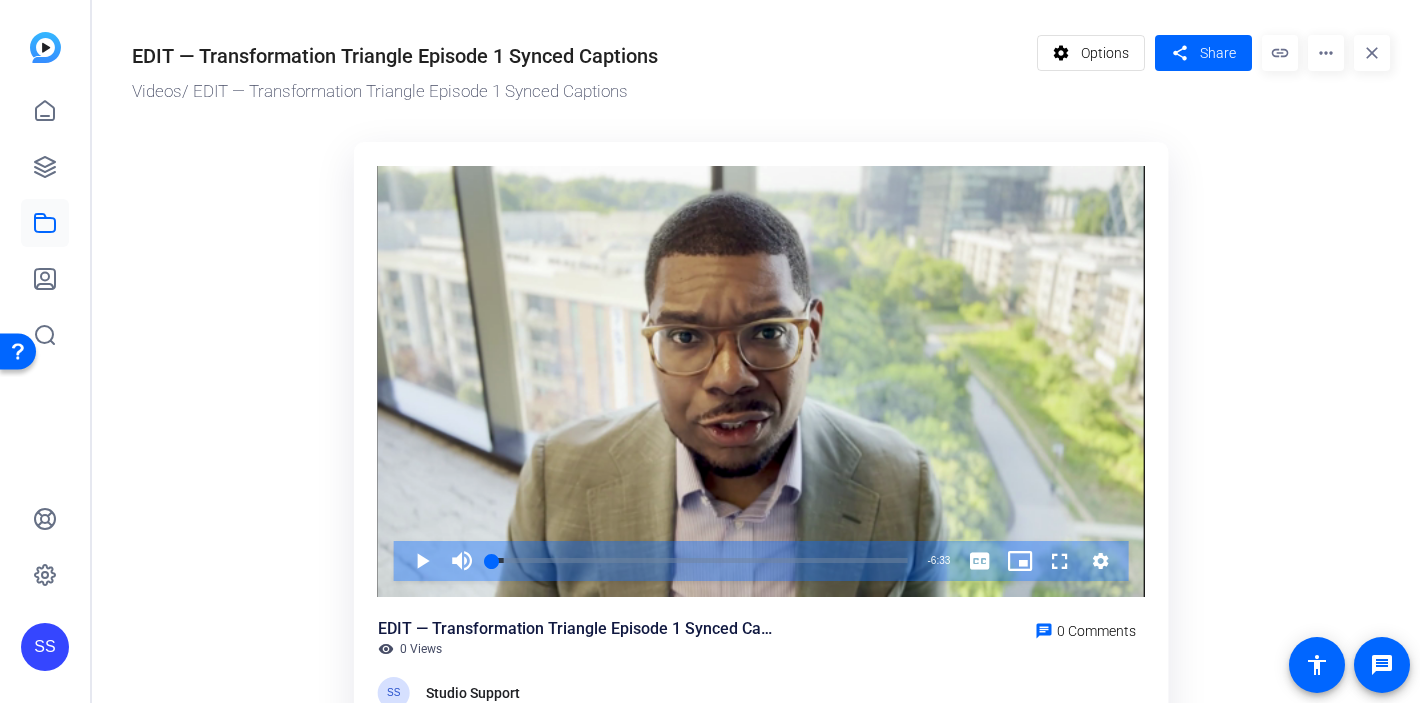 click on "more_horiz" 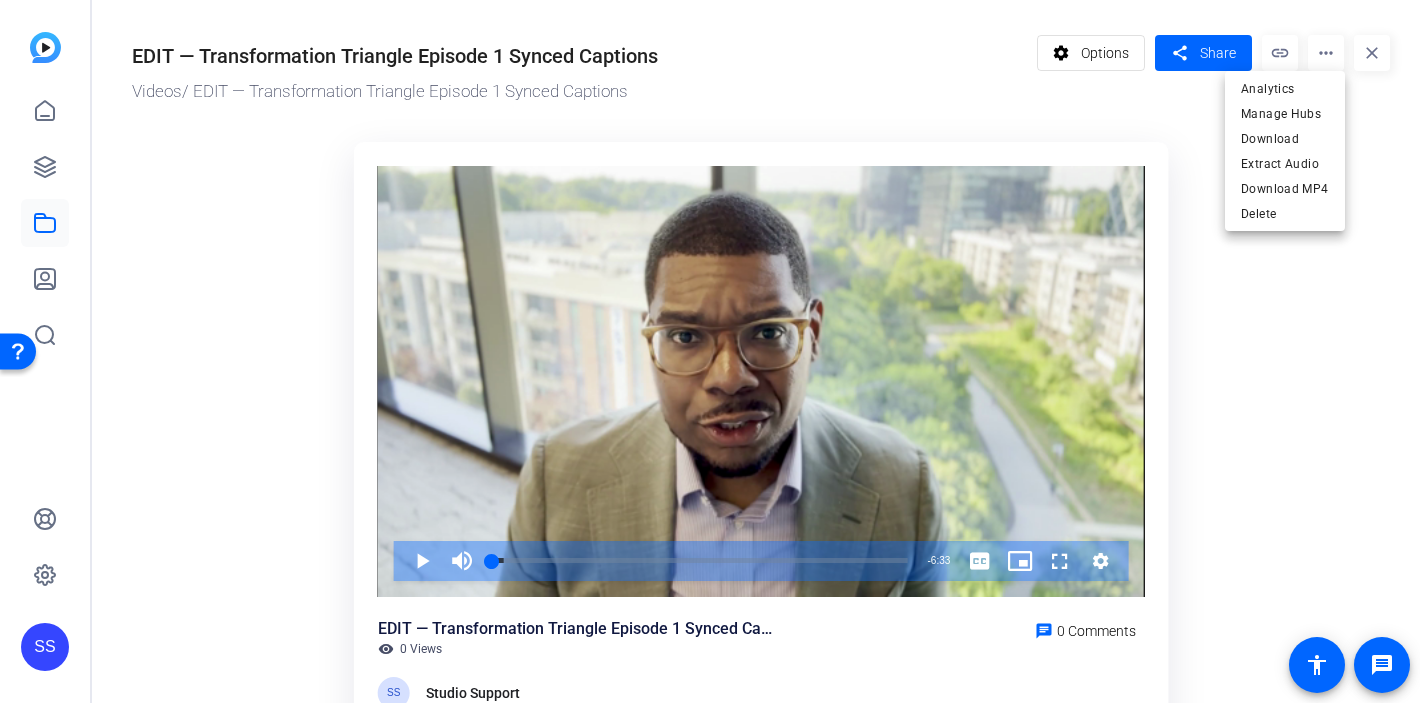 click at bounding box center (710, 351) 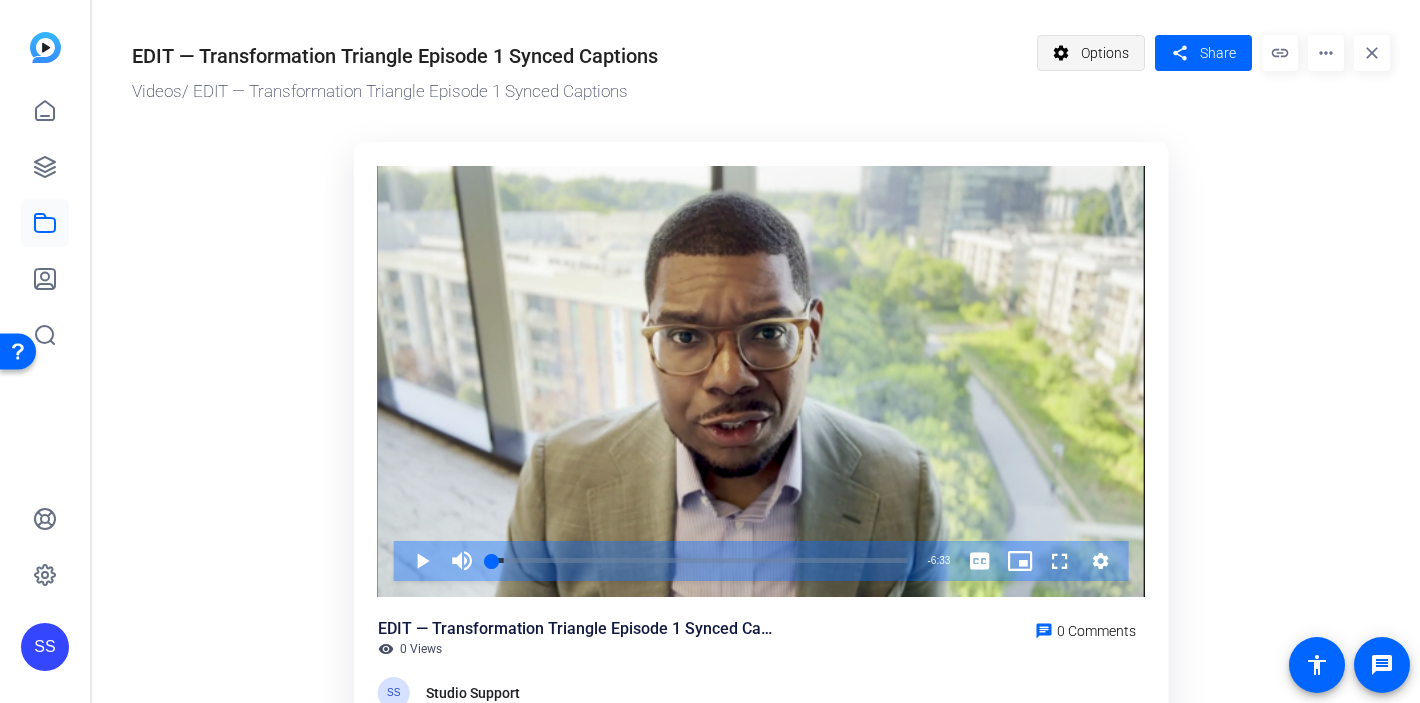 click on "Options" 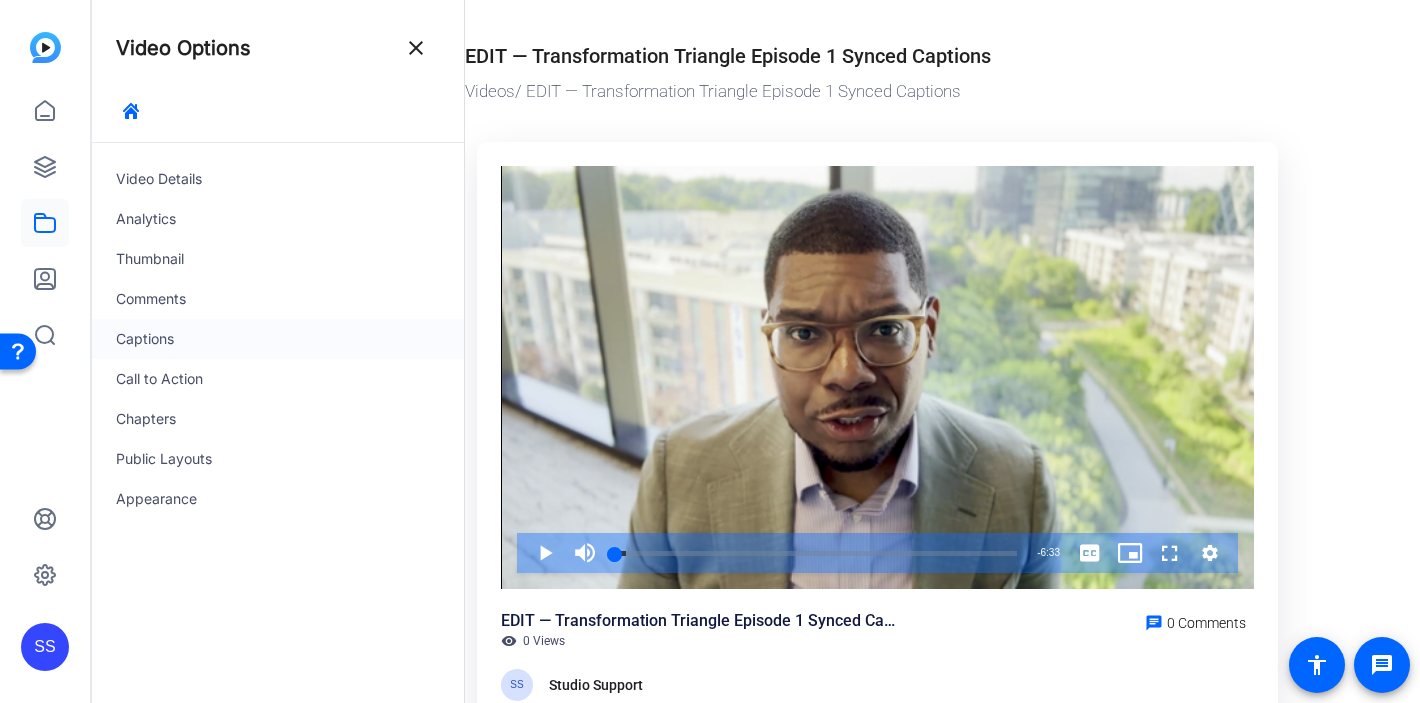 click on "Captions" 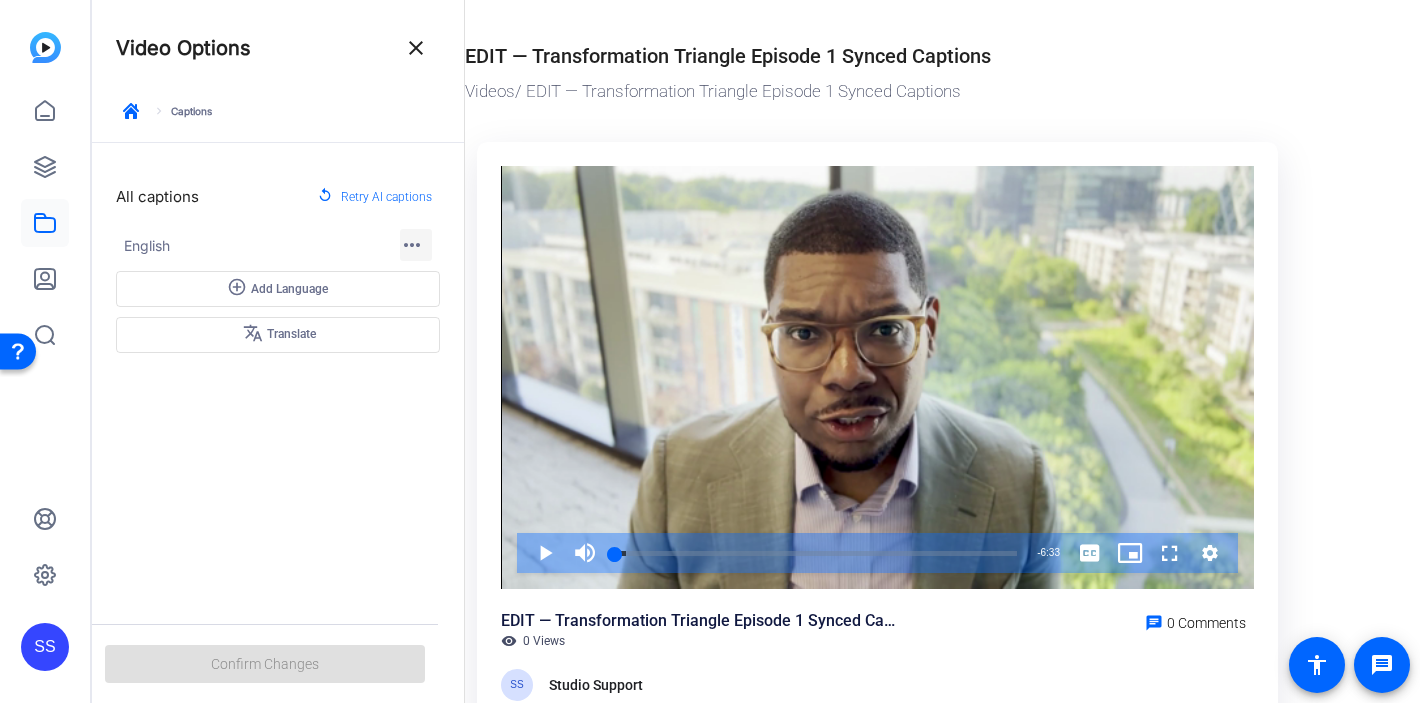 click on "more_horiz" 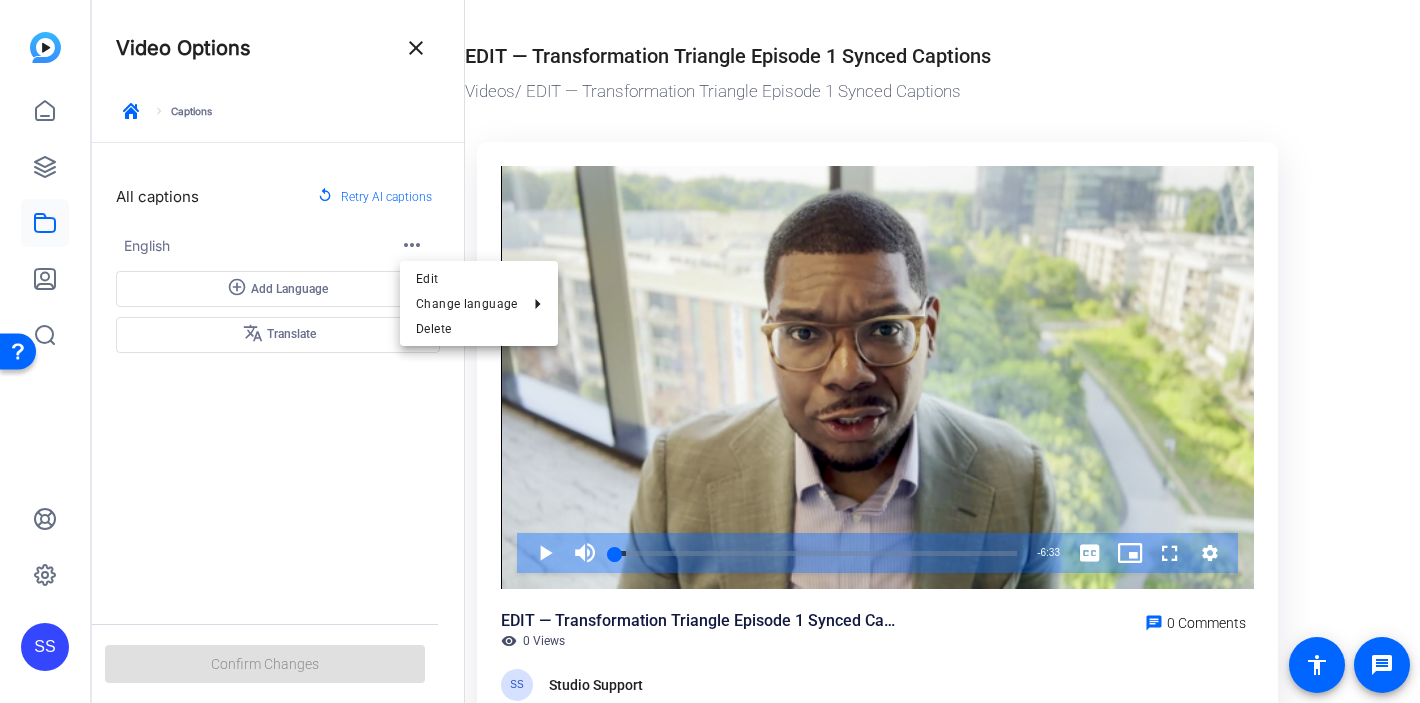 click at bounding box center (710, 351) 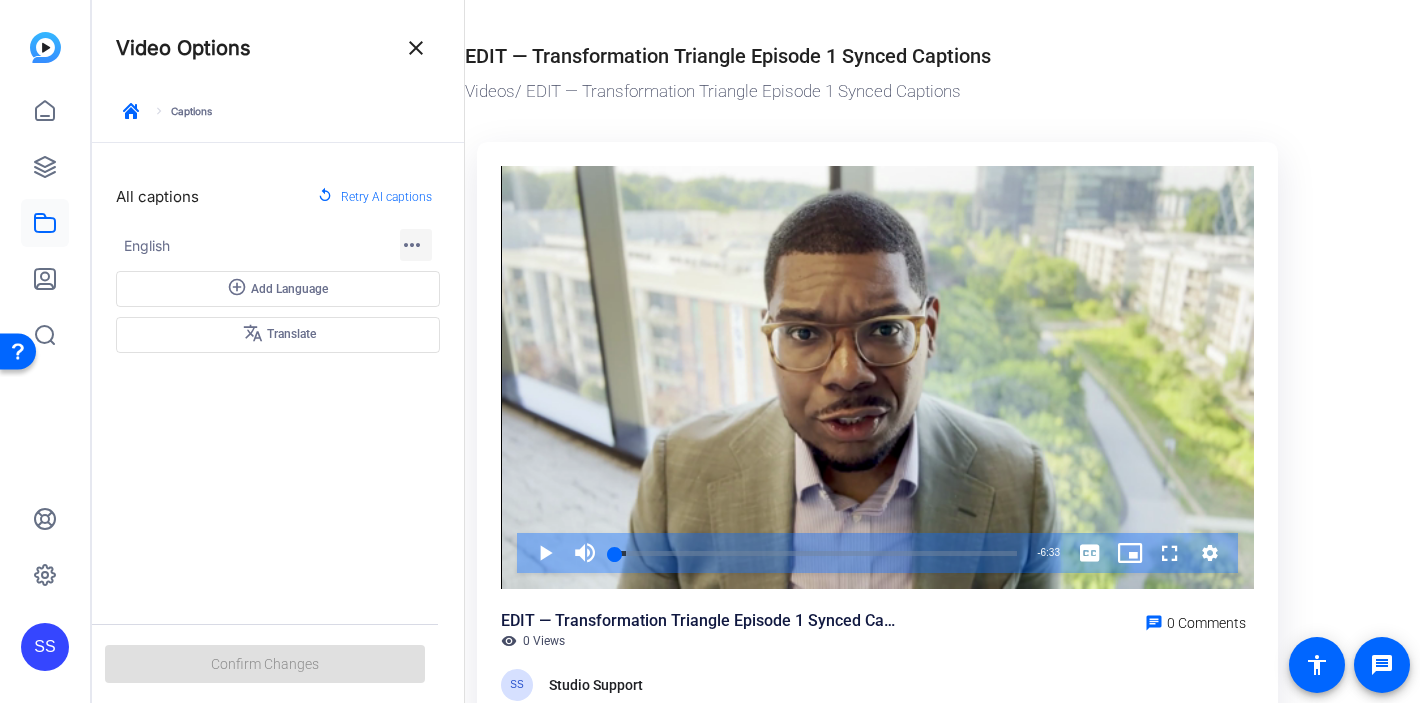 click on "more_horiz" 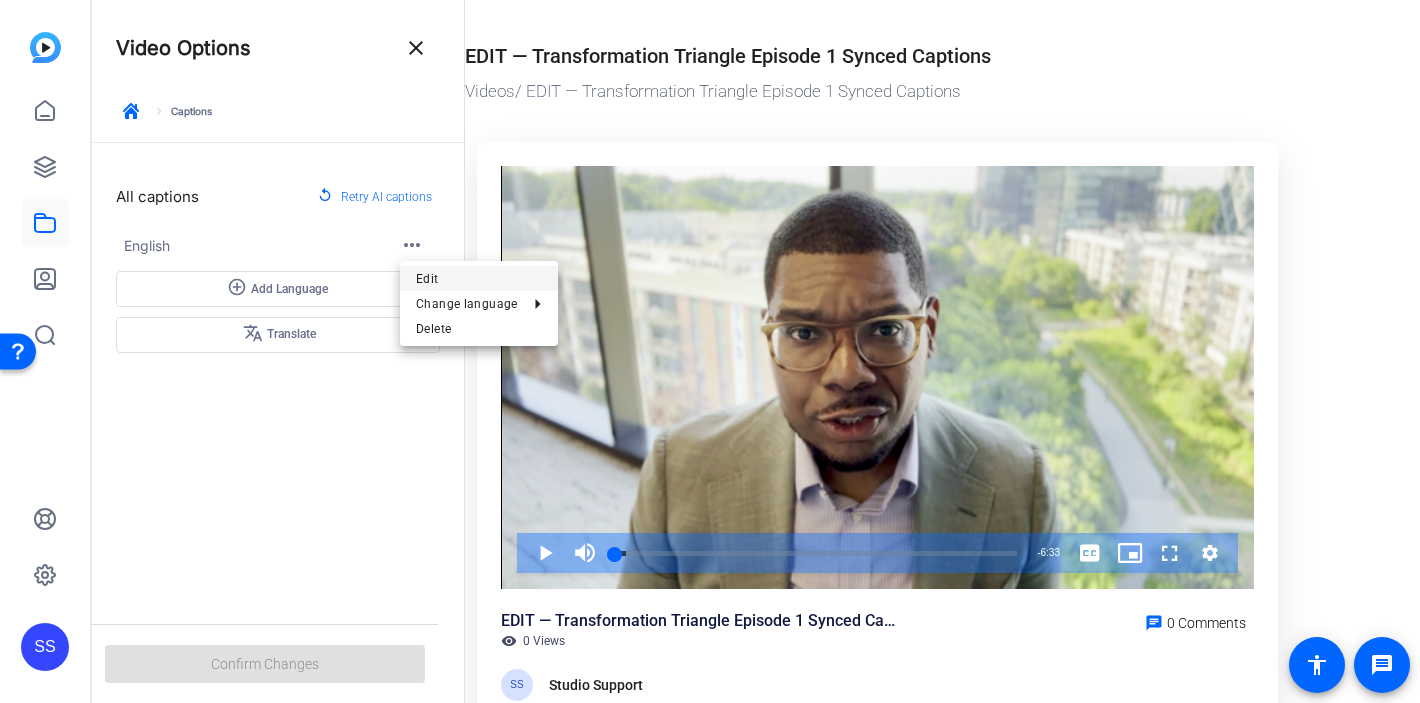 click on "Edit" at bounding box center (479, 279) 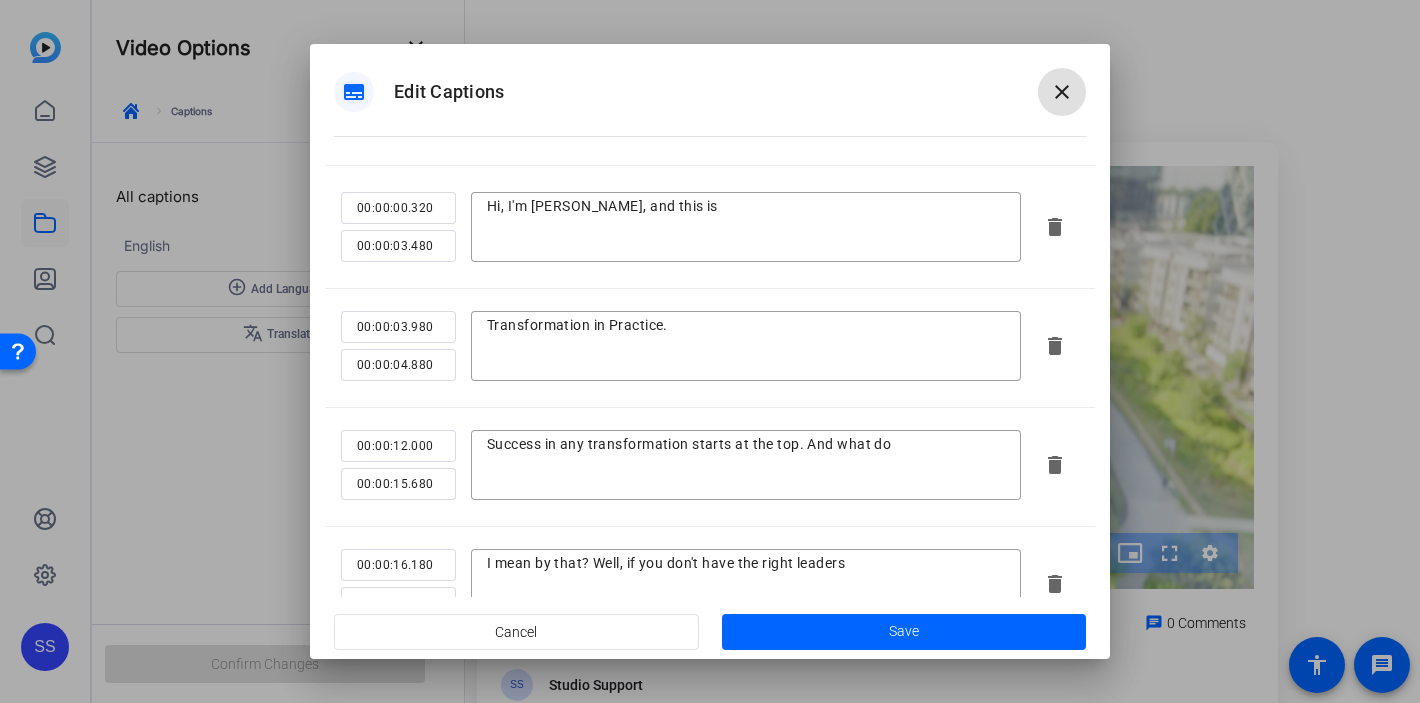 click at bounding box center [710, 351] 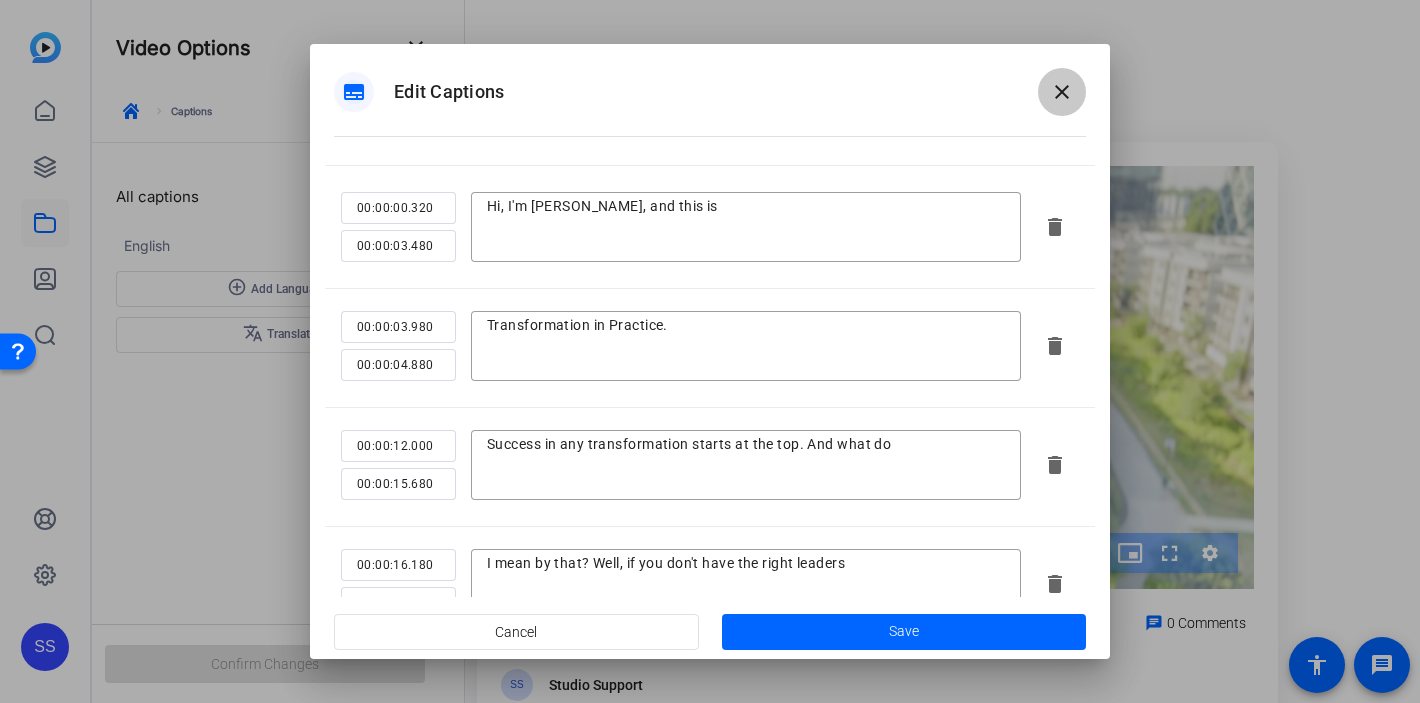 click on "close" at bounding box center [1062, 92] 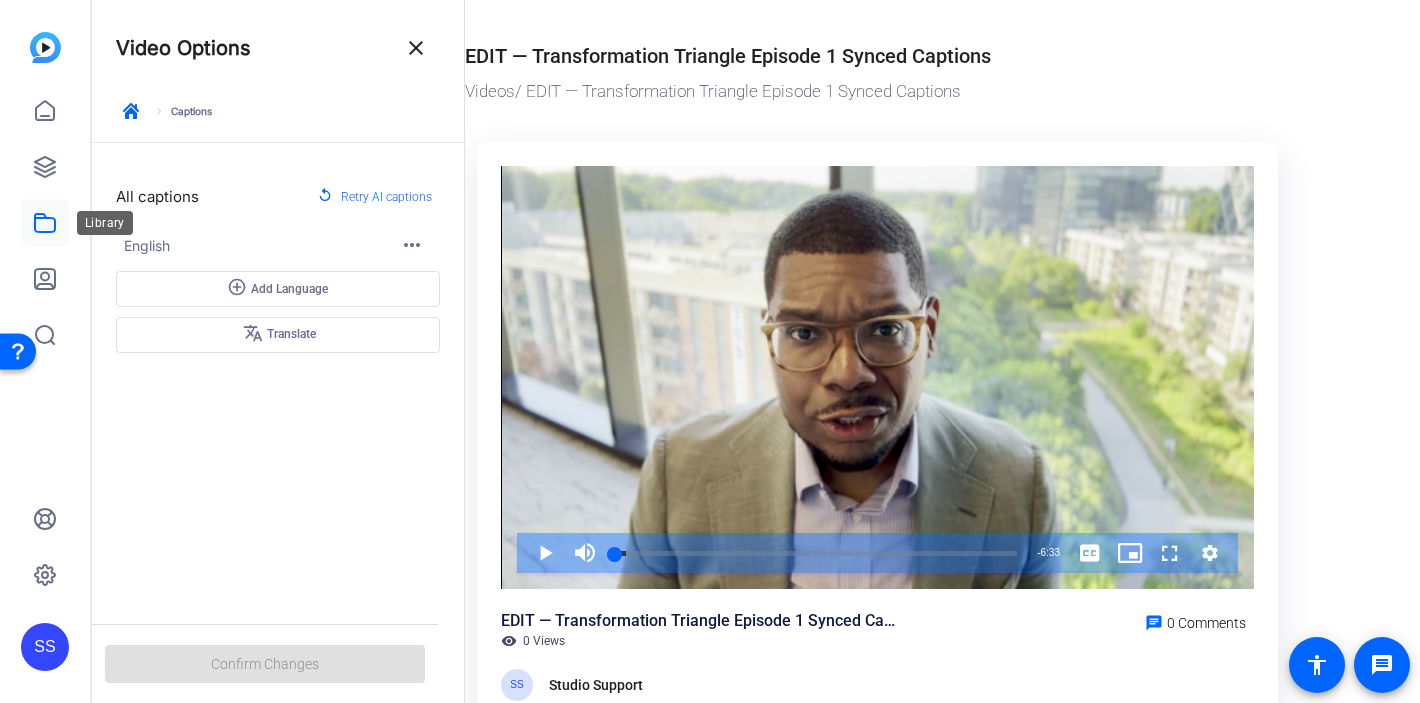 click 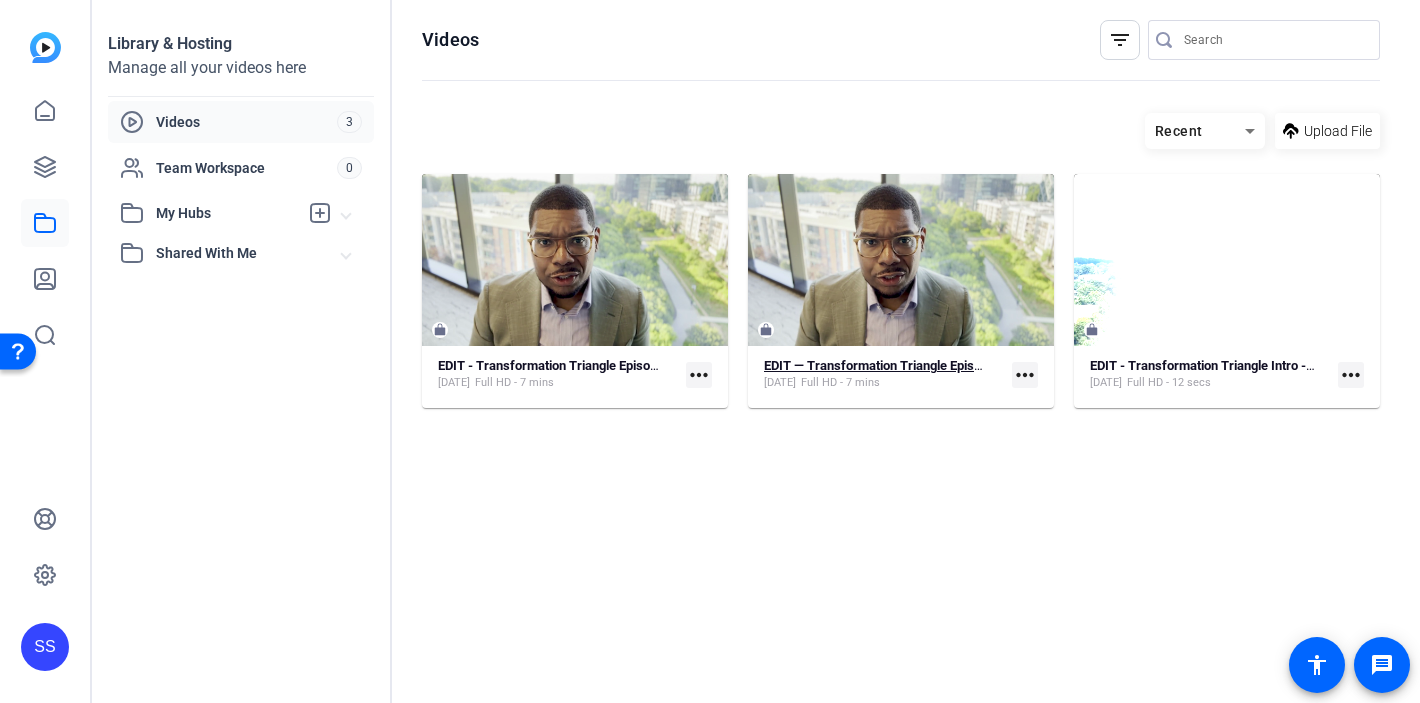 click on "EDIT — Transformation Triangle Episode 1 Synced Captions" 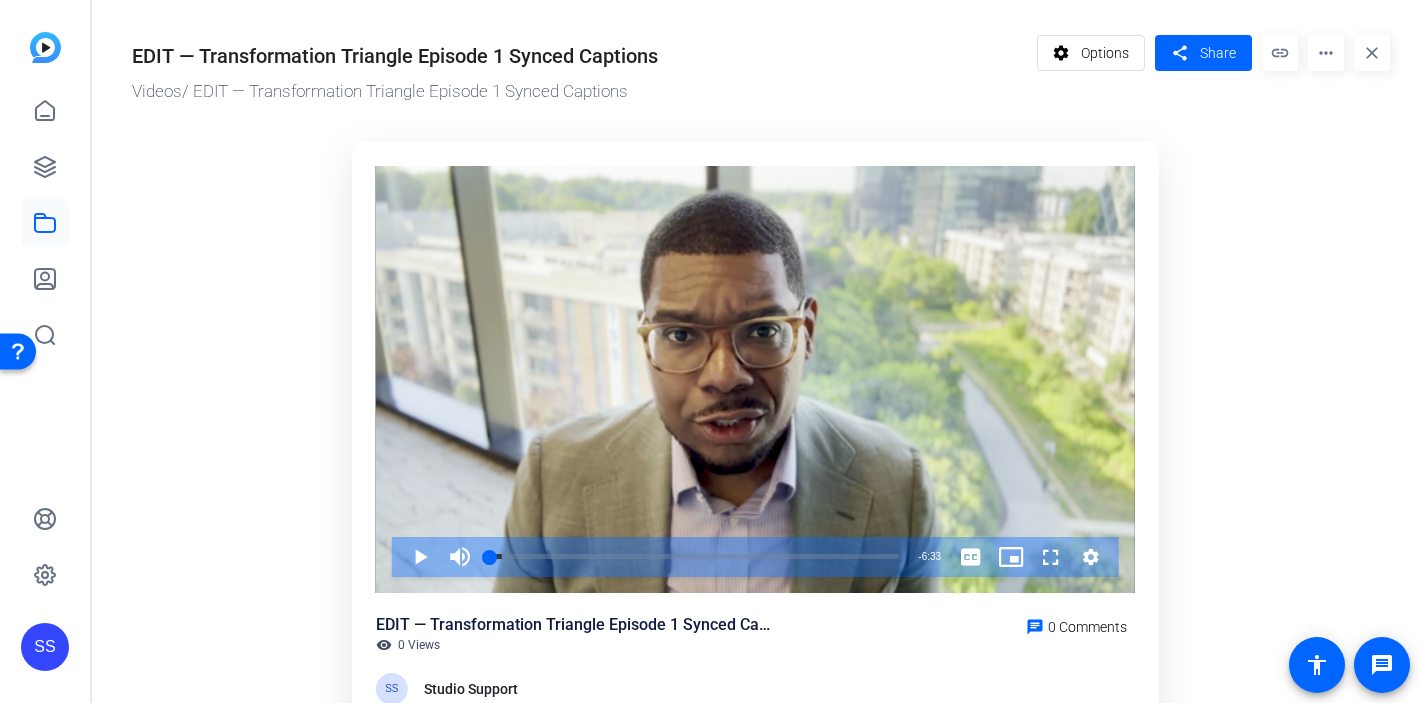 click on "more_horiz" 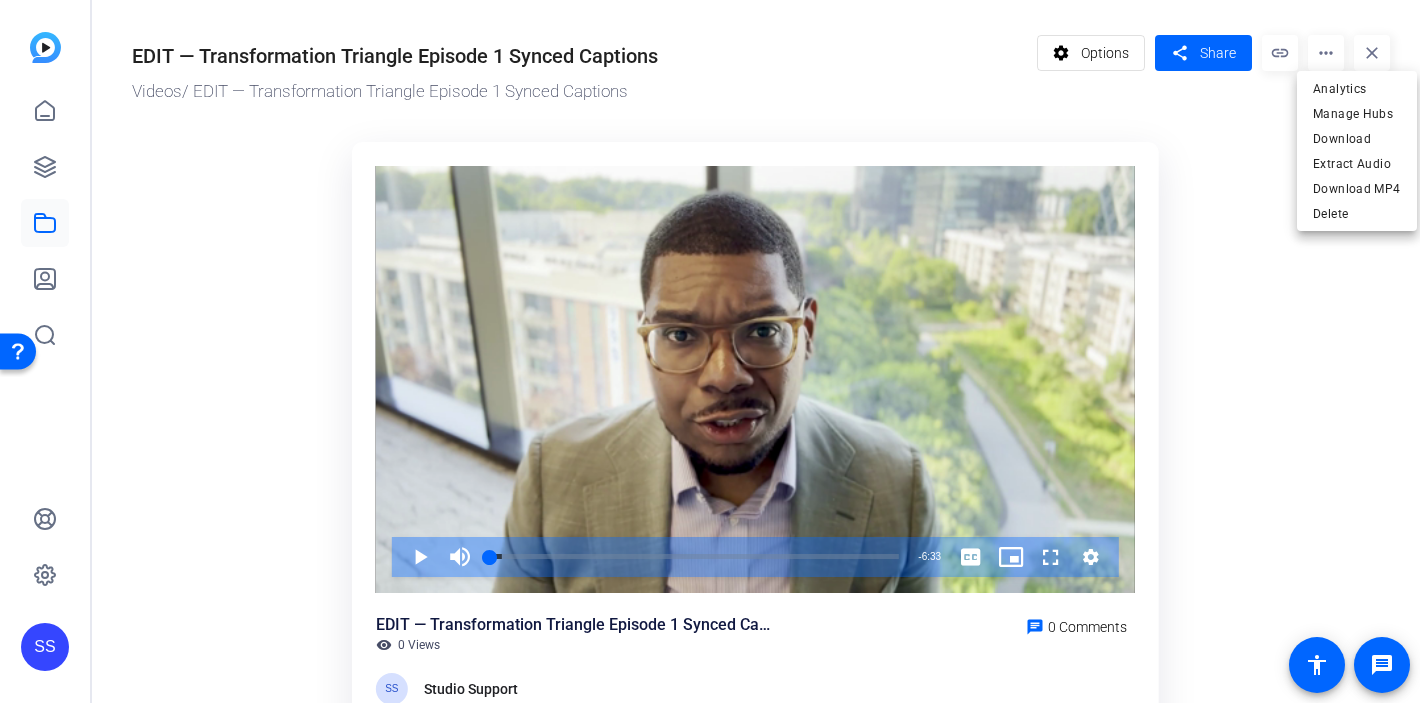 click at bounding box center (710, 351) 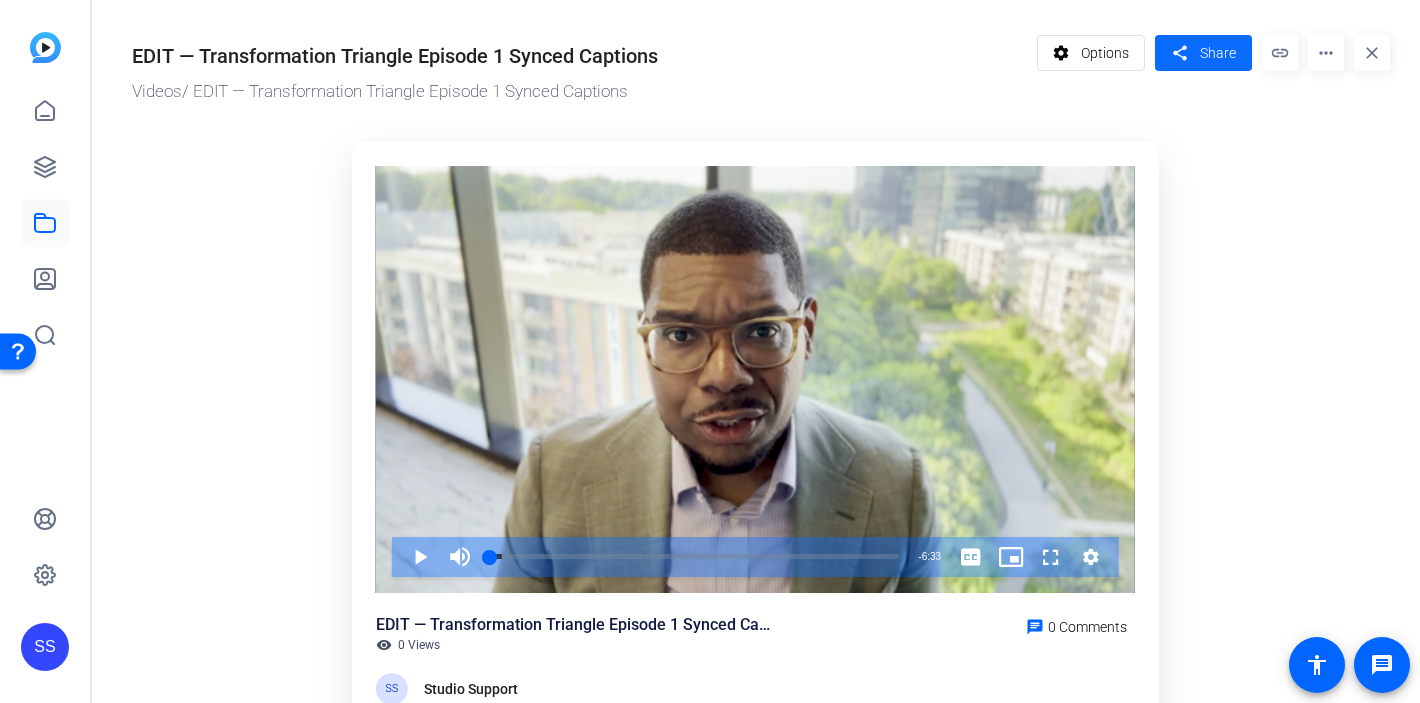 click on "Share" 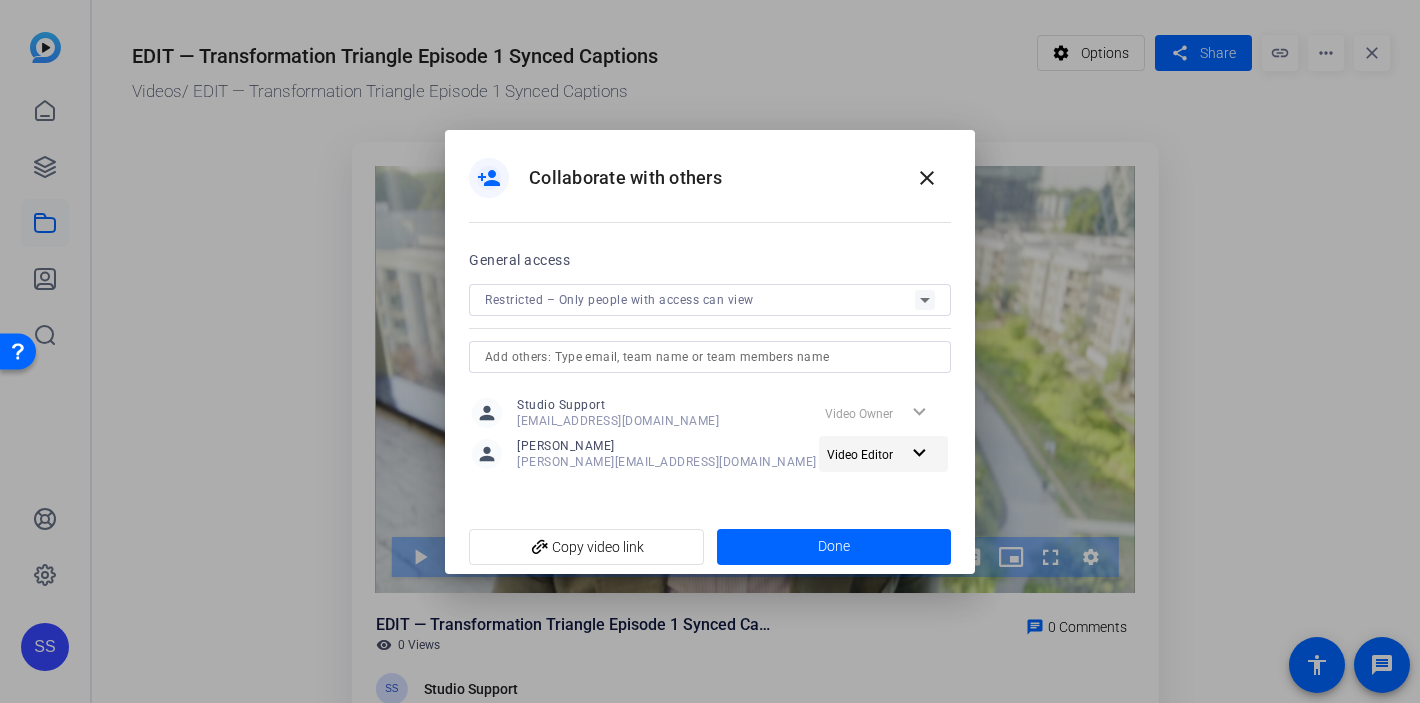 click on "Video Editor" at bounding box center [867, 454] 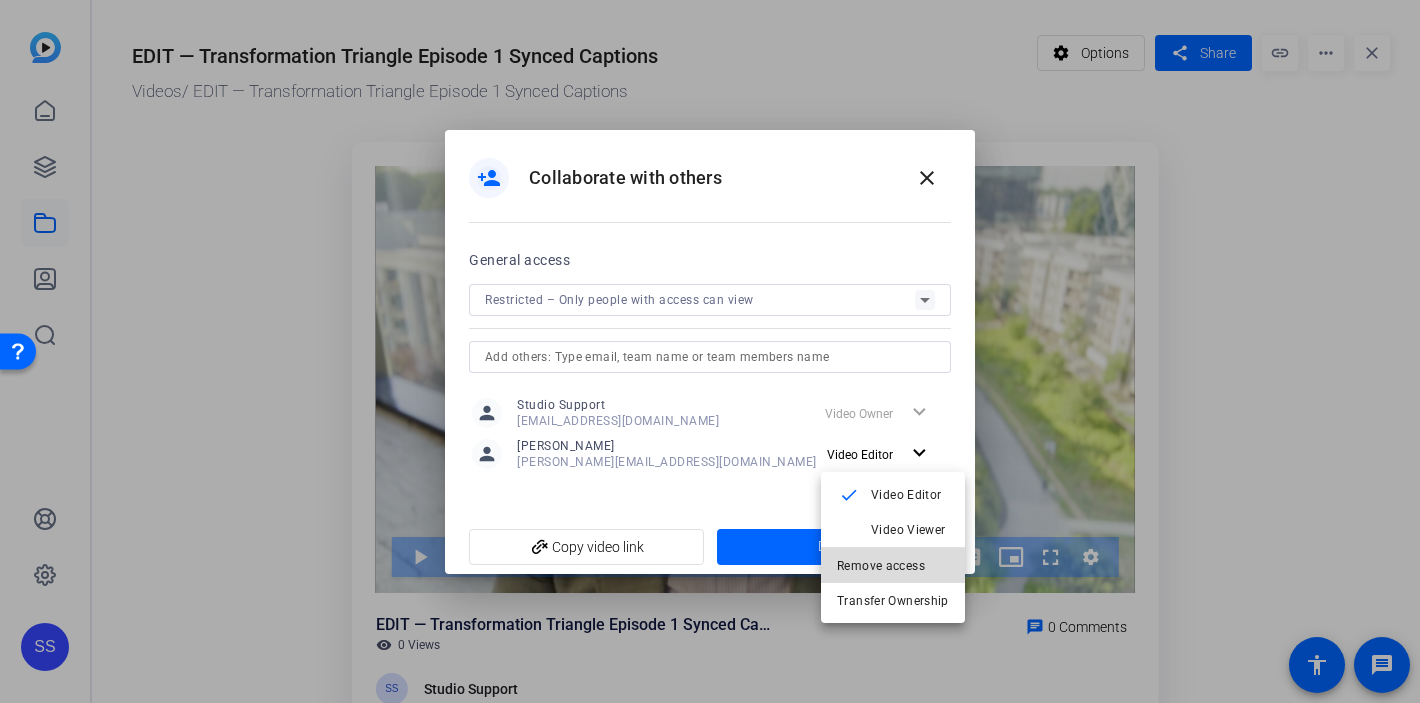 click on "Remove access" at bounding box center (881, 565) 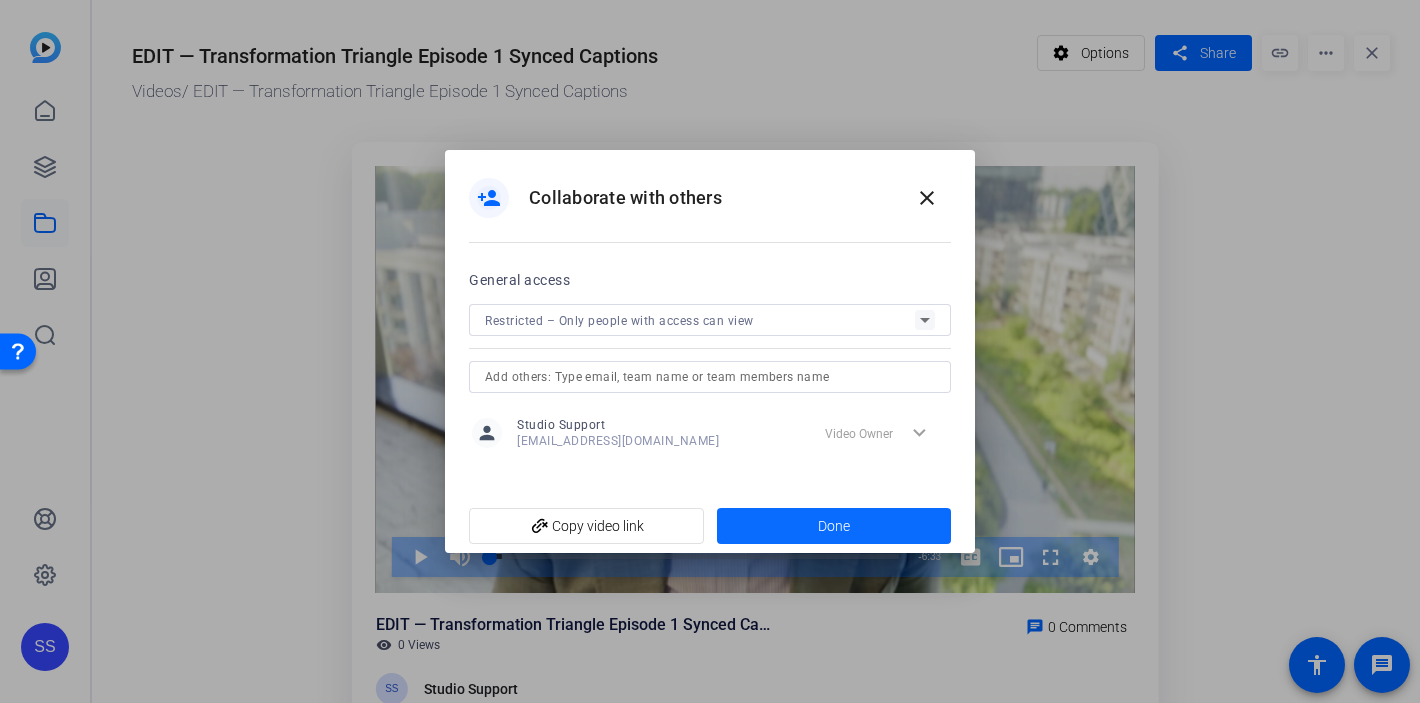 click 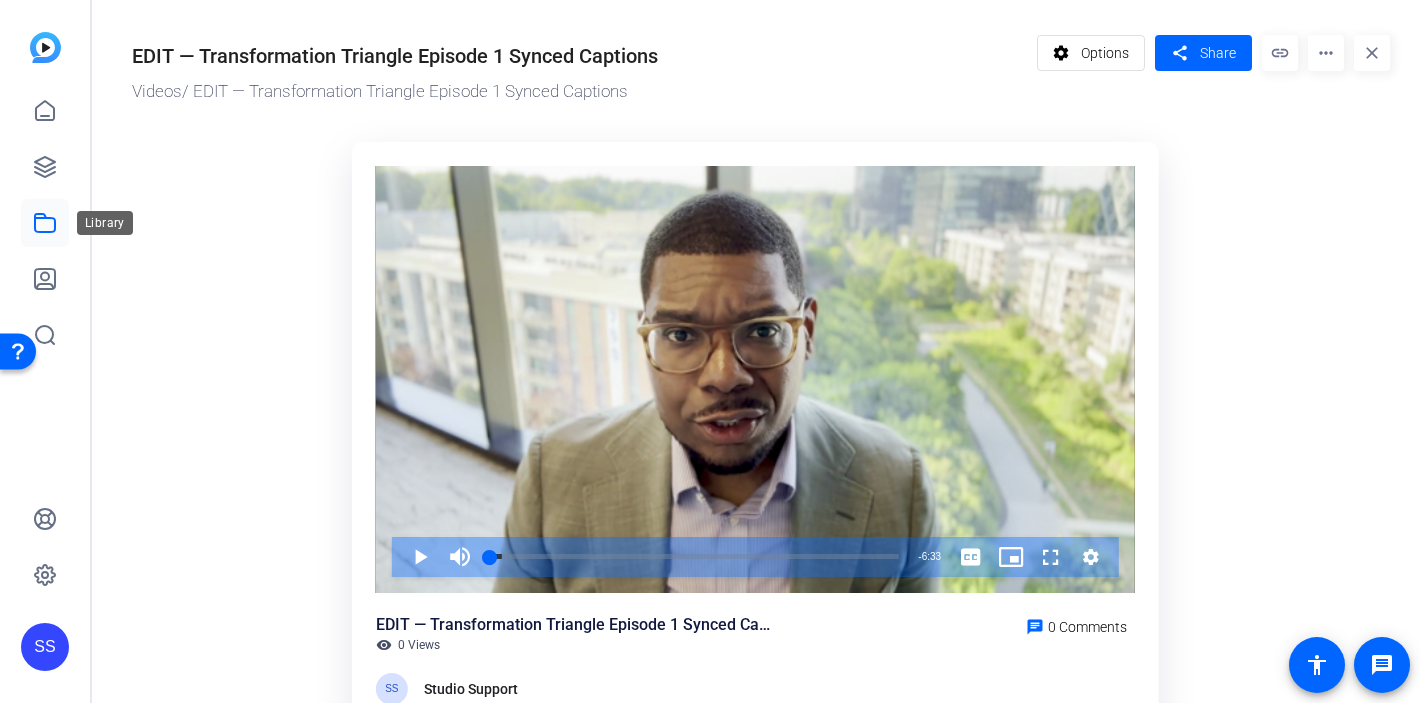 click 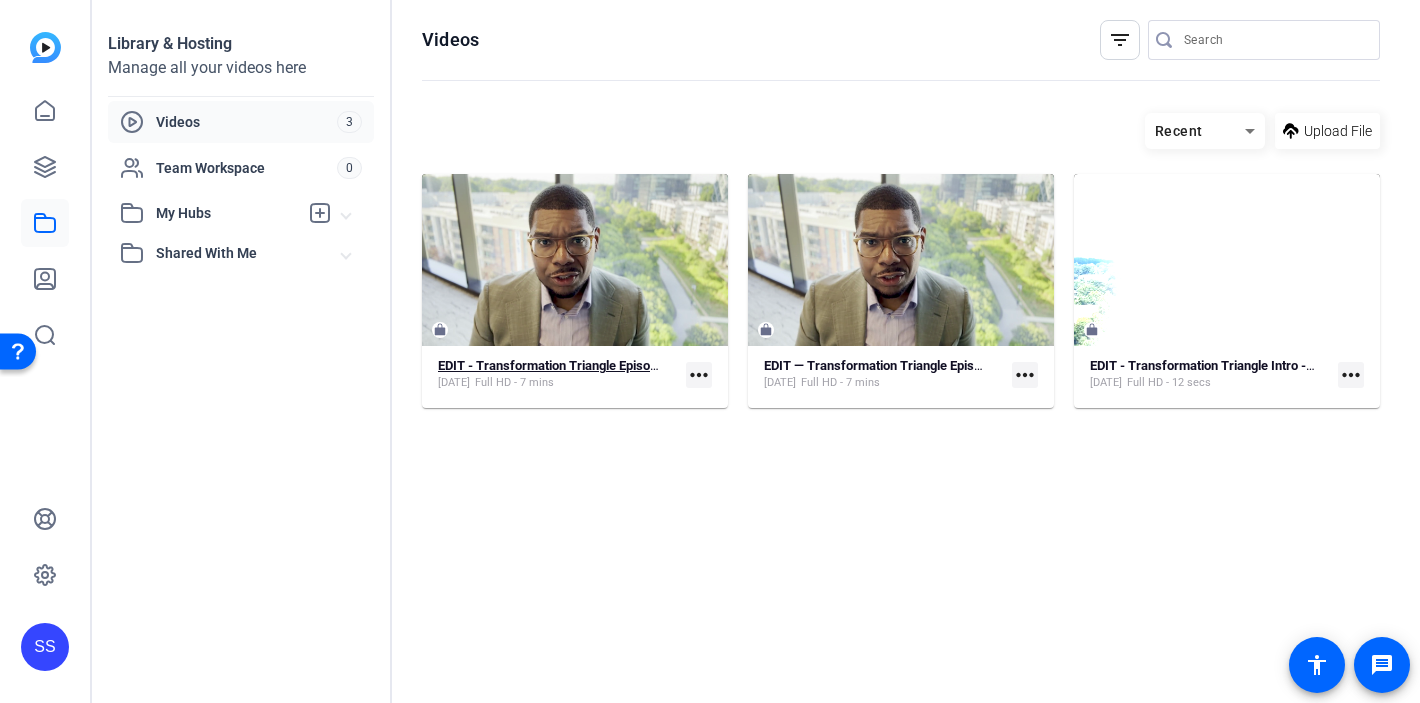 click on "EDIT - Transformation Triangle Episode 1" 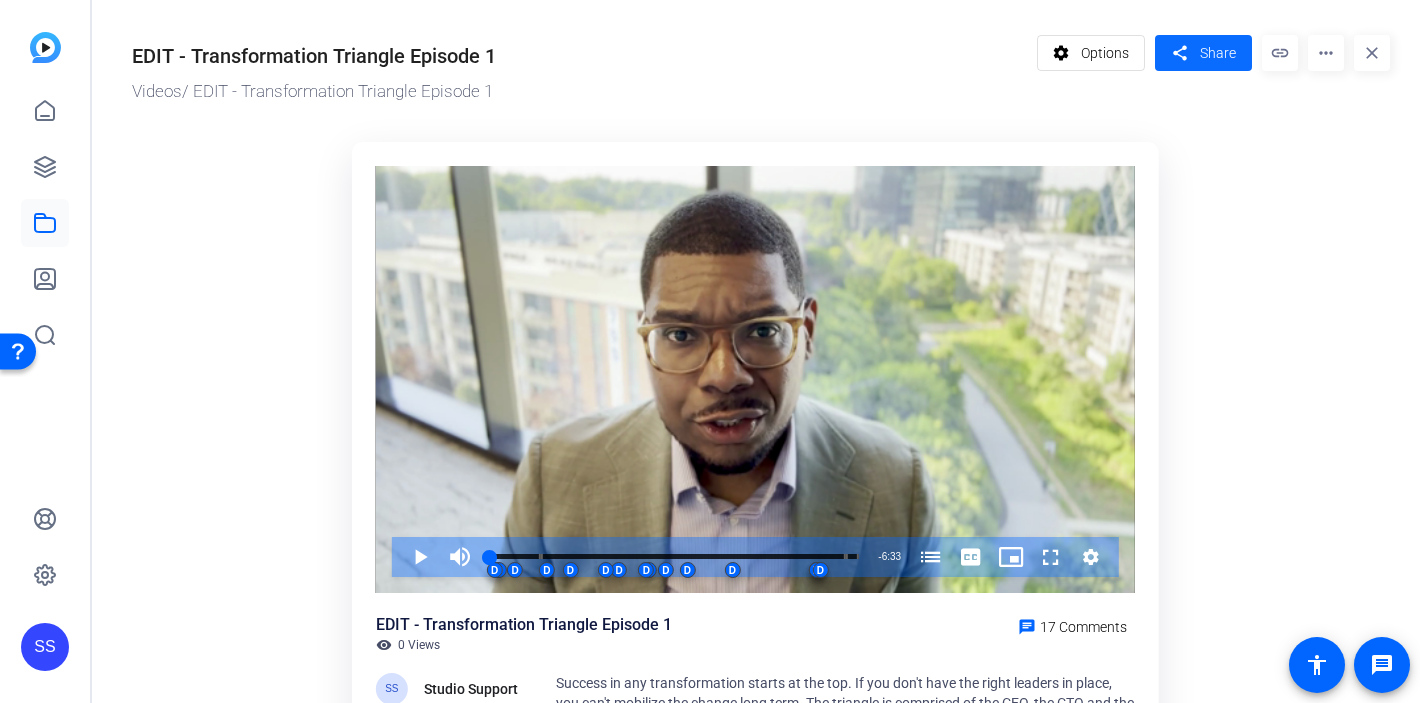 click 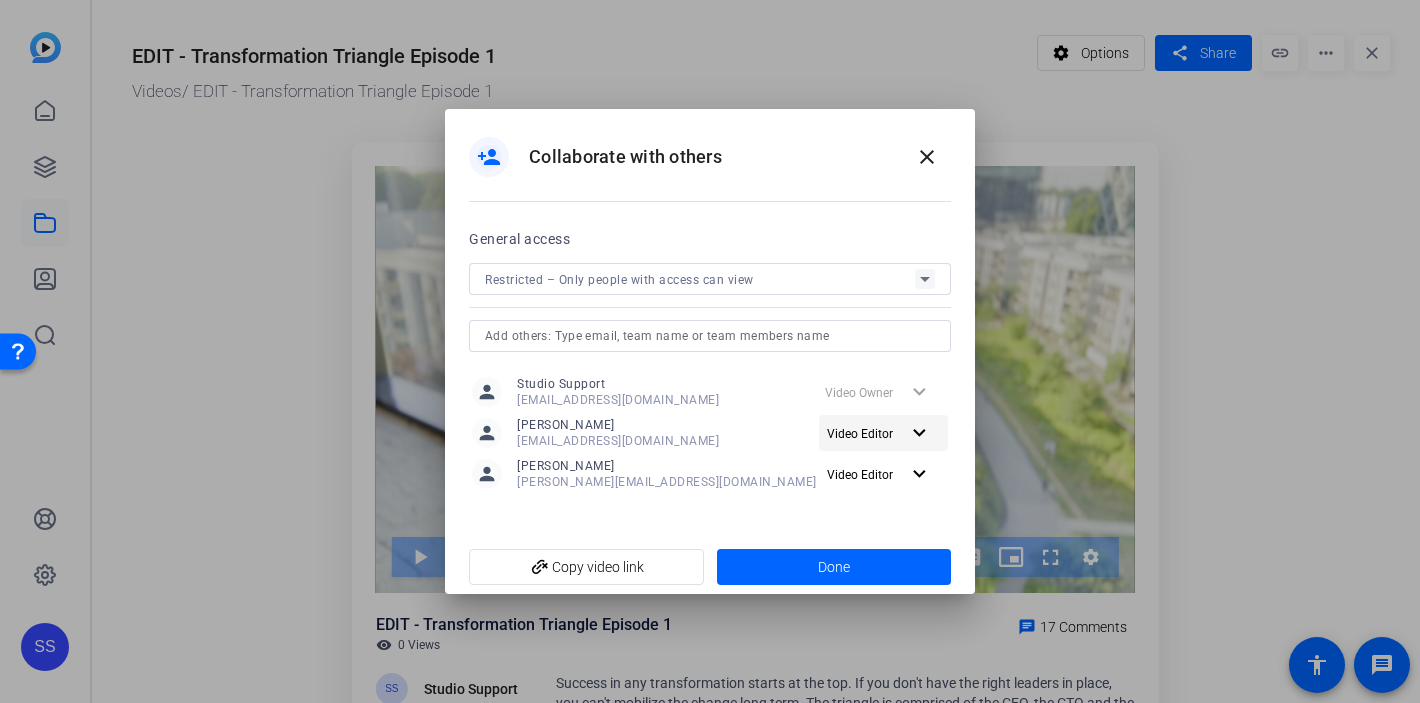 click on "Video Editor" at bounding box center (867, 433) 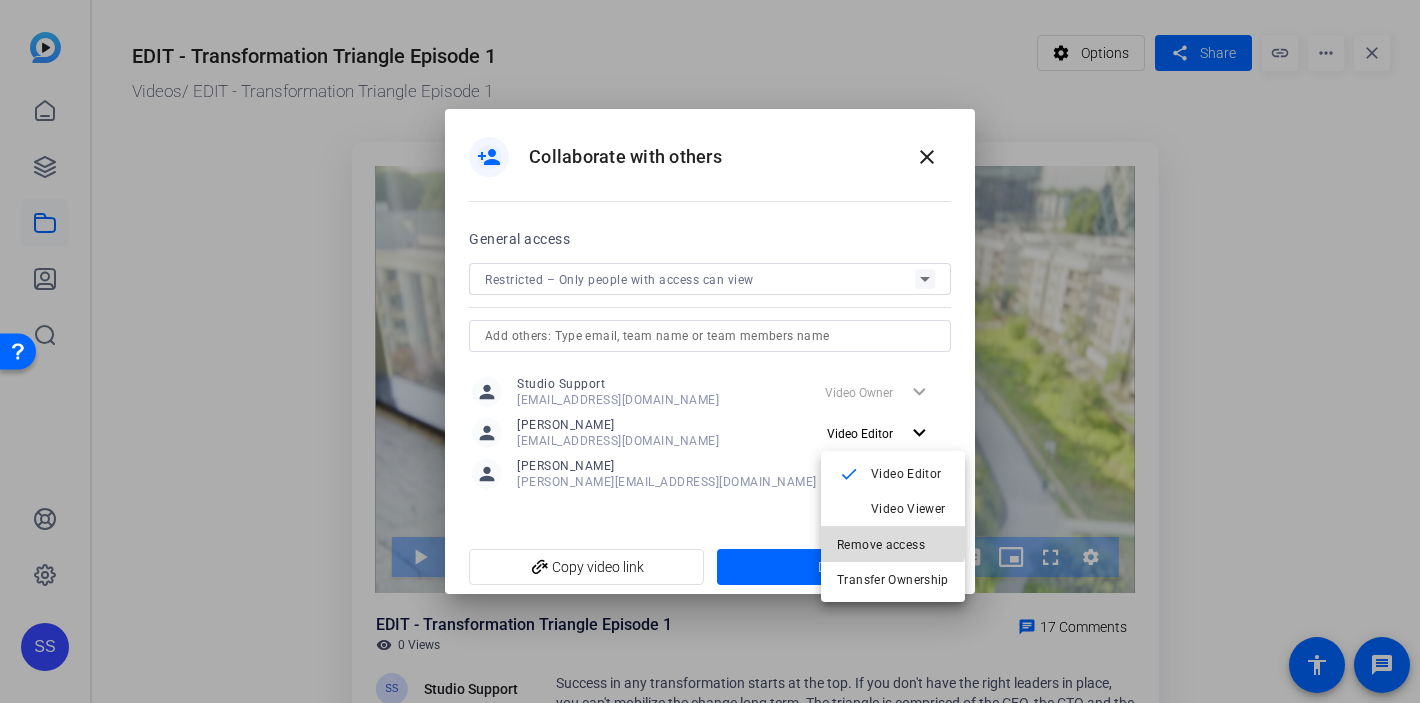 click on "Remove access" at bounding box center [881, 545] 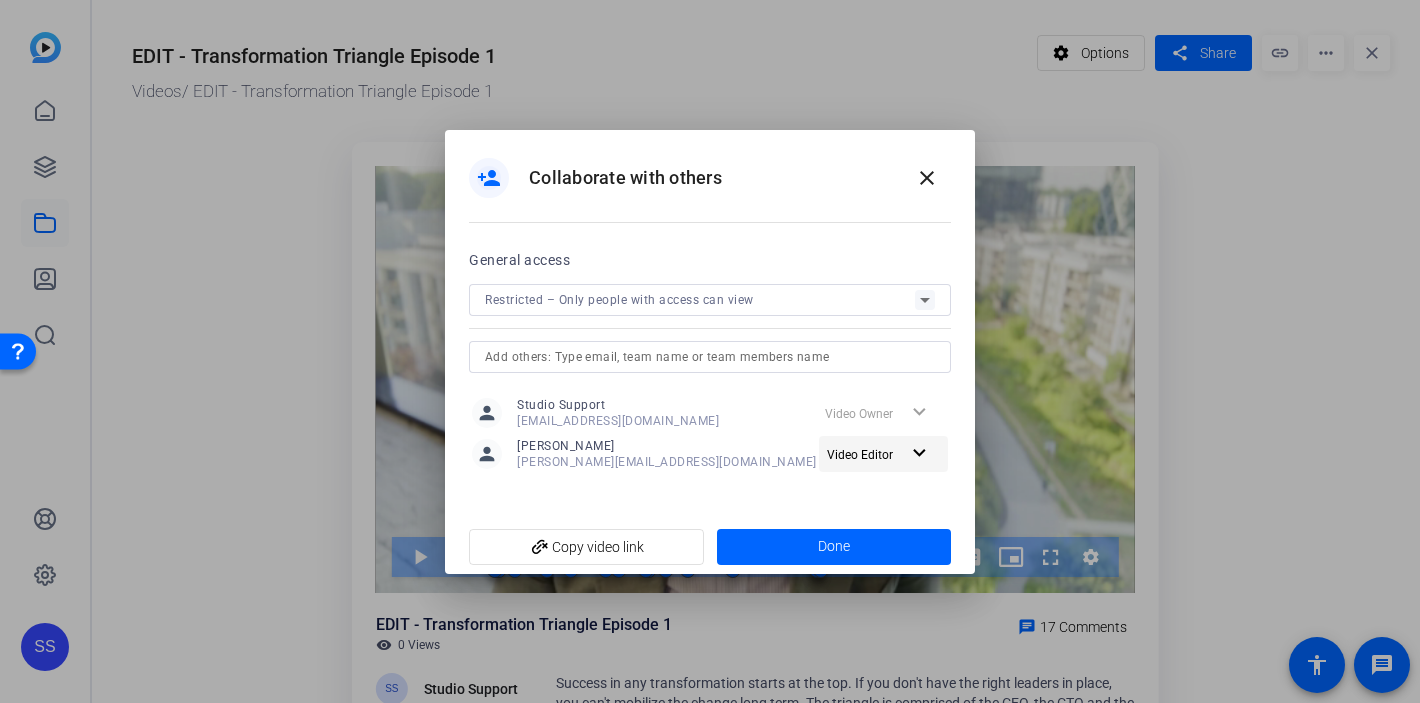 click on "Video Editor" at bounding box center (860, 455) 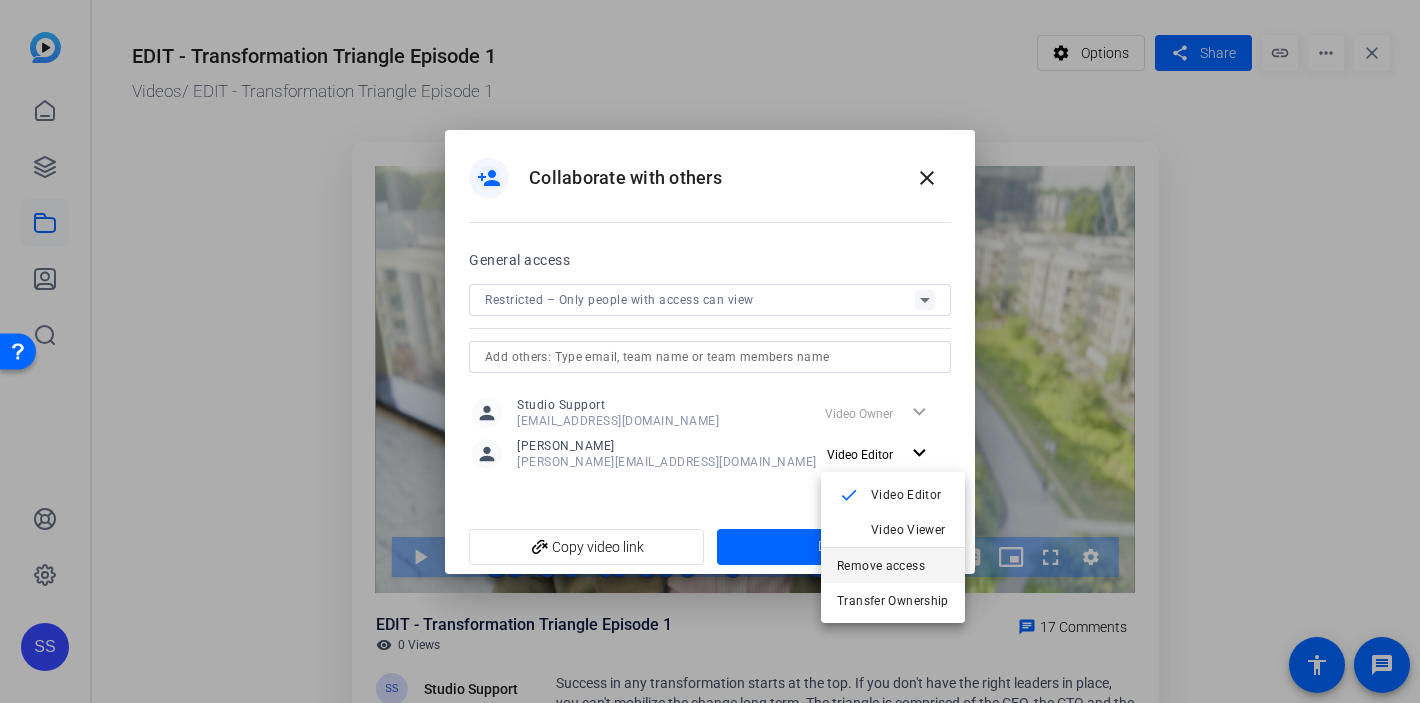 click on "Remove access" at bounding box center (881, 565) 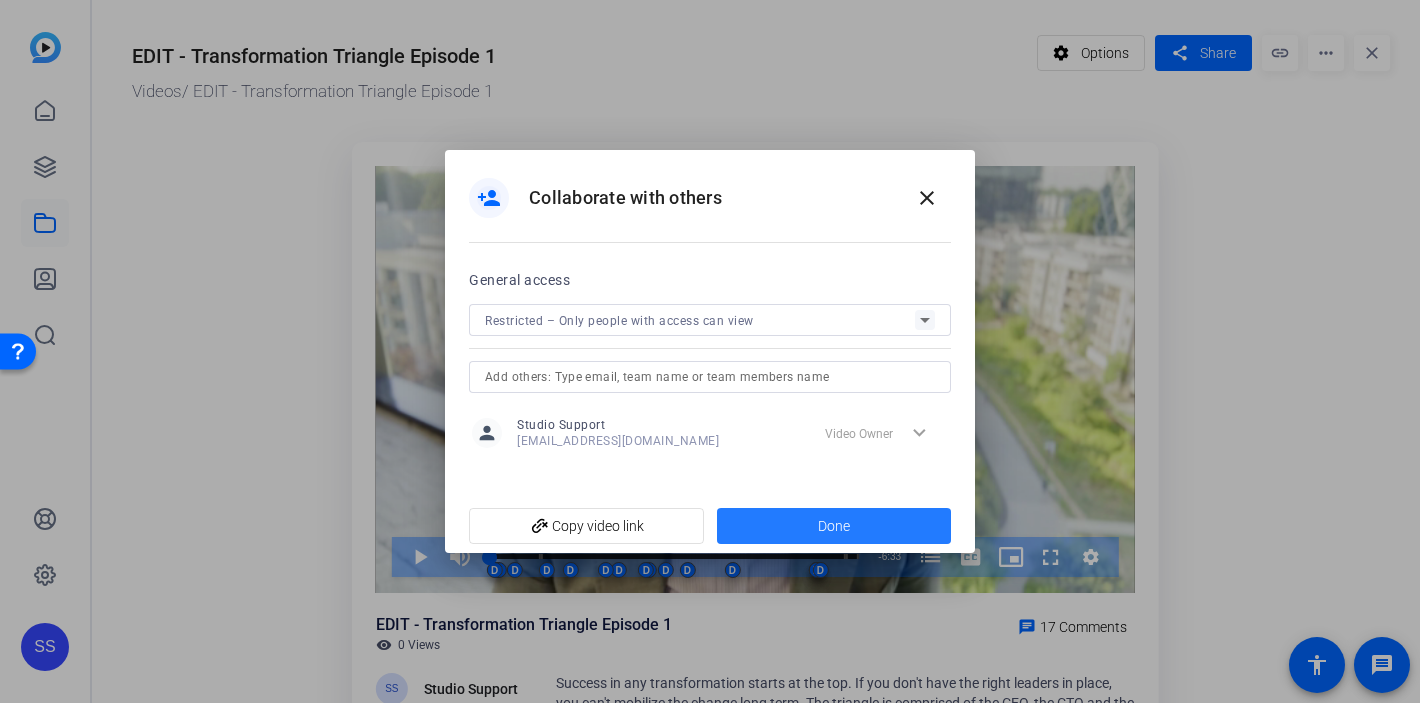 click 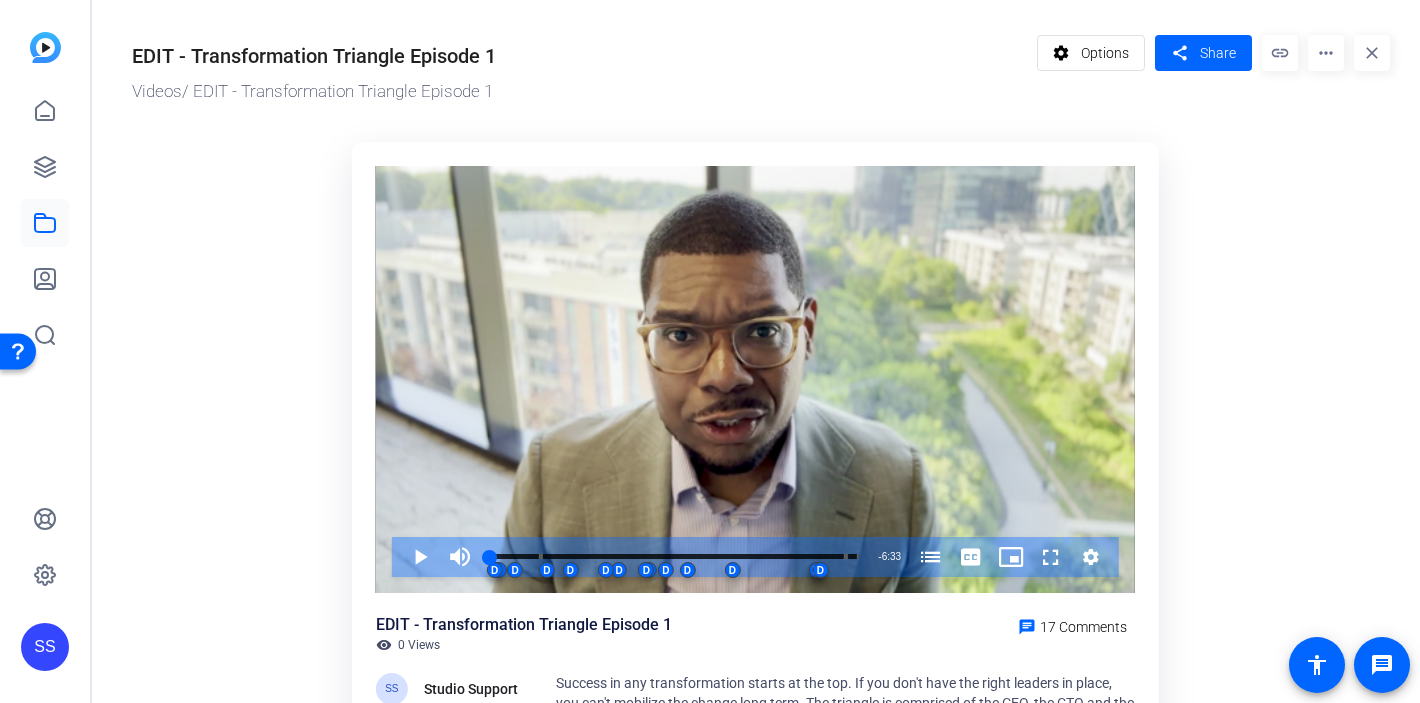 click on "more_horiz" 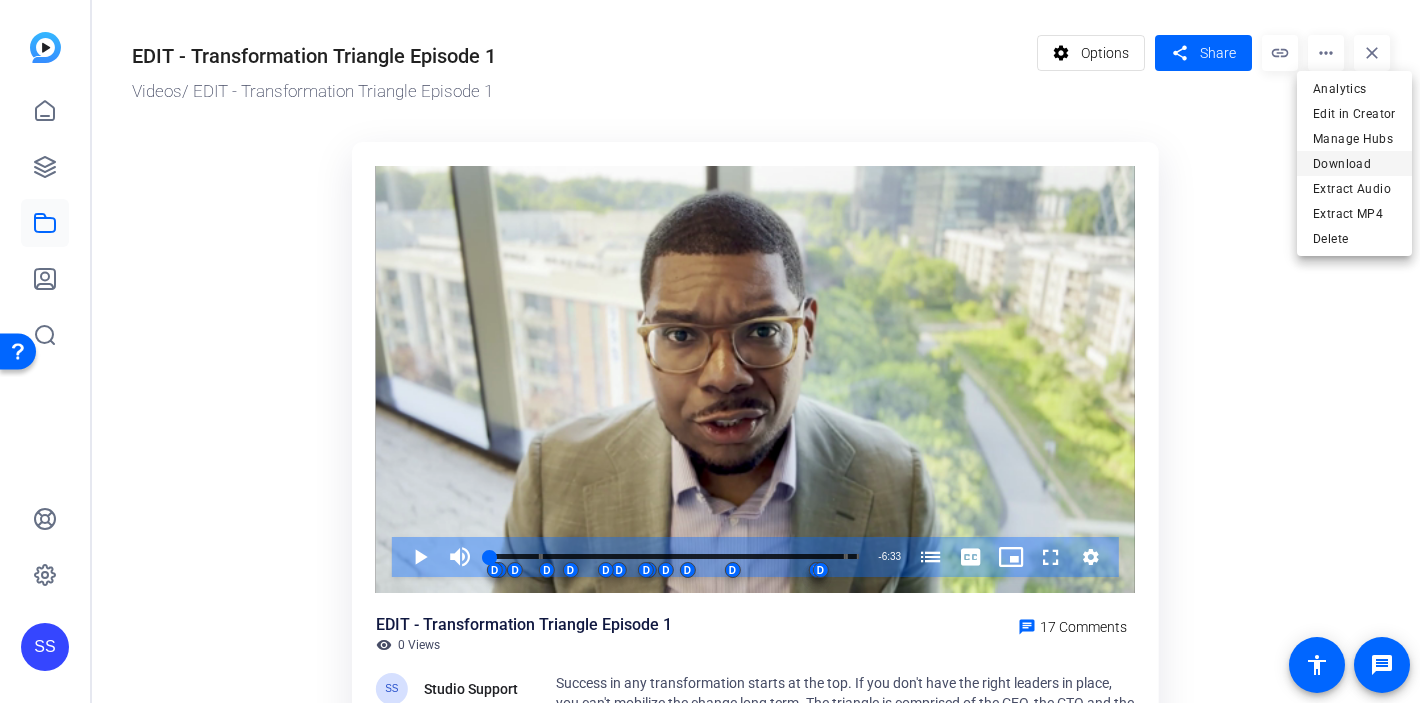 click on "Download" at bounding box center [1354, 164] 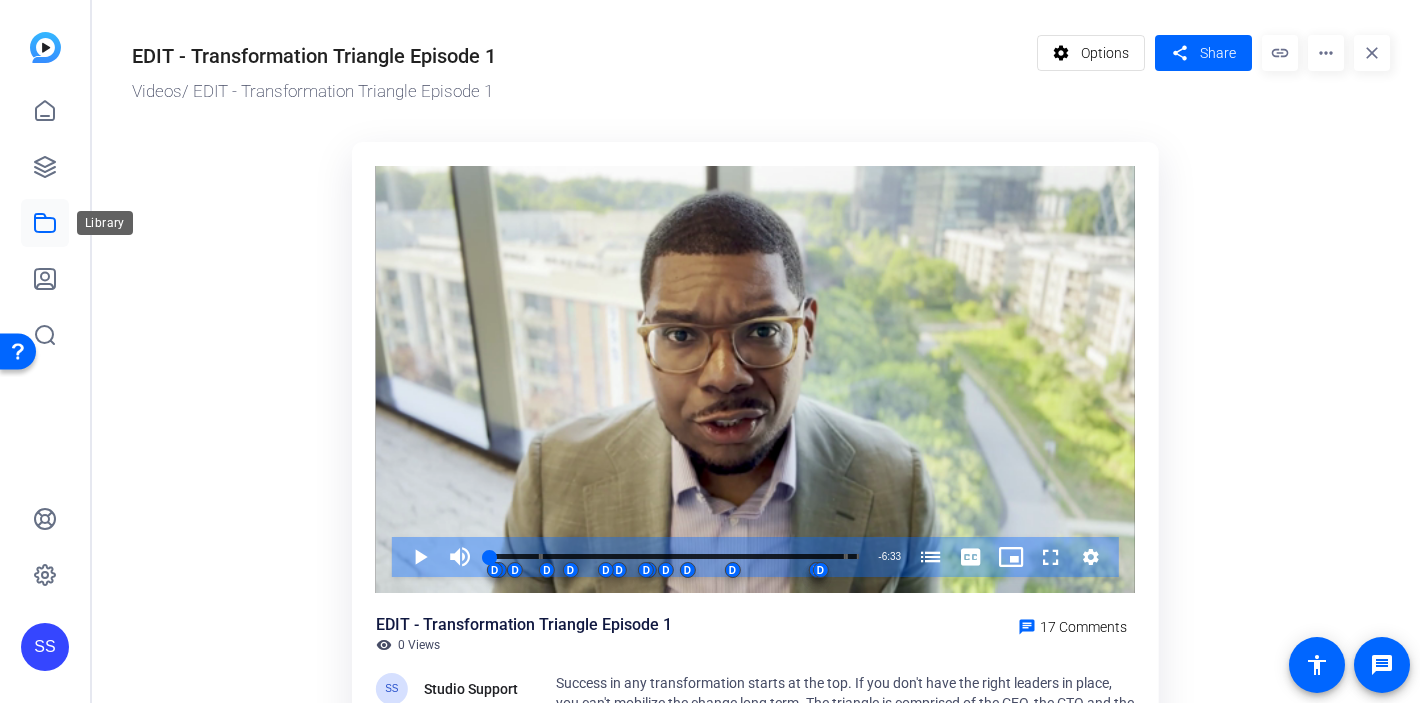 click 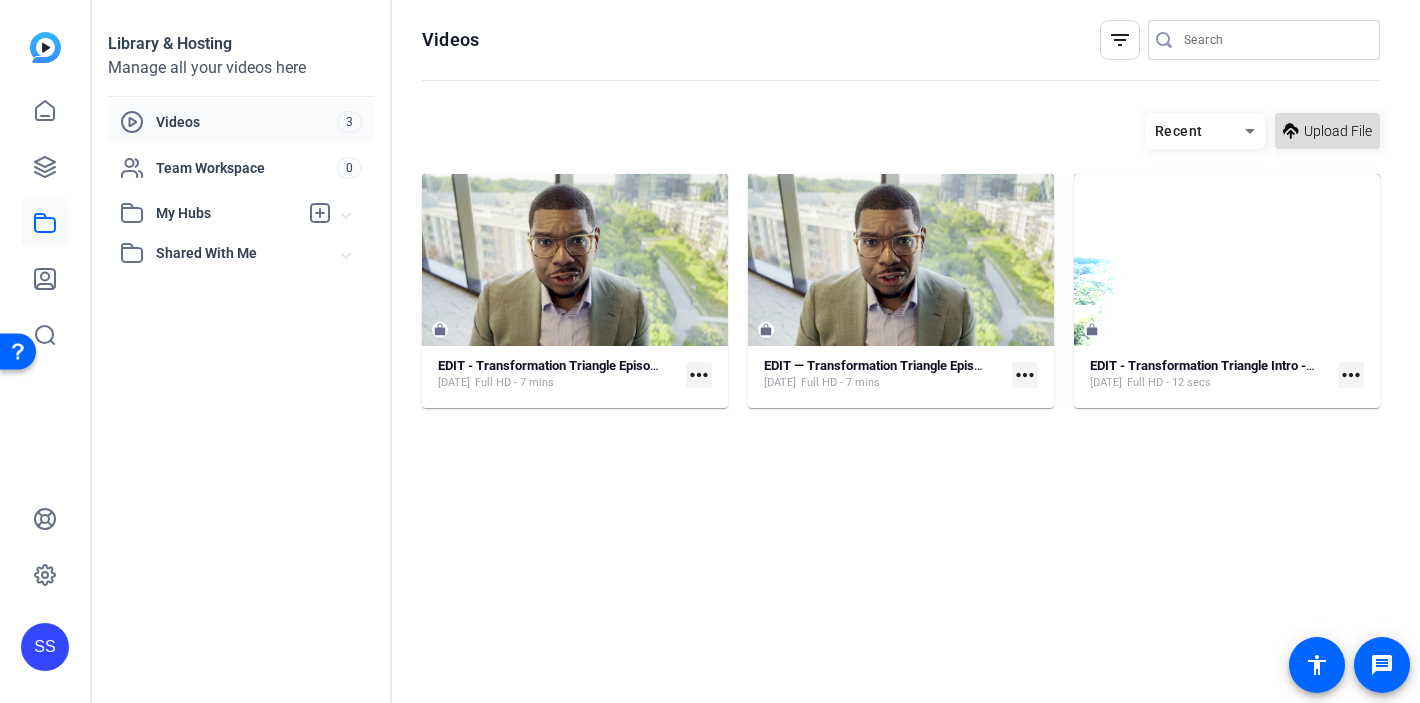 click on "Upload File" 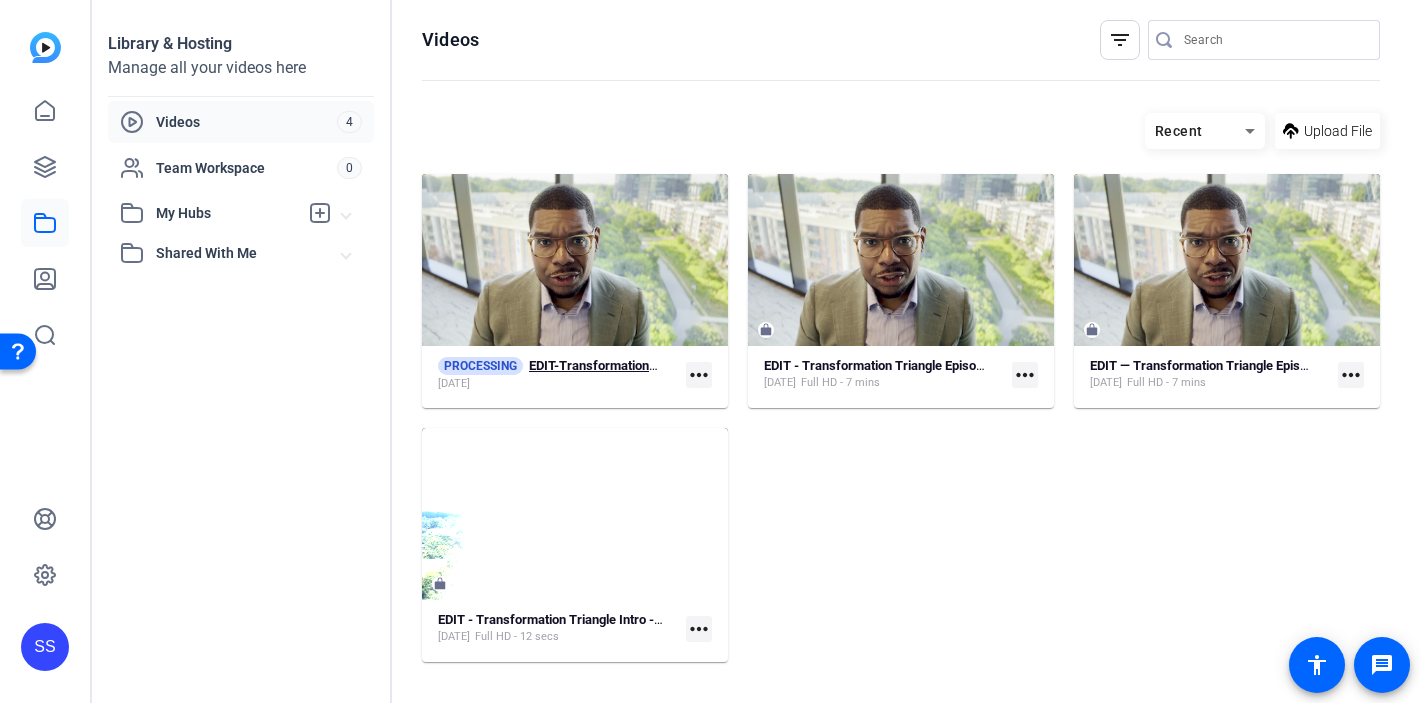 click on "EDIT-TransformationTriangleEpisode1_48965" 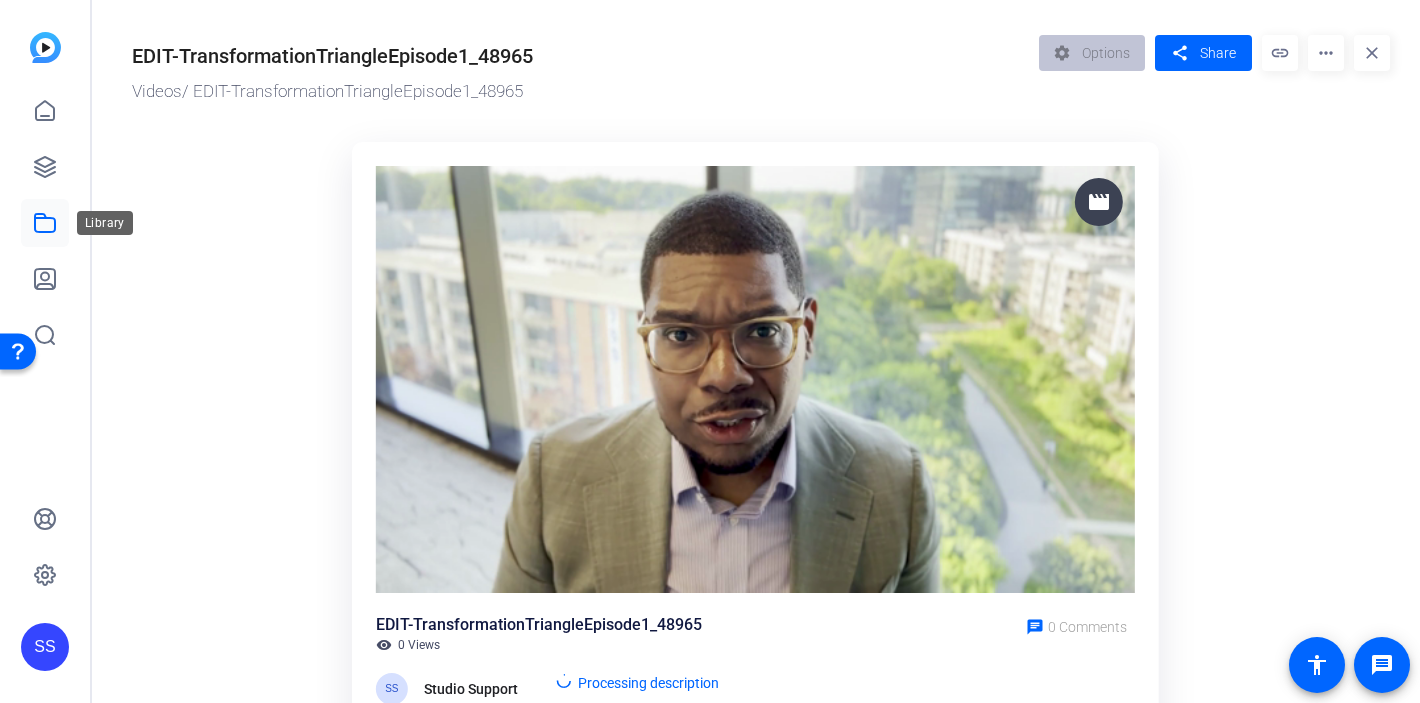 click 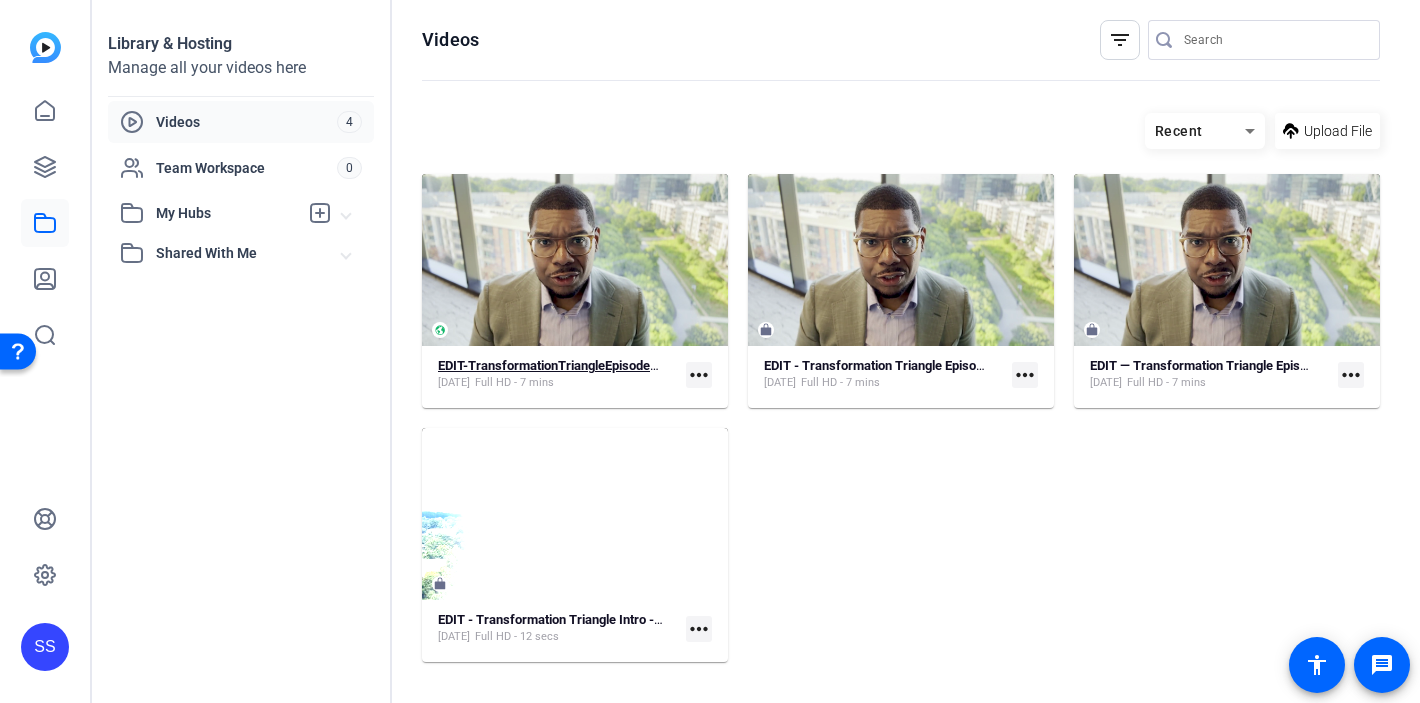 click on "EDIT-TransformationTriangleEpisode1_48965" 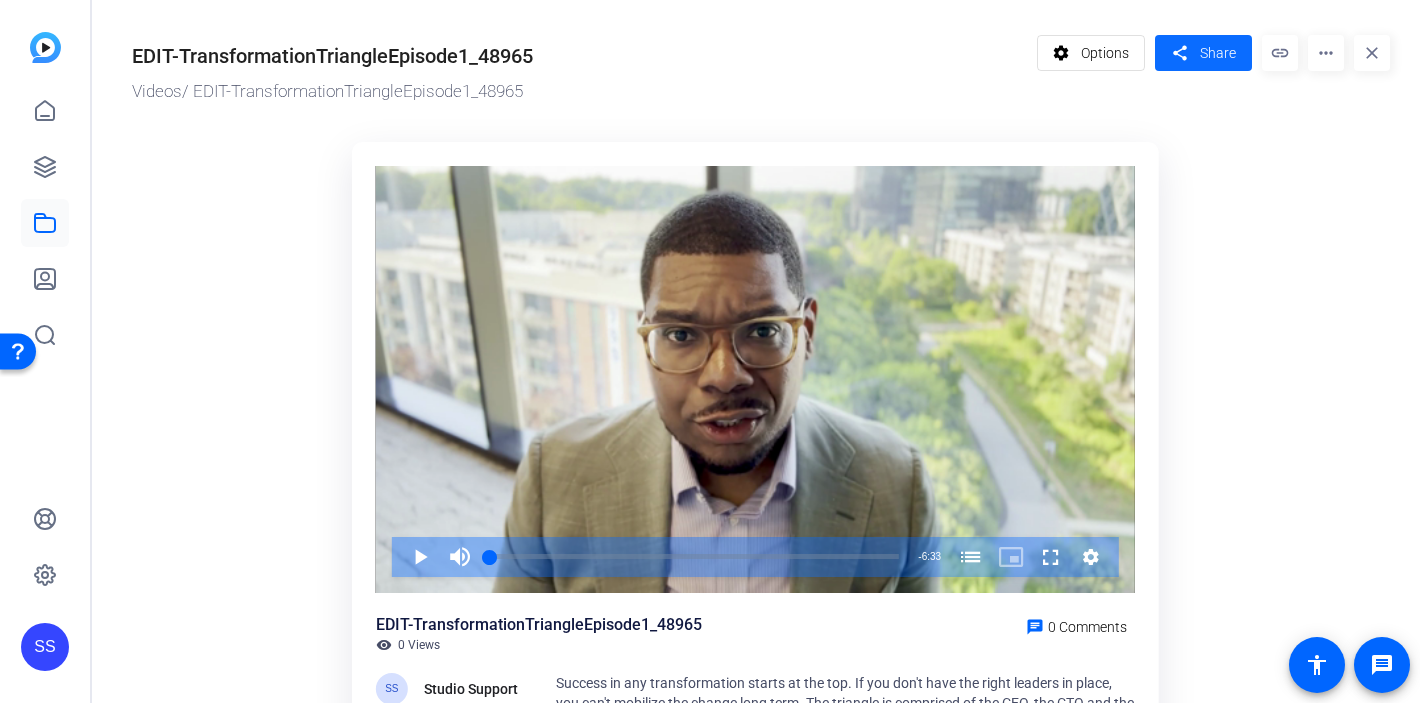 click on "Share" 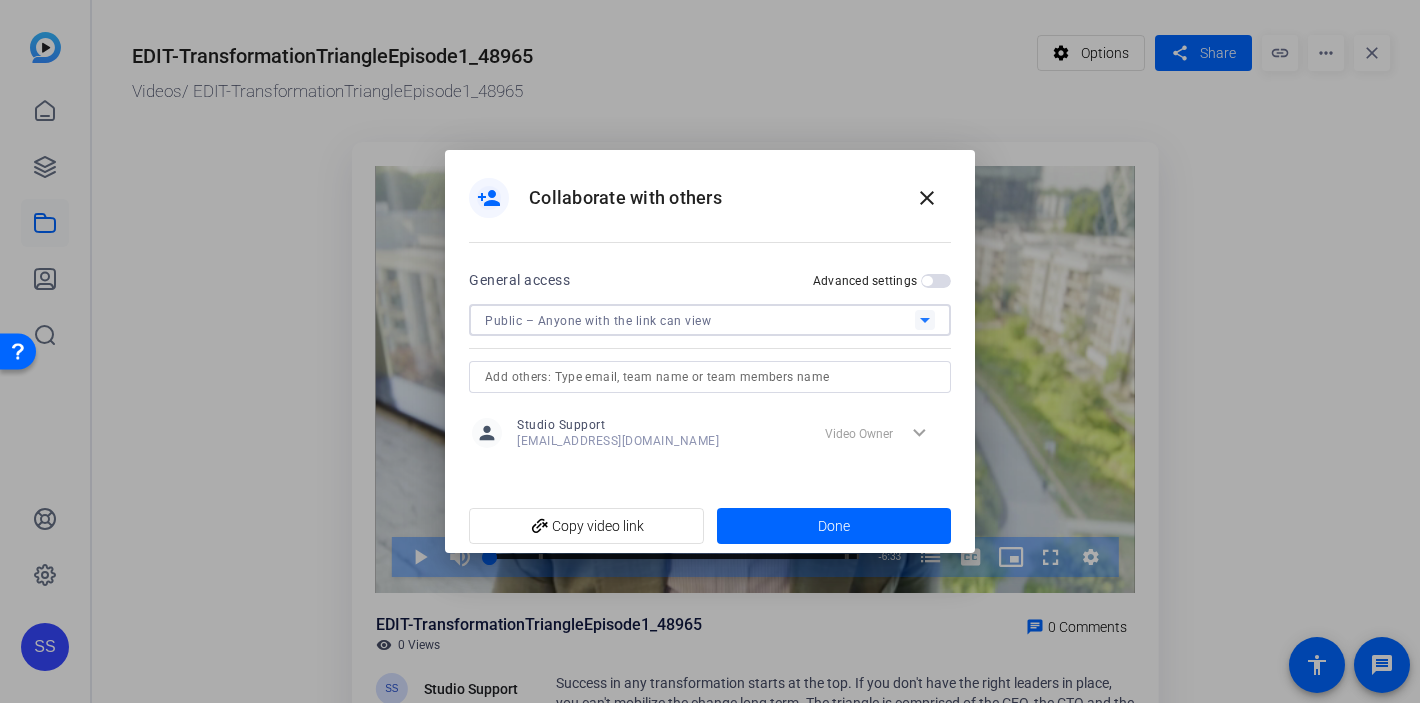 click on "Public – Anyone with the link can view" at bounding box center [598, 321] 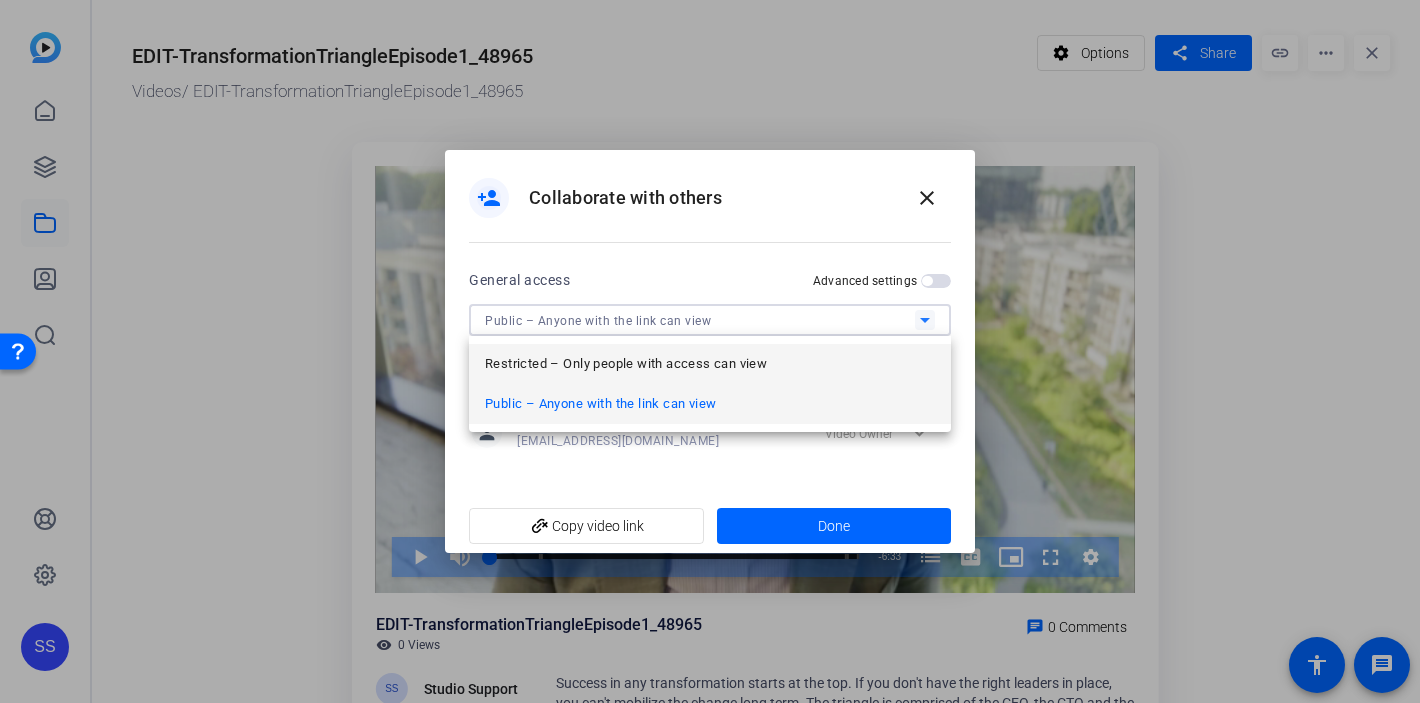 click on "Restricted – Only people with access can view" at bounding box center [626, 364] 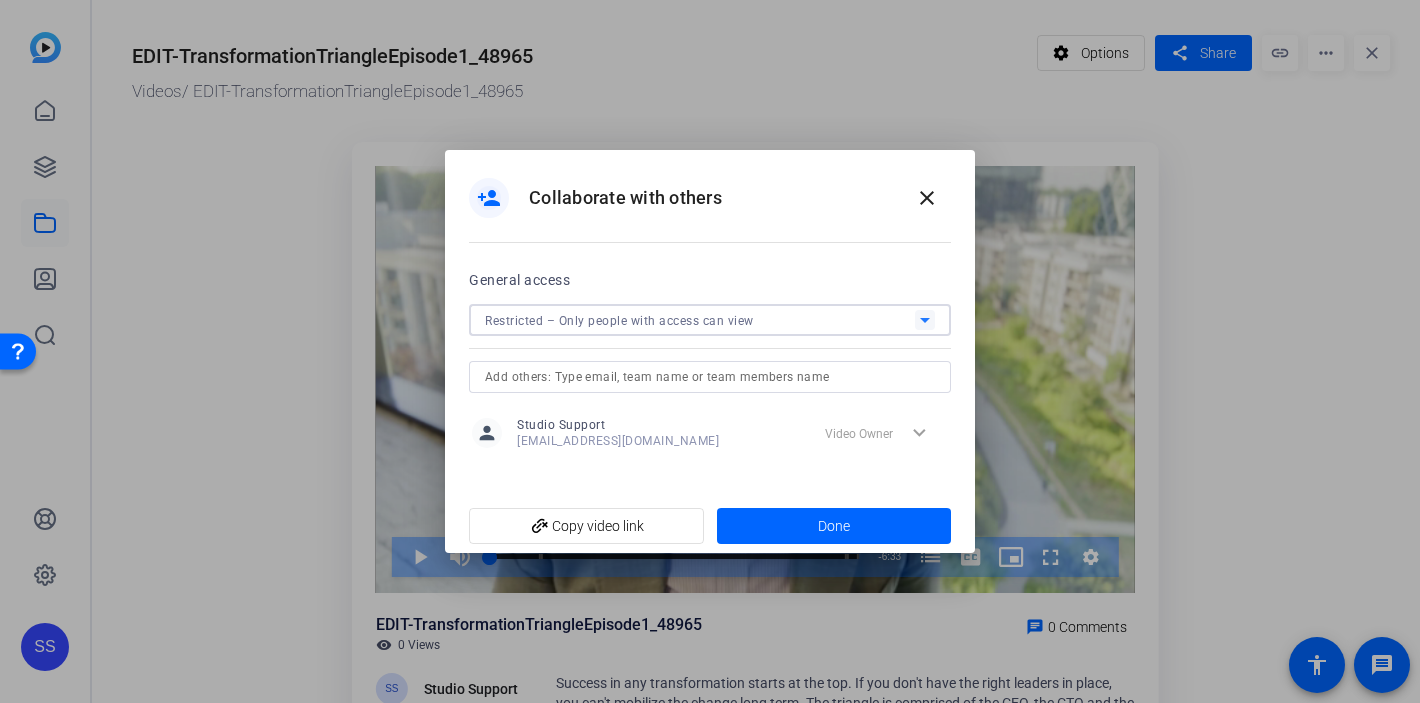 click at bounding box center [710, 377] 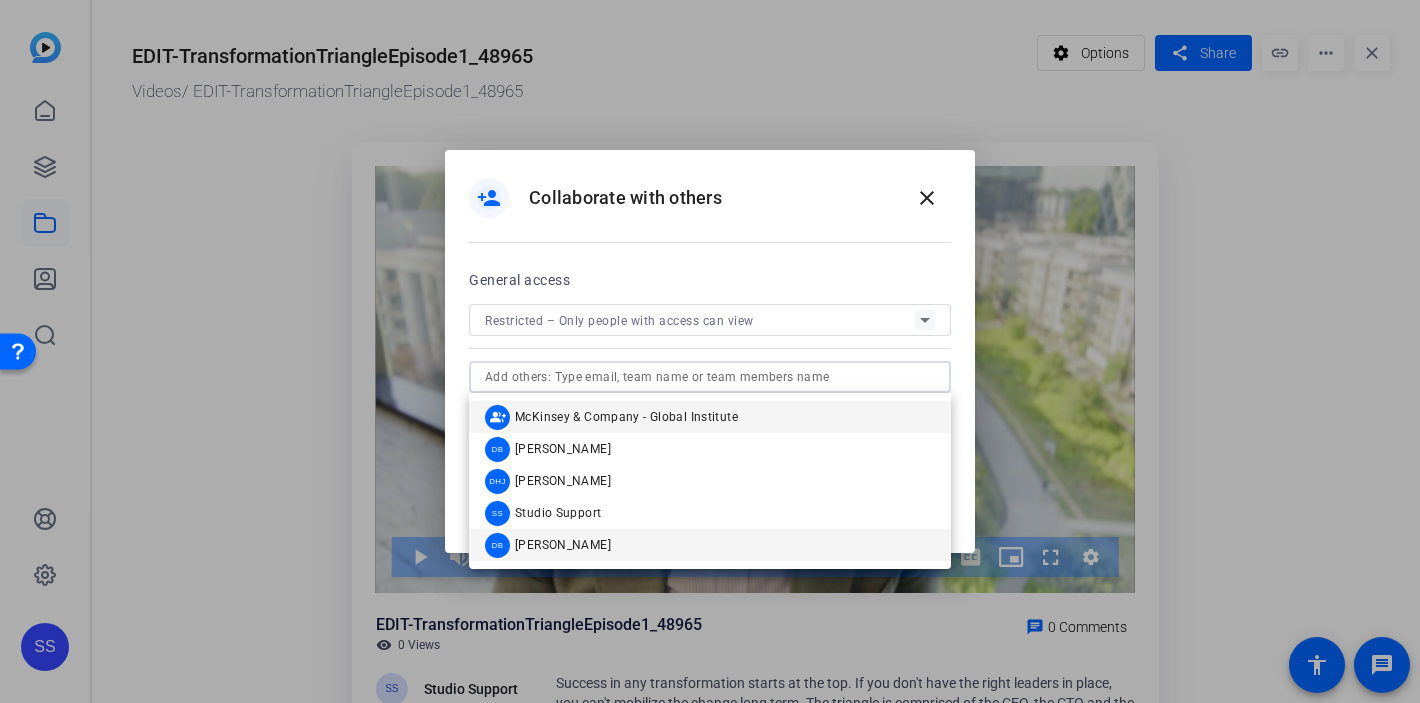 click on "[PERSON_NAME]" at bounding box center [563, 545] 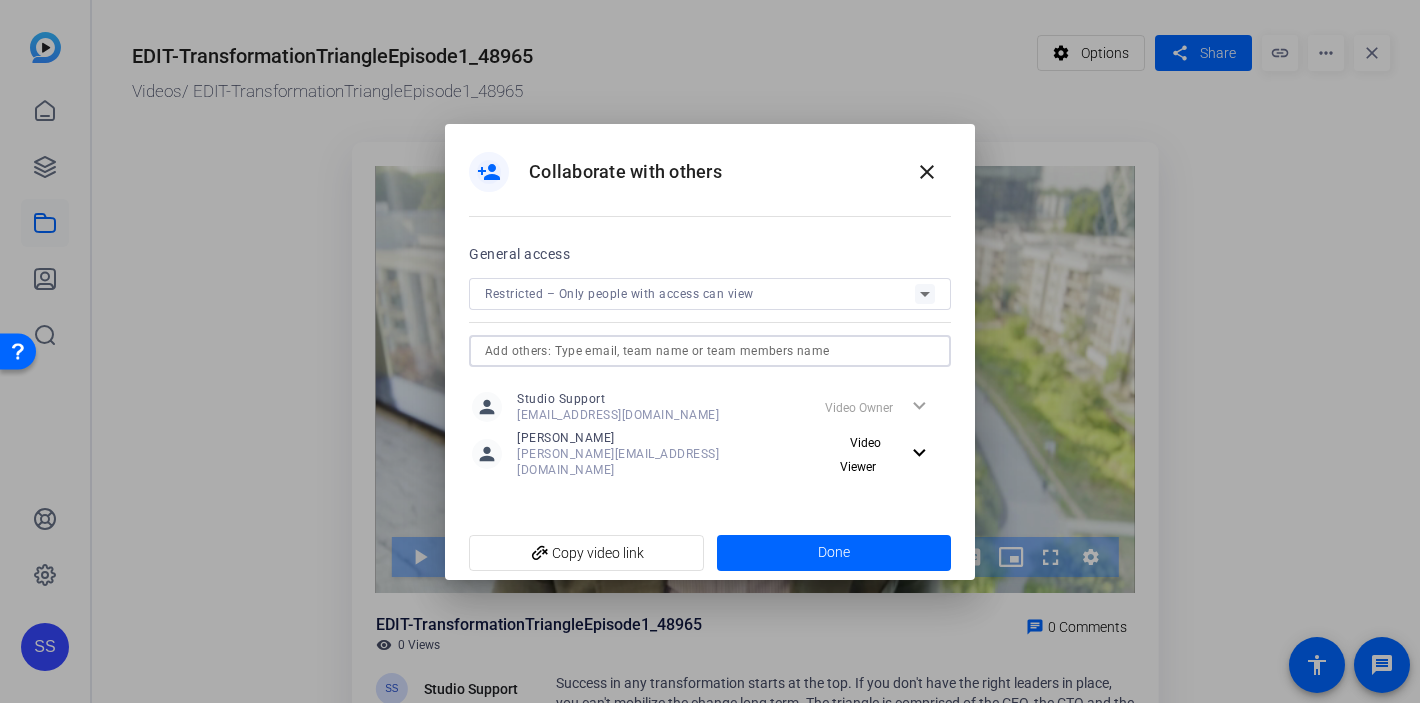 click at bounding box center [710, 351] 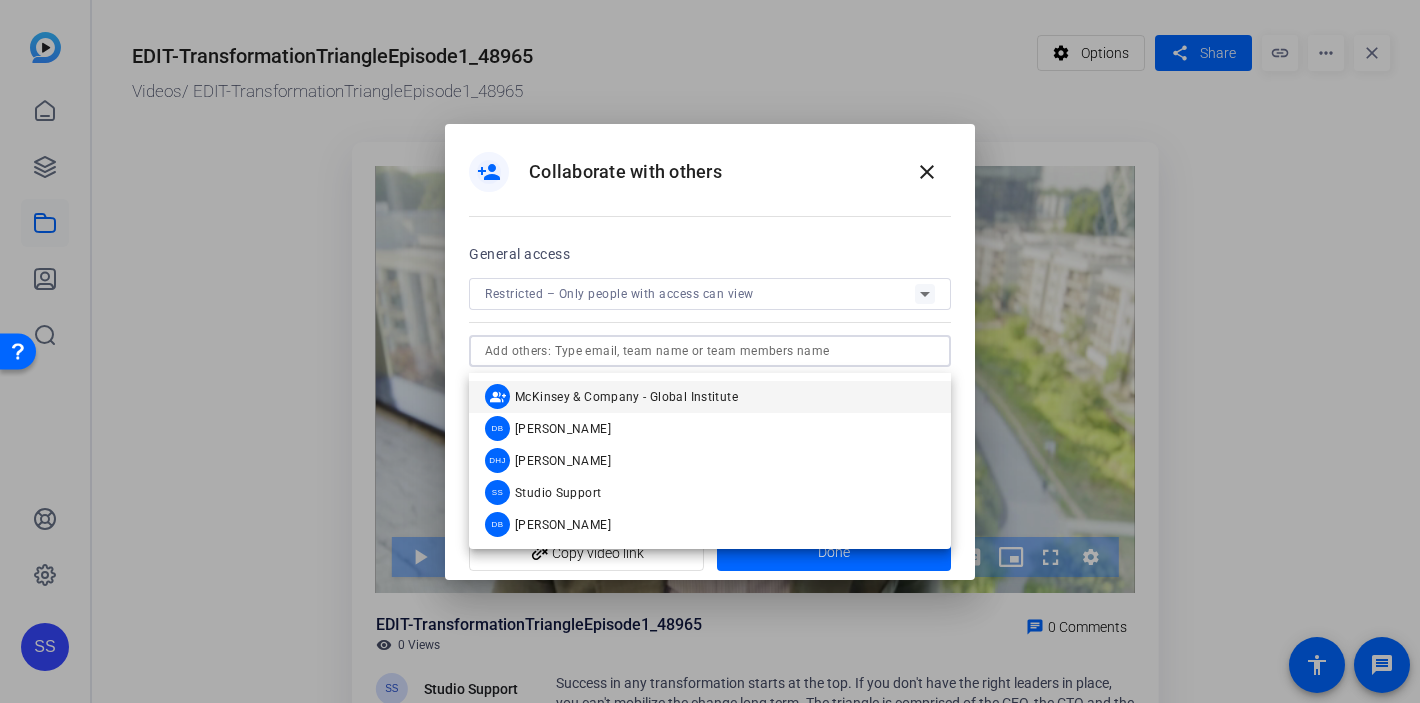 drag, startPoint x: 560, startPoint y: 457, endPoint x: 572, endPoint y: 469, distance: 16.970562 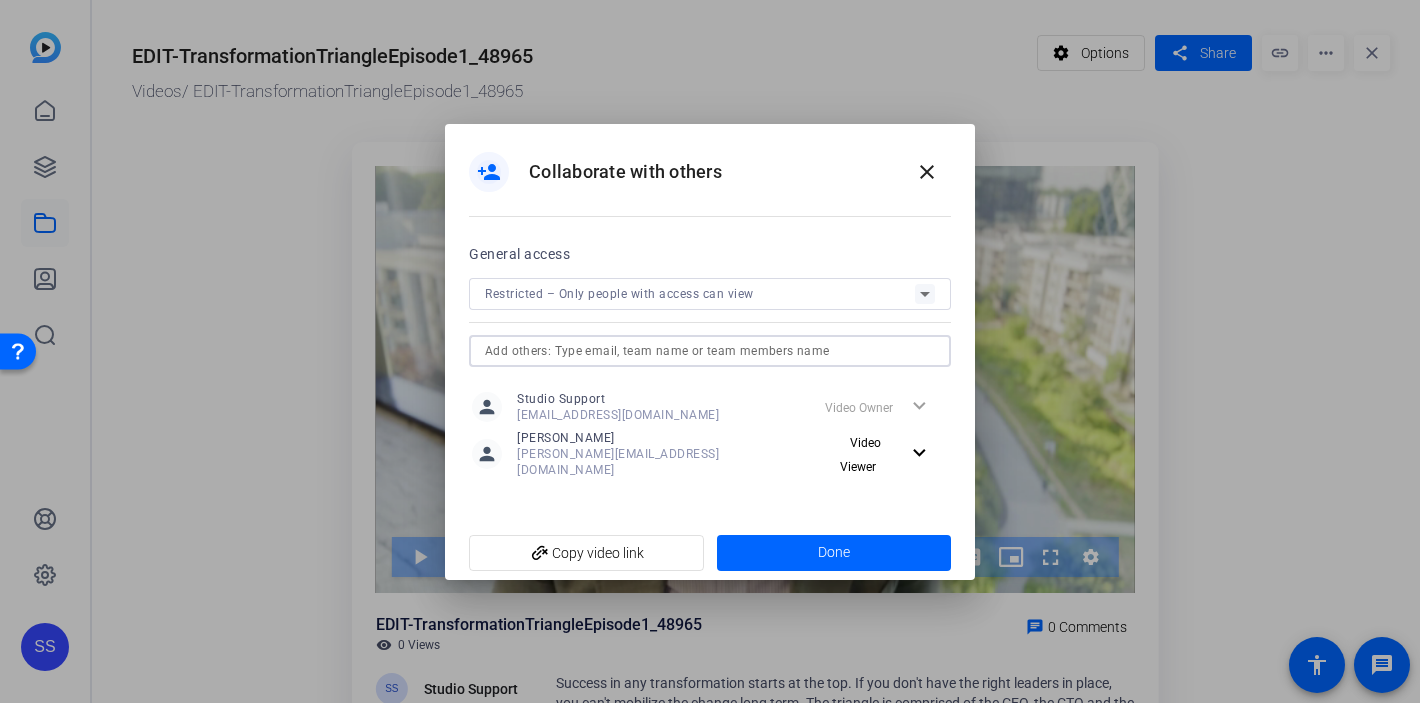 type 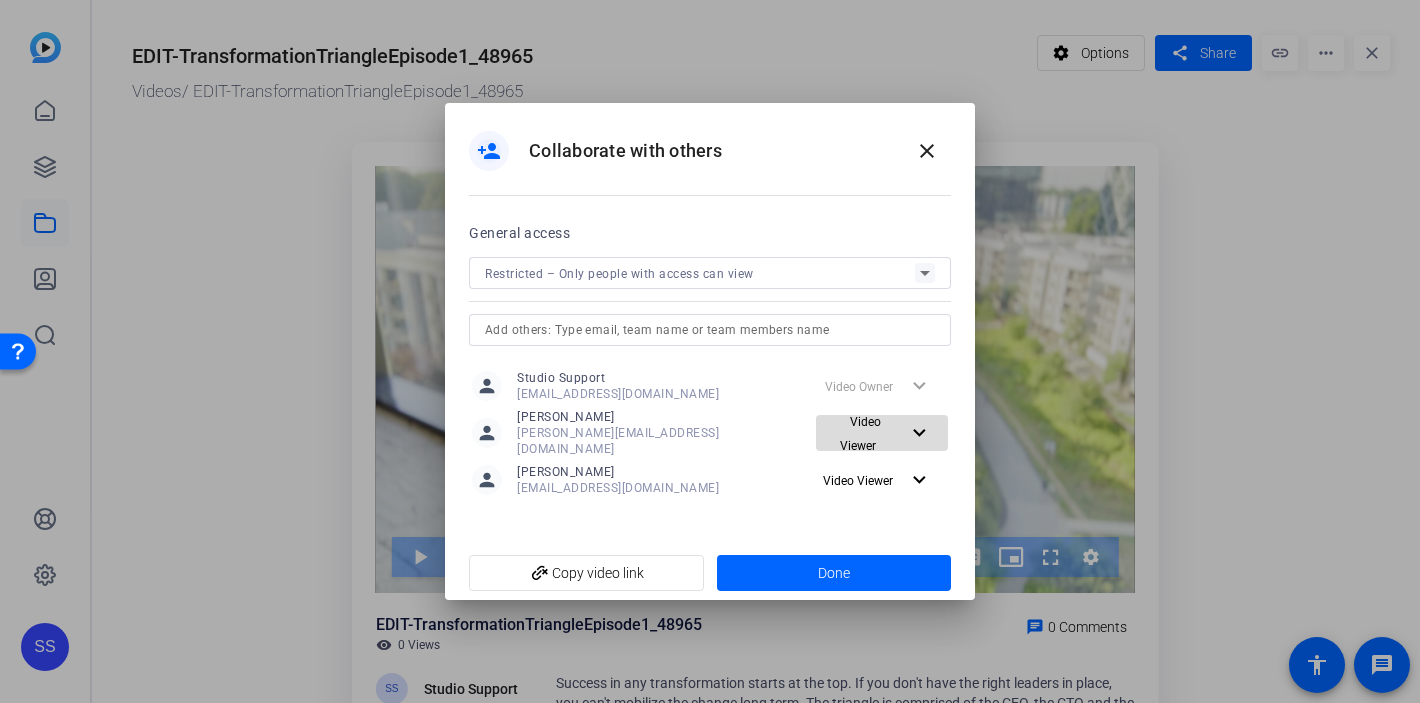 click on "Video Viewer" at bounding box center (866, 433) 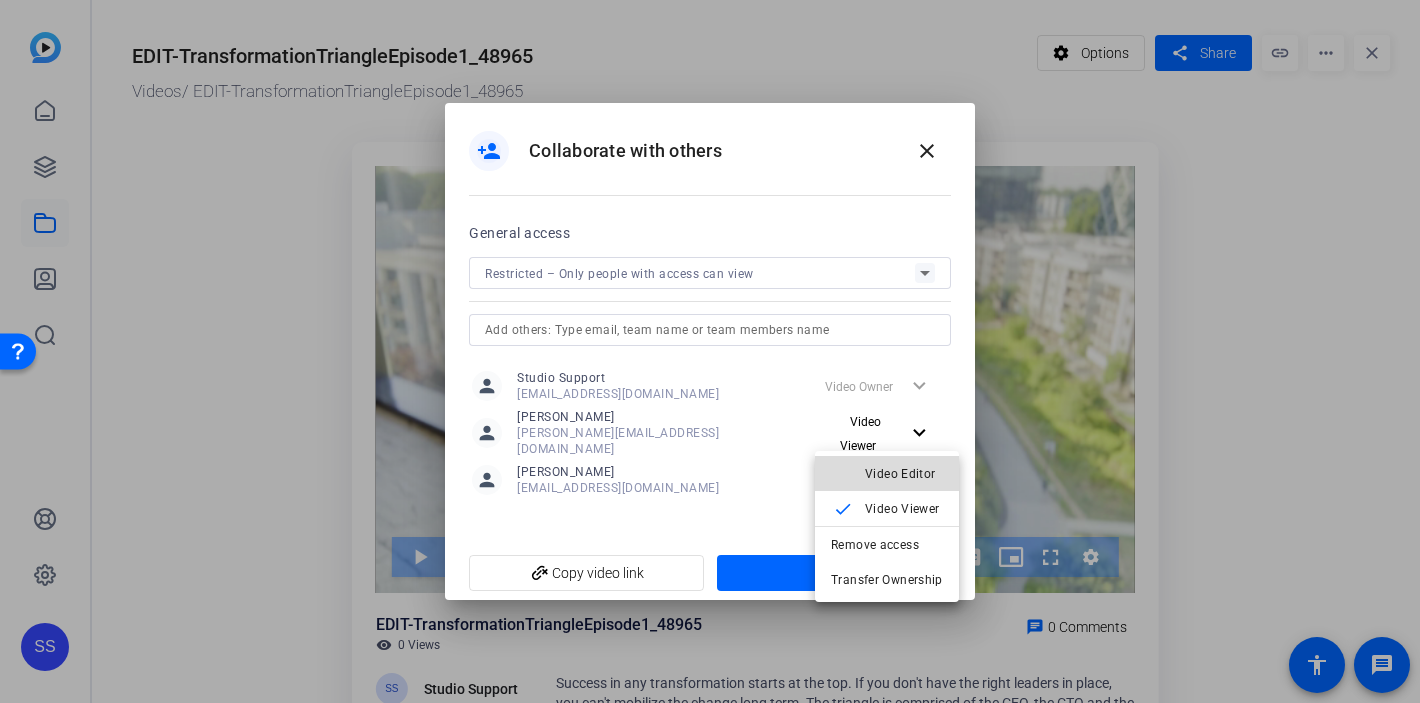 click on "Video Editor" at bounding box center (900, 474) 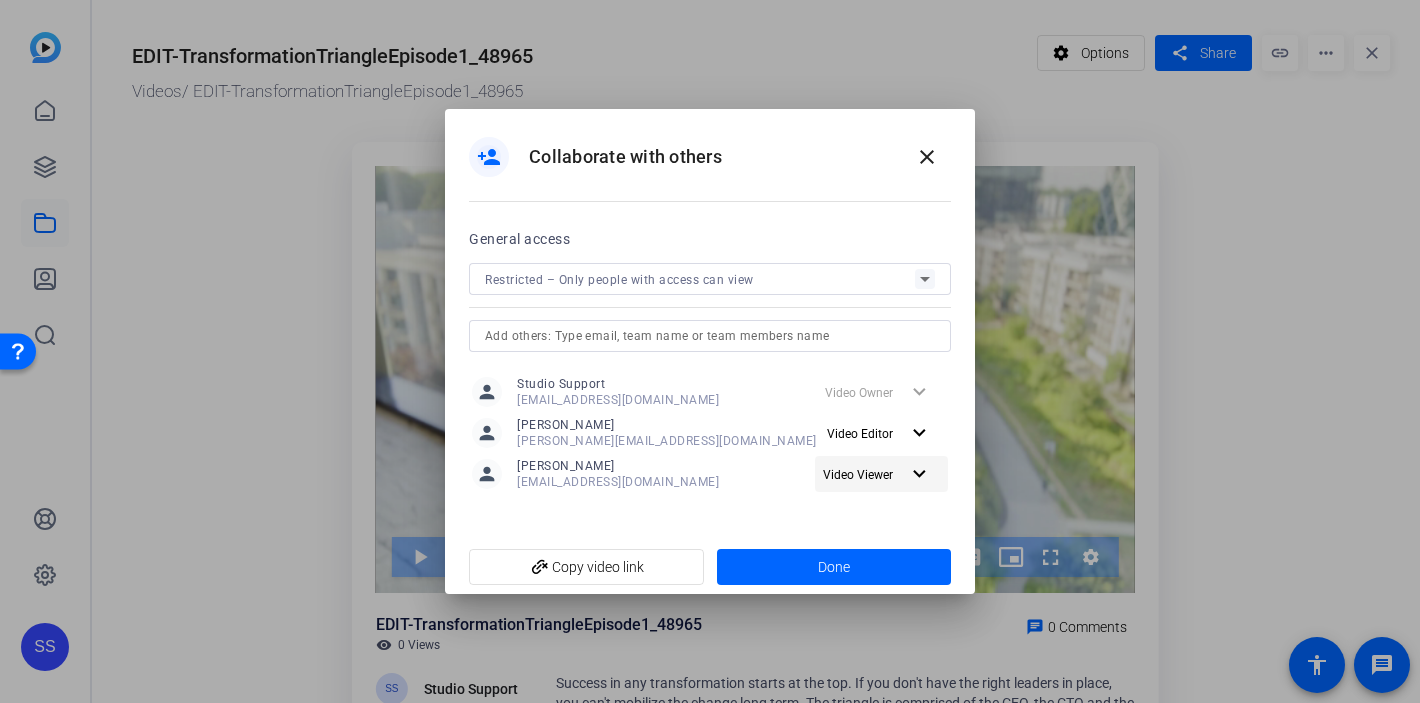 click on "Video Viewer" at bounding box center (858, 475) 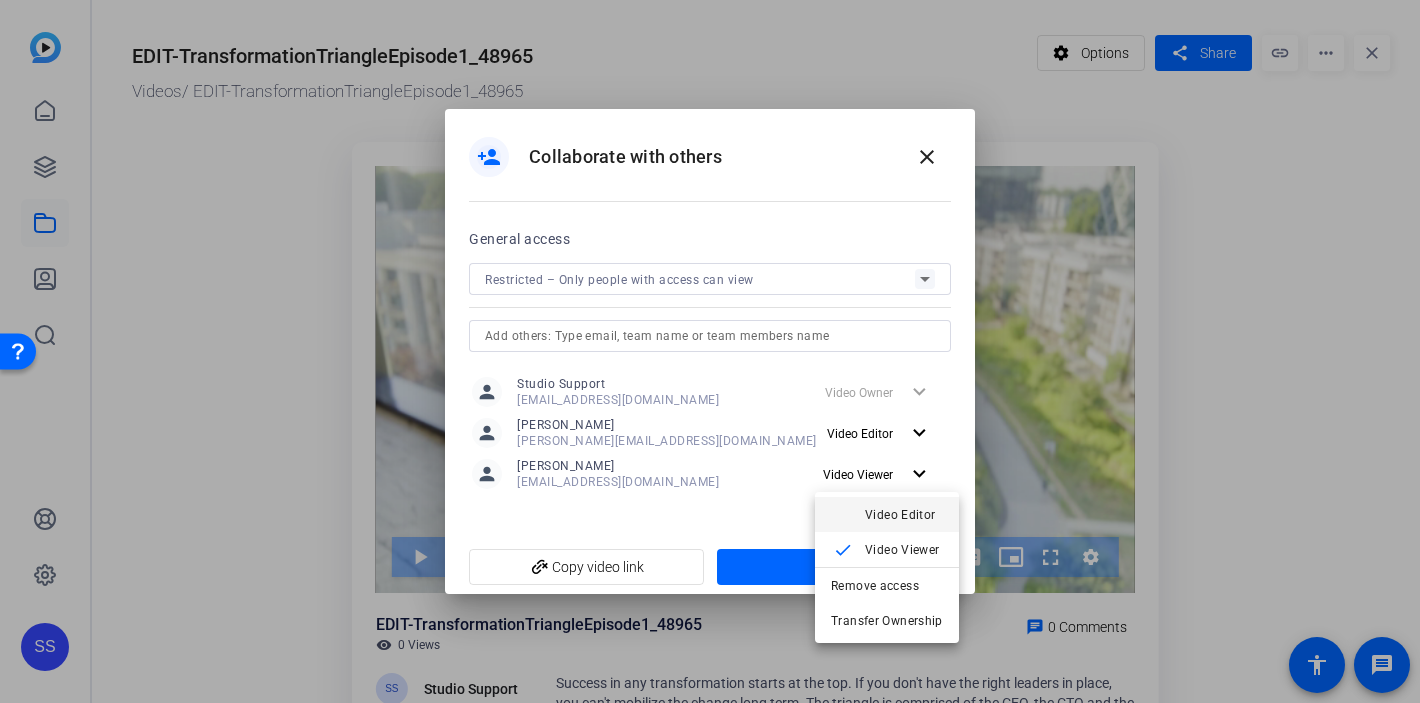 click on "Video Editor" at bounding box center (900, 515) 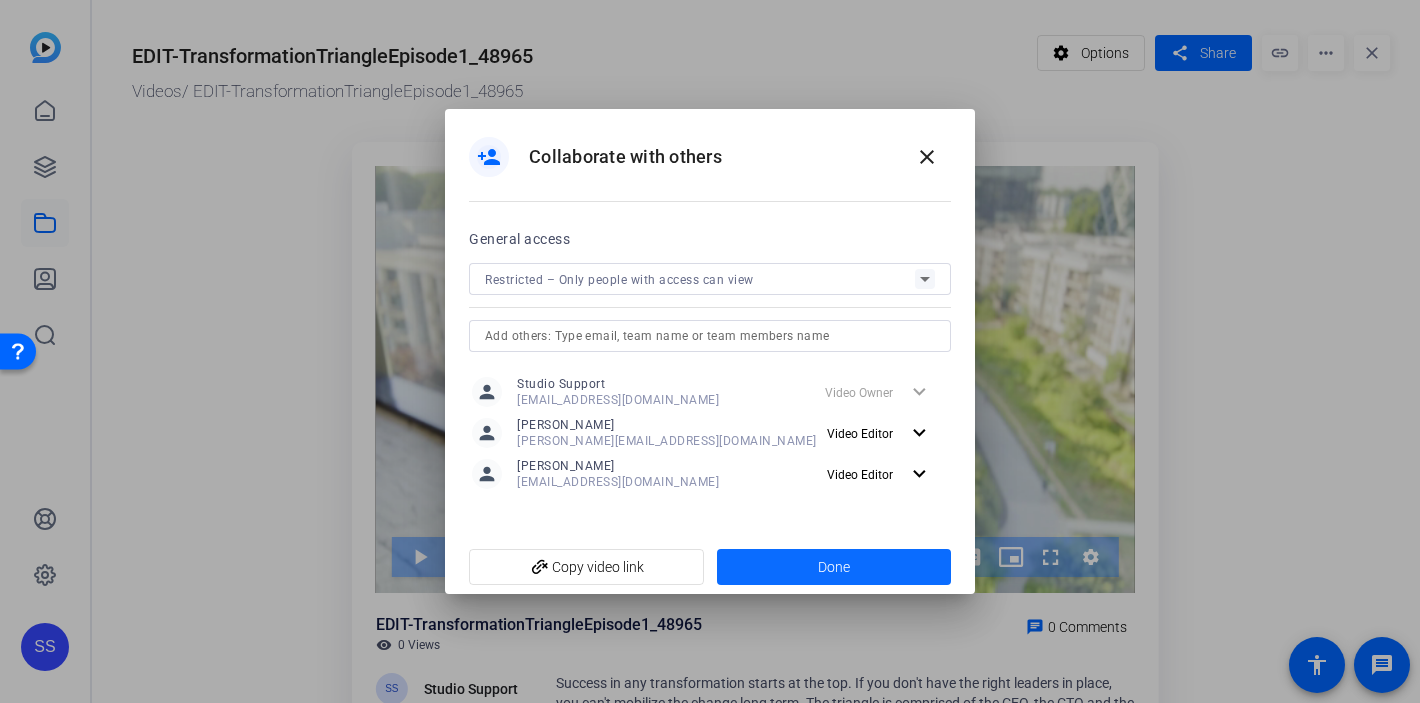 click on "Done" 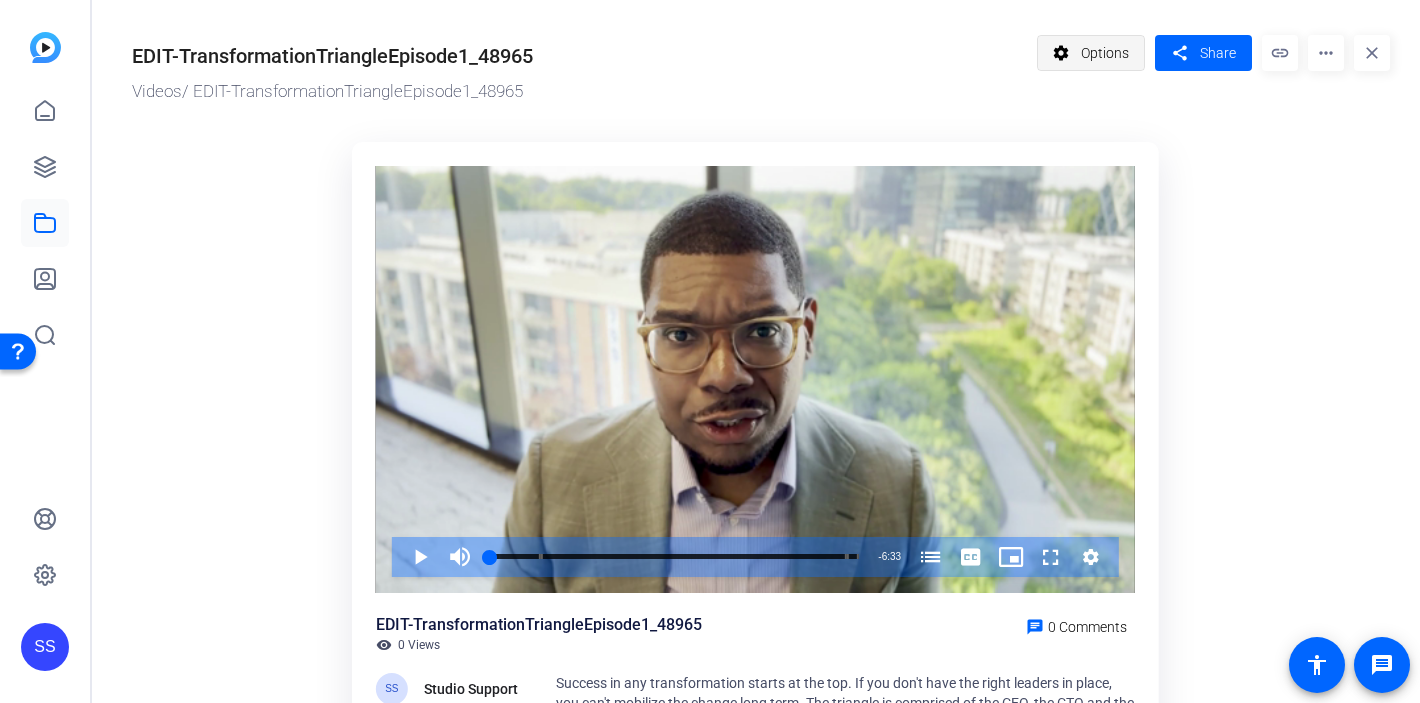 click on "Options" 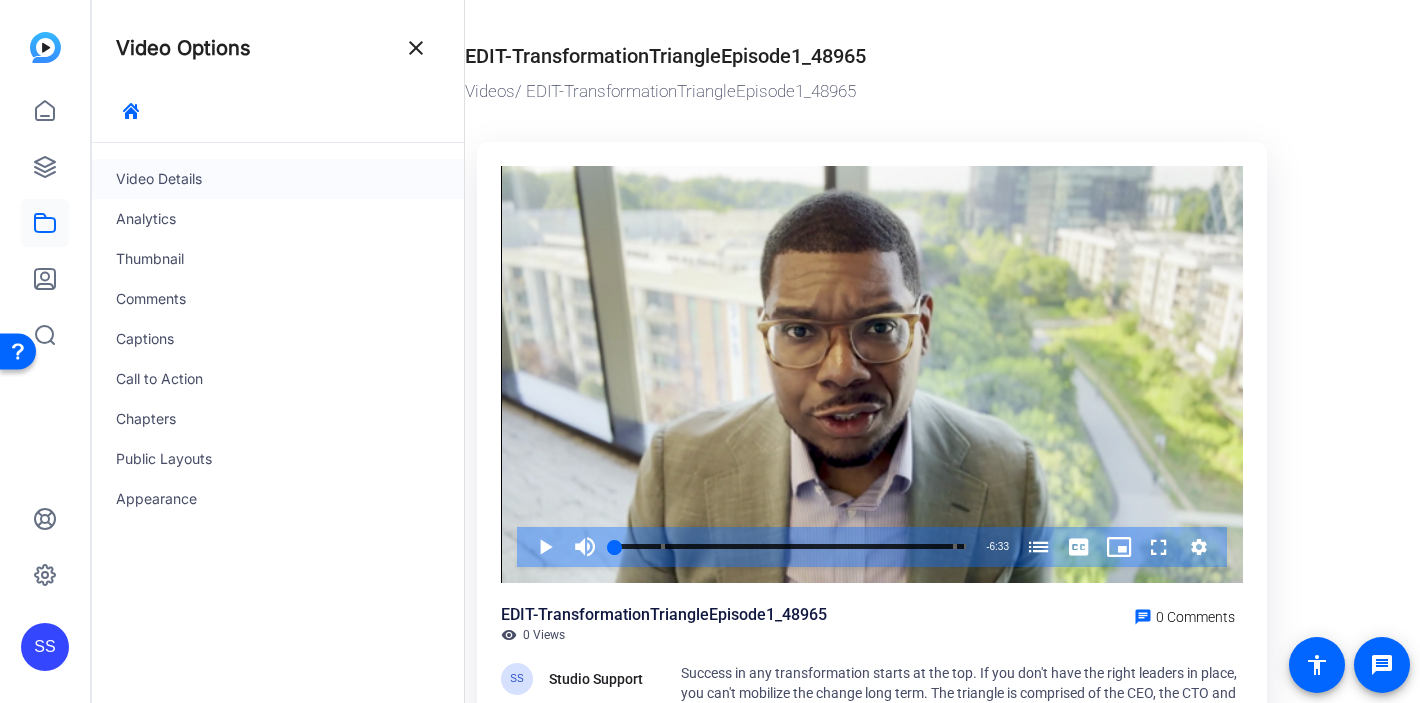 click on "Video Details" 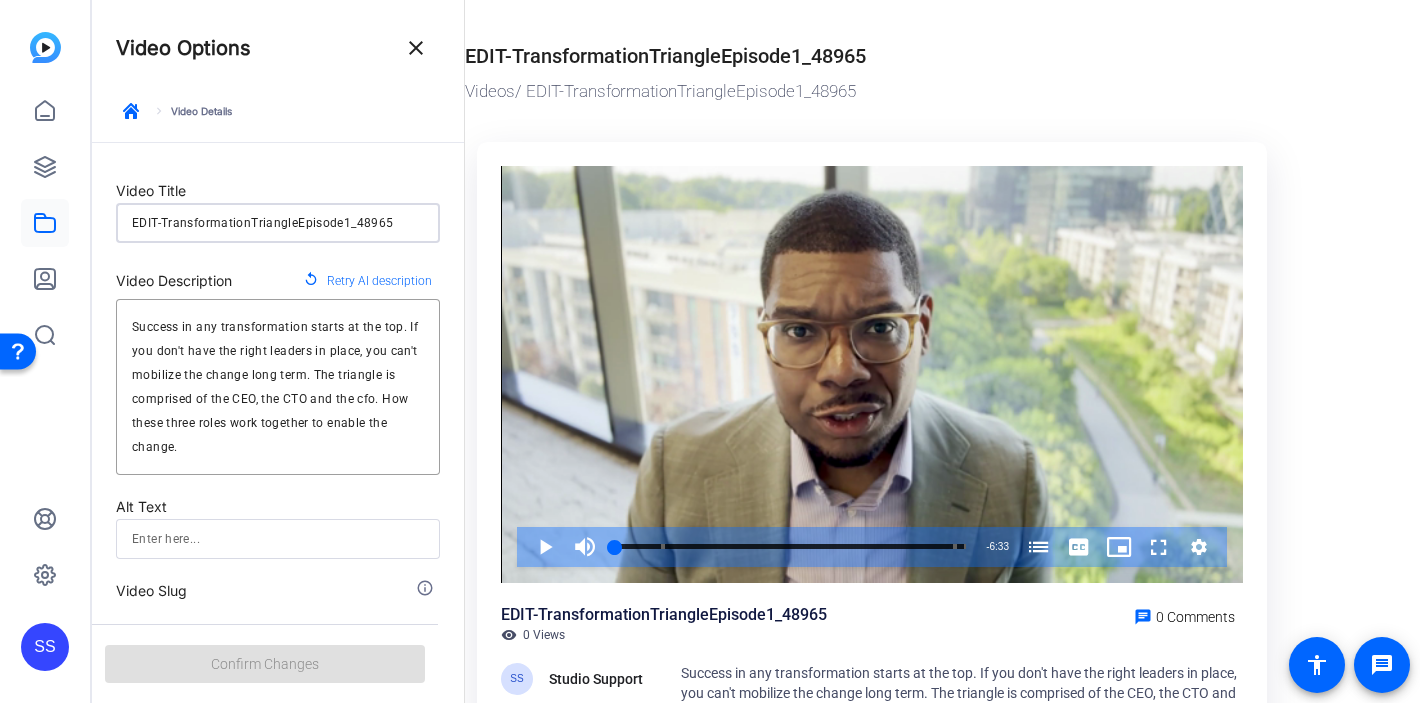 click on "EDIT-TransformationTriangleEpisode1_48965" at bounding box center (278, 223) 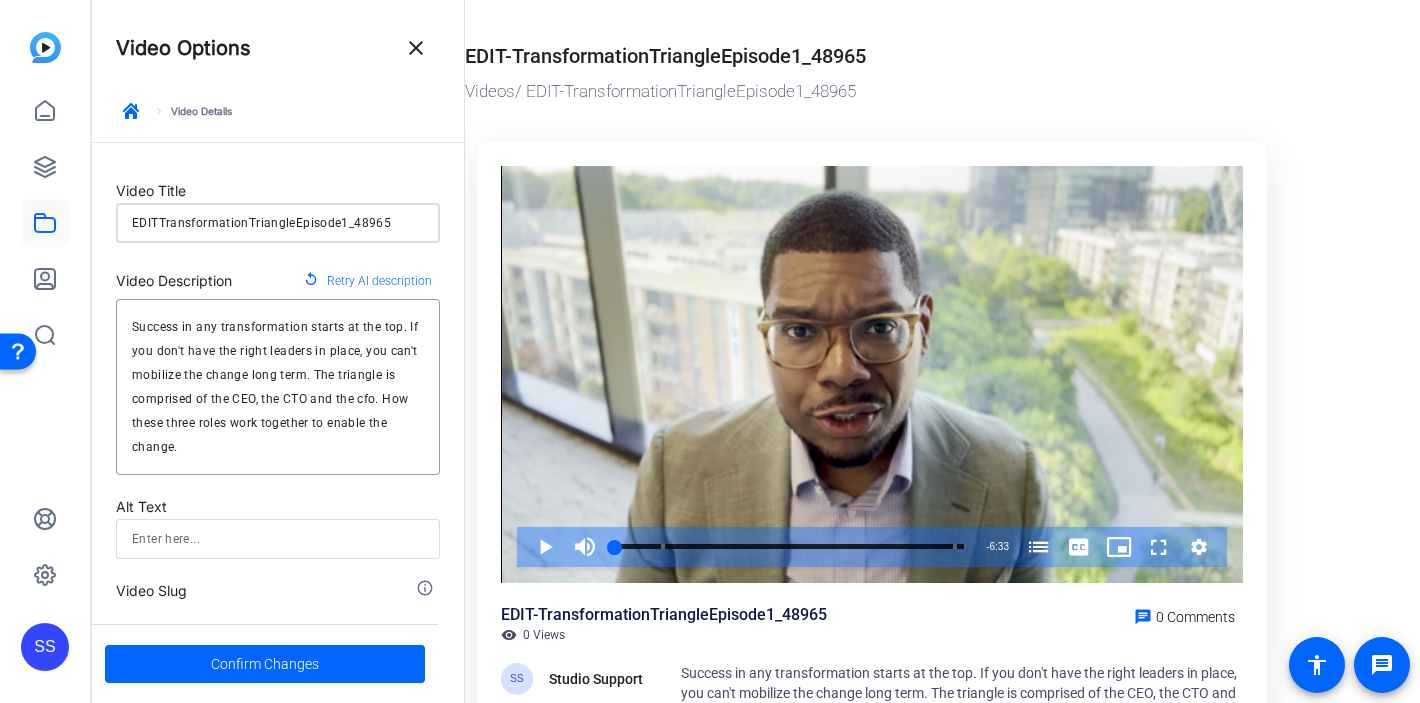 type on "EDITransformationTriangleEpisode1_48965" 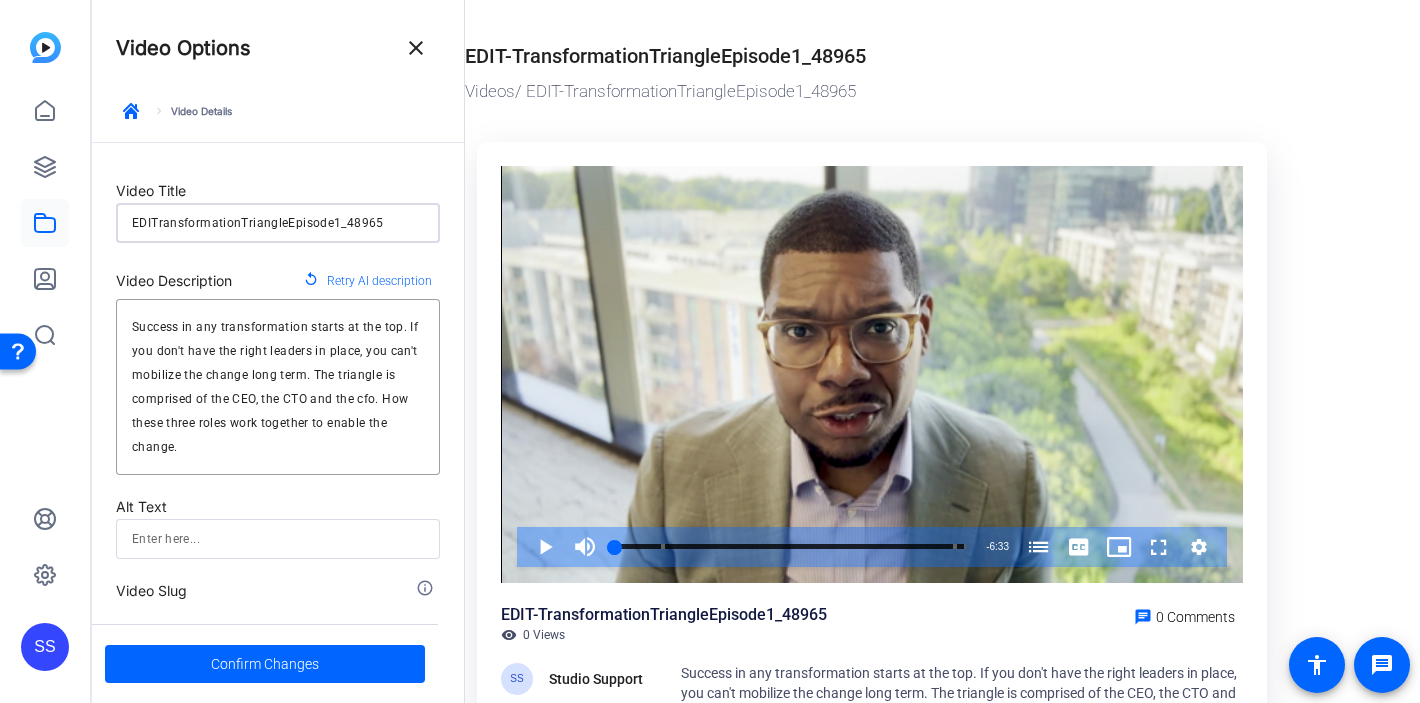 type on "EDTransformationTriangleEpisode1_48965" 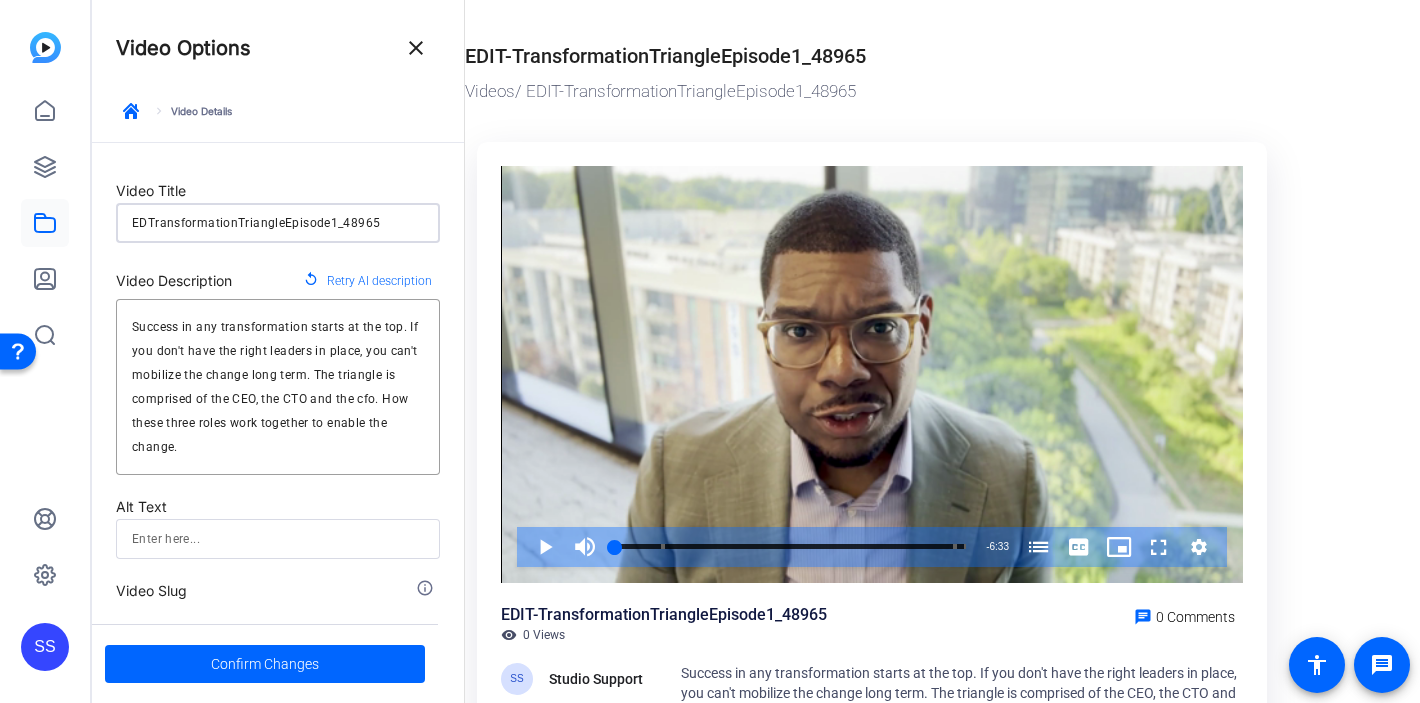 type on "ETransformationTriangleEpisode1_48965" 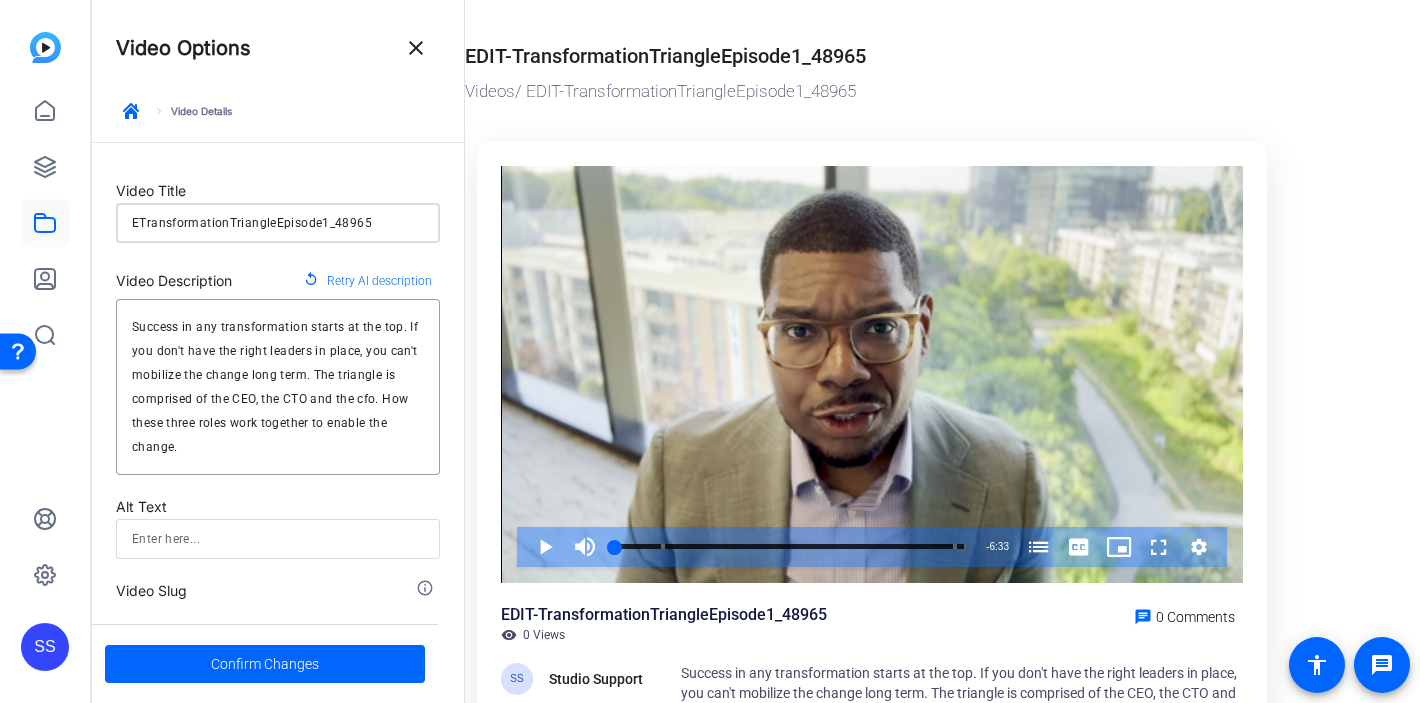 type on "TransformationTriangleEpisode1_48965" 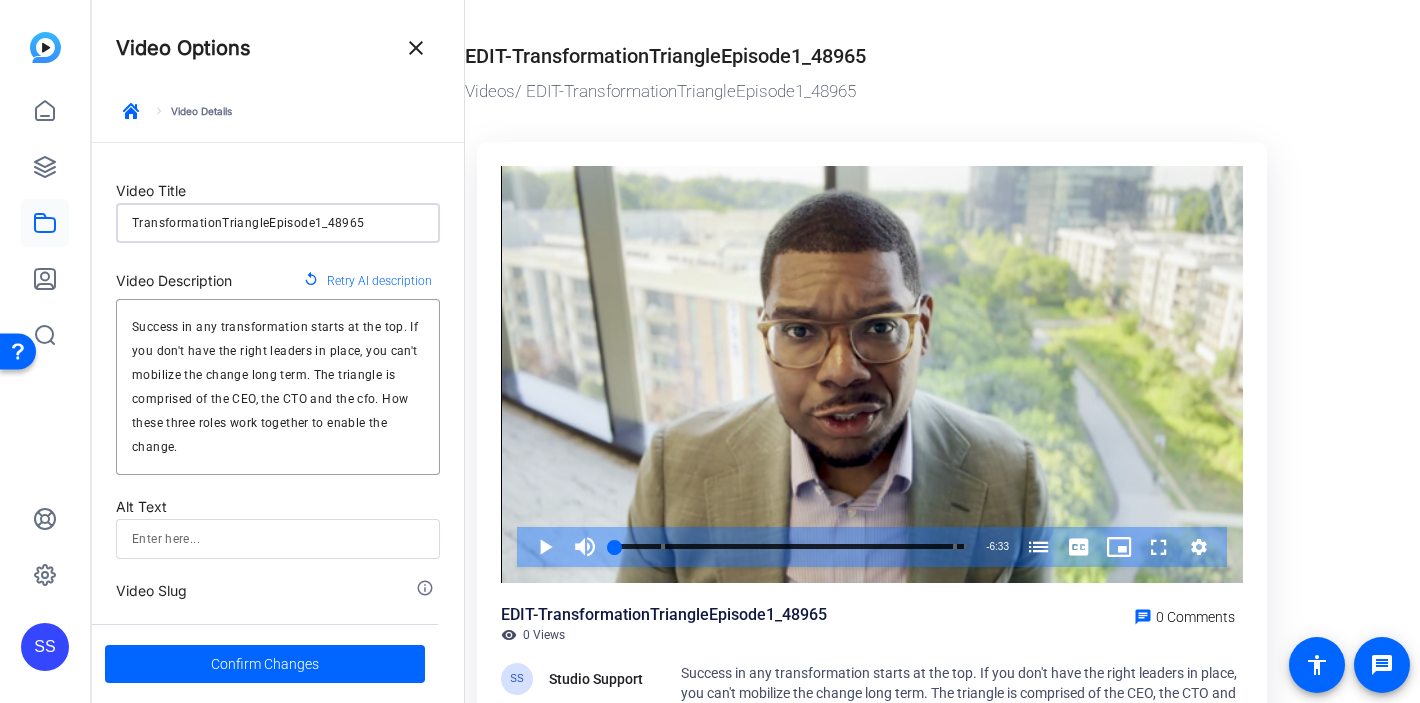 type on "Transformation TriangleEpisode1_48965" 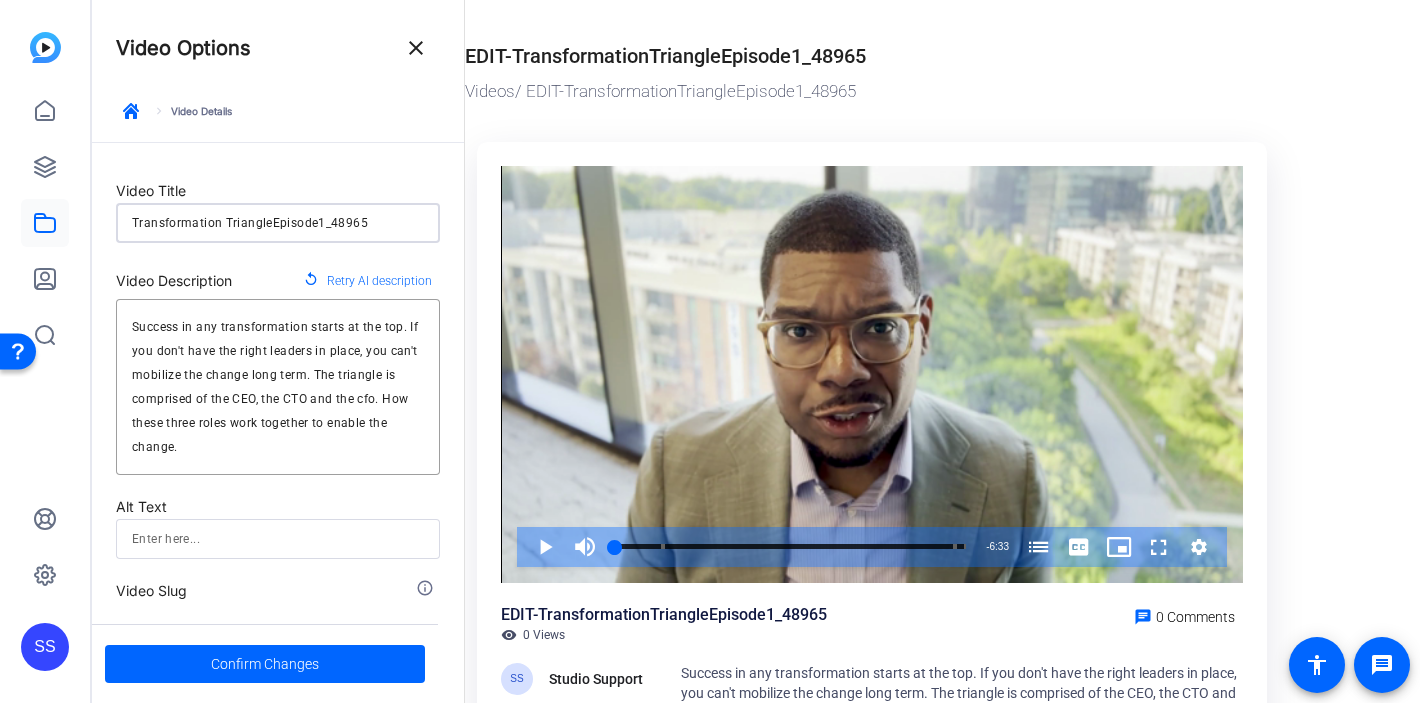 type on "Transformation Triangle Episode1_48965" 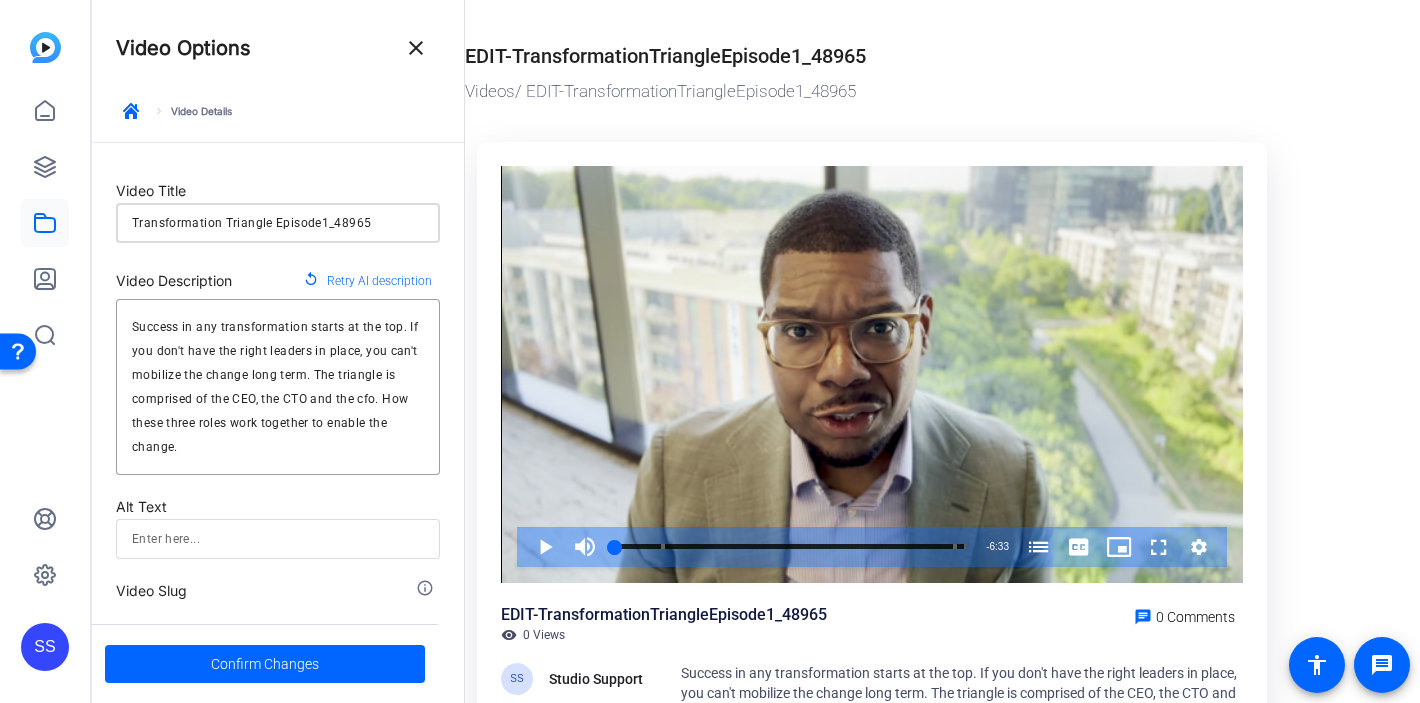 type on "Transformation Triangle Episode1_4896" 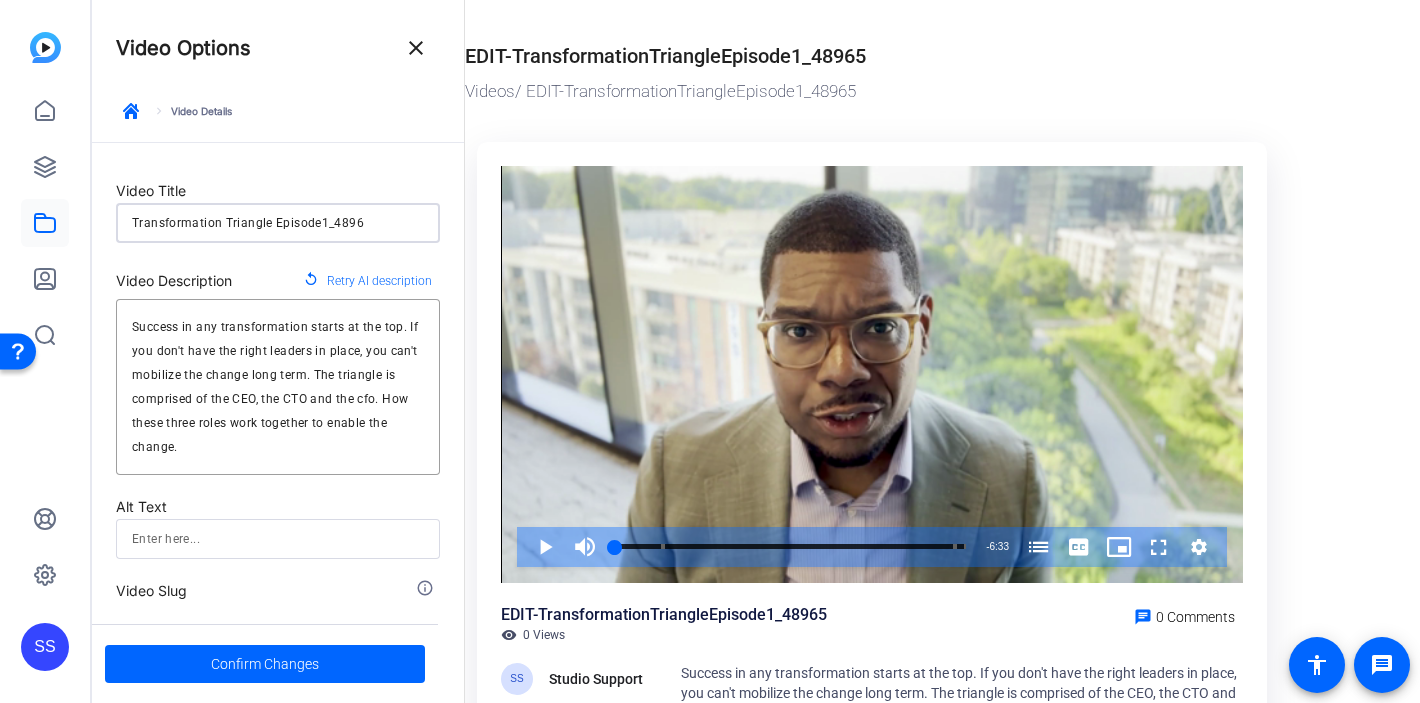 type on "transformation-triangle-episode1_4896" 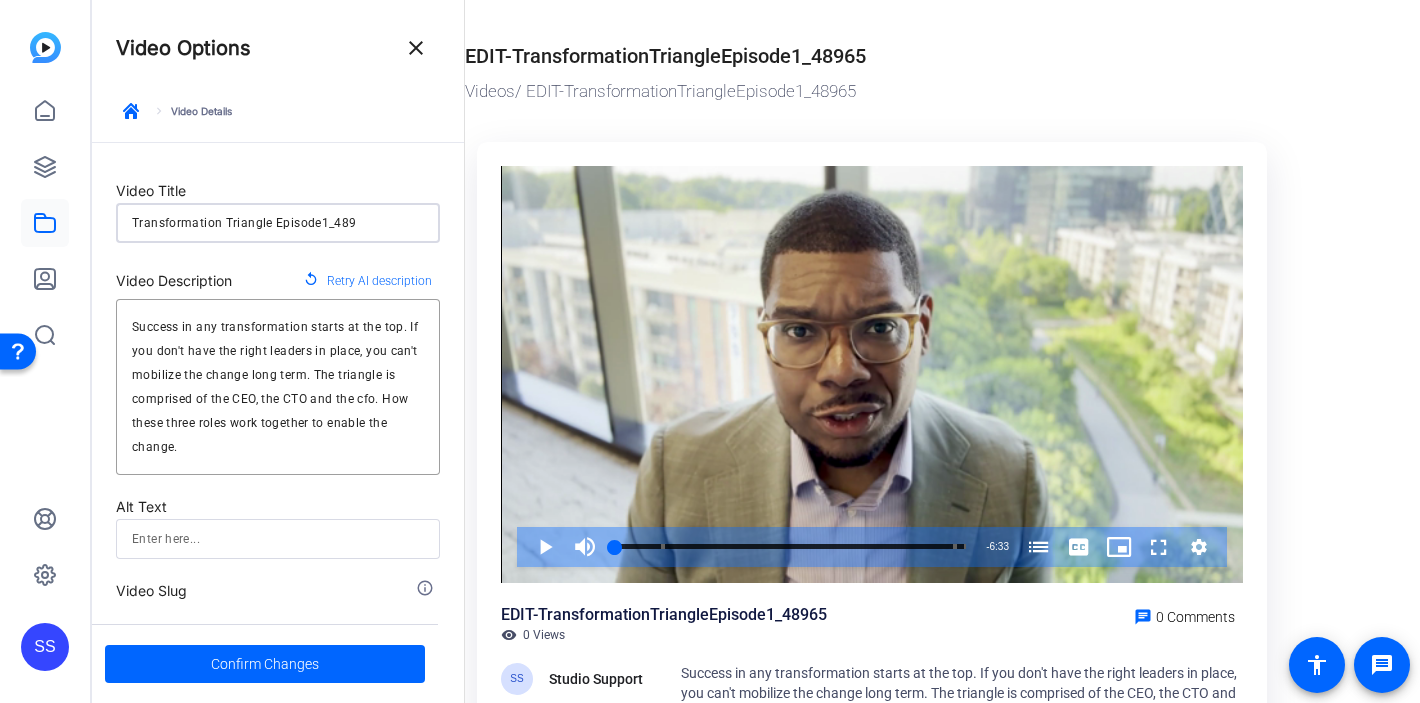 type on "Transformation Triangle Episode1_48" 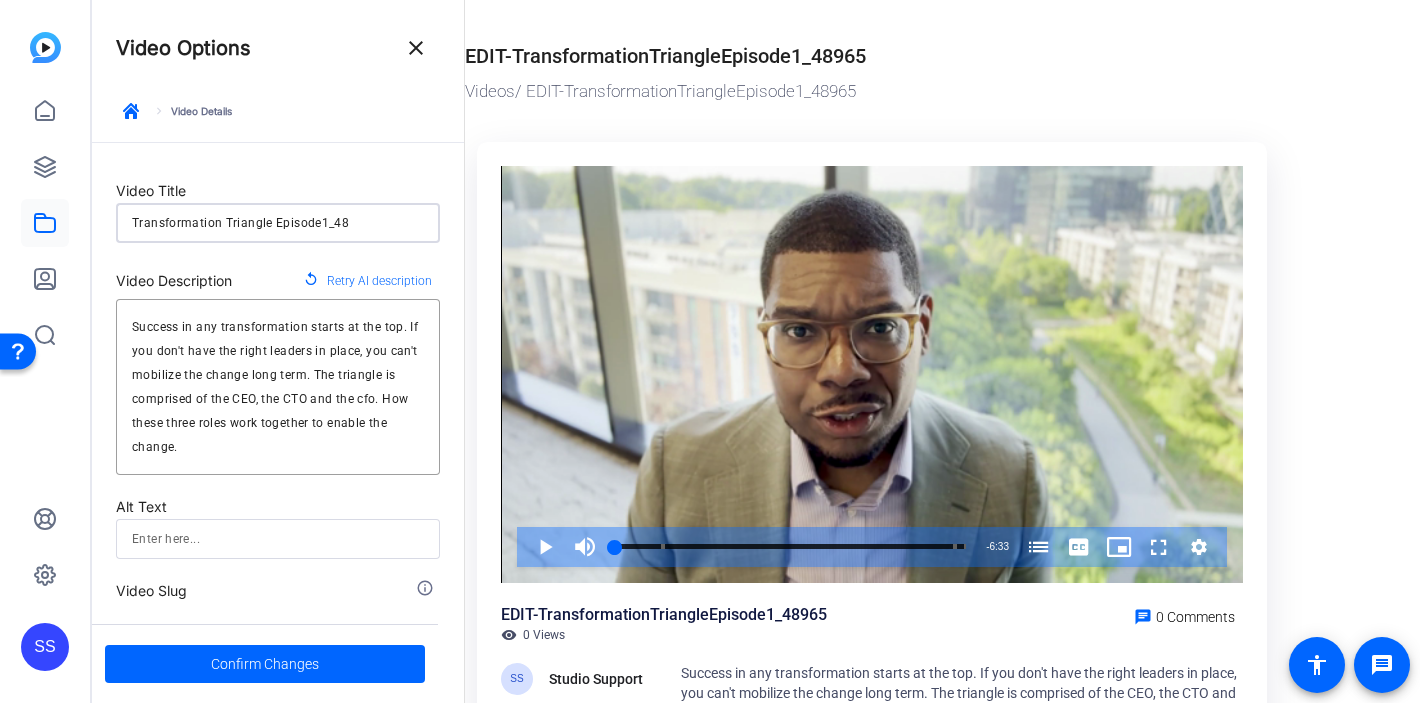type on "Transformation Triangle Episode1_4" 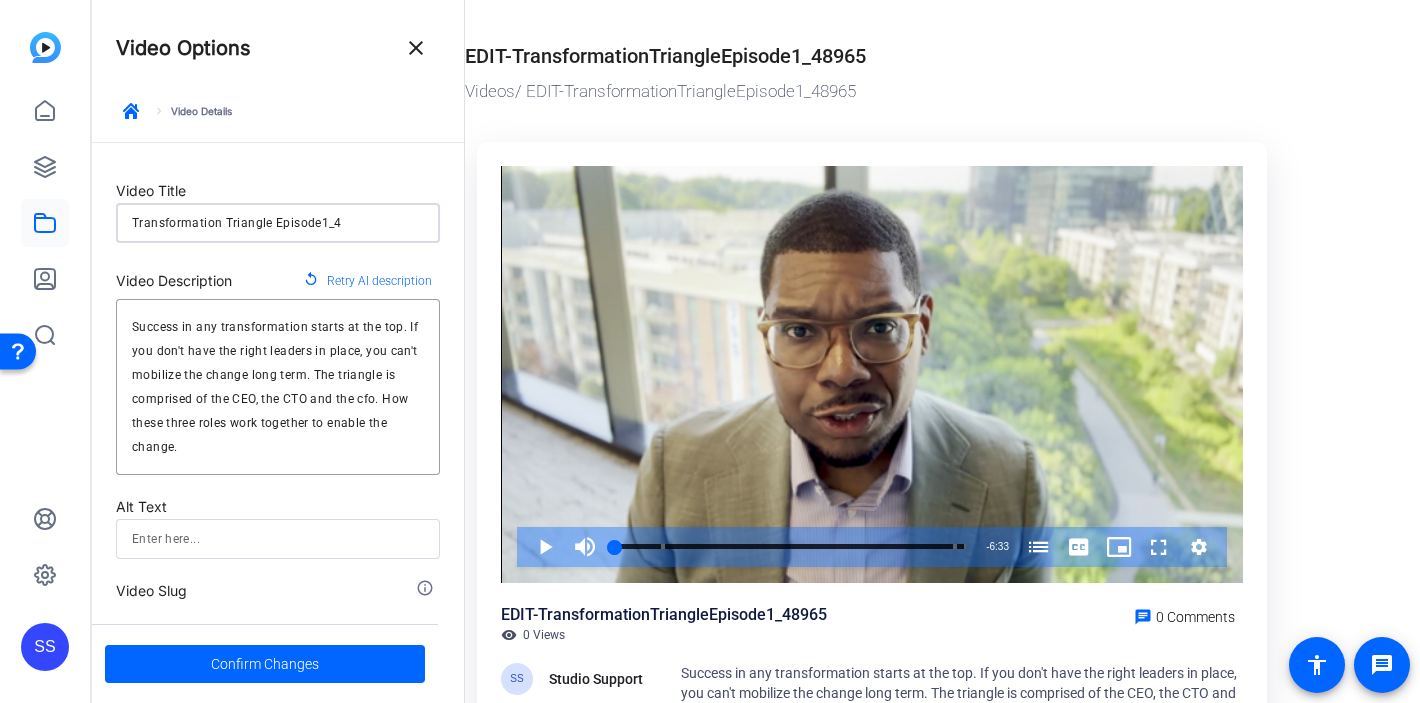 type on "Transformation Triangle Episode1_" 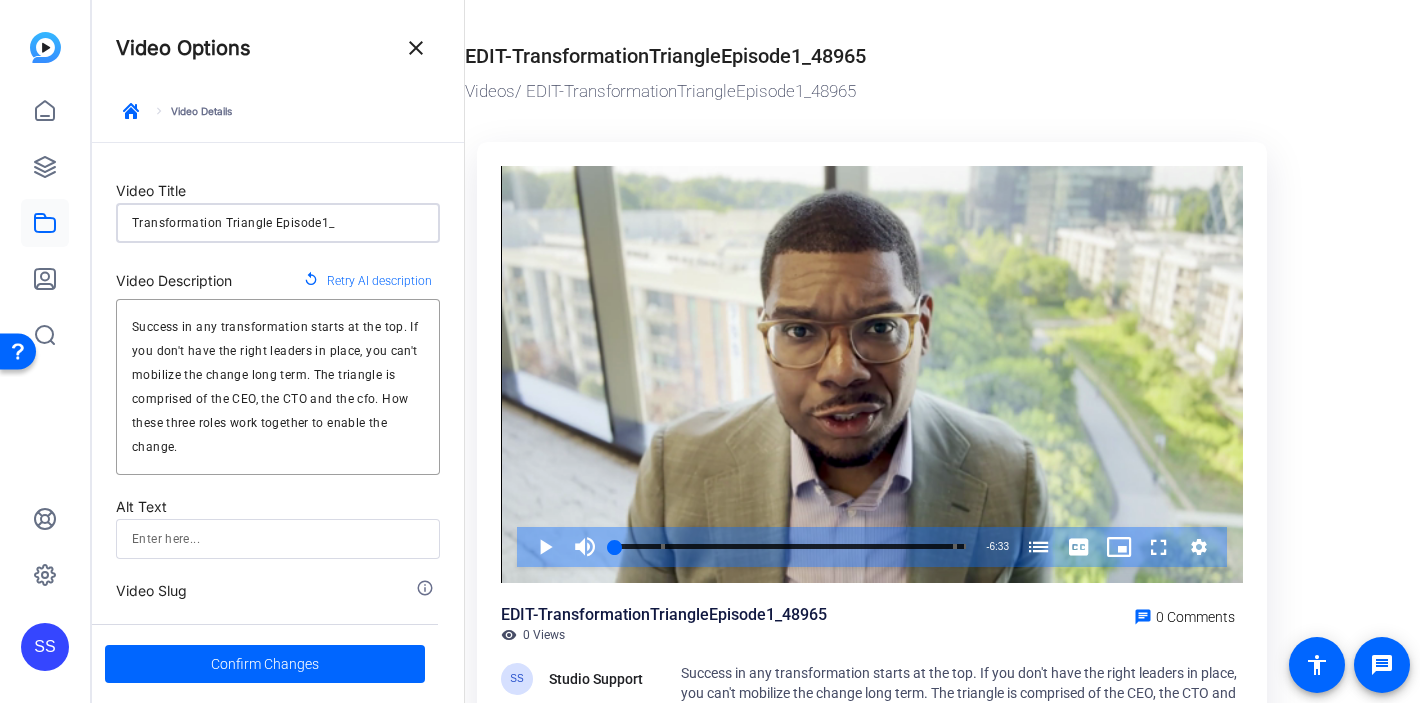 type on "Transformation Triangle Episode1" 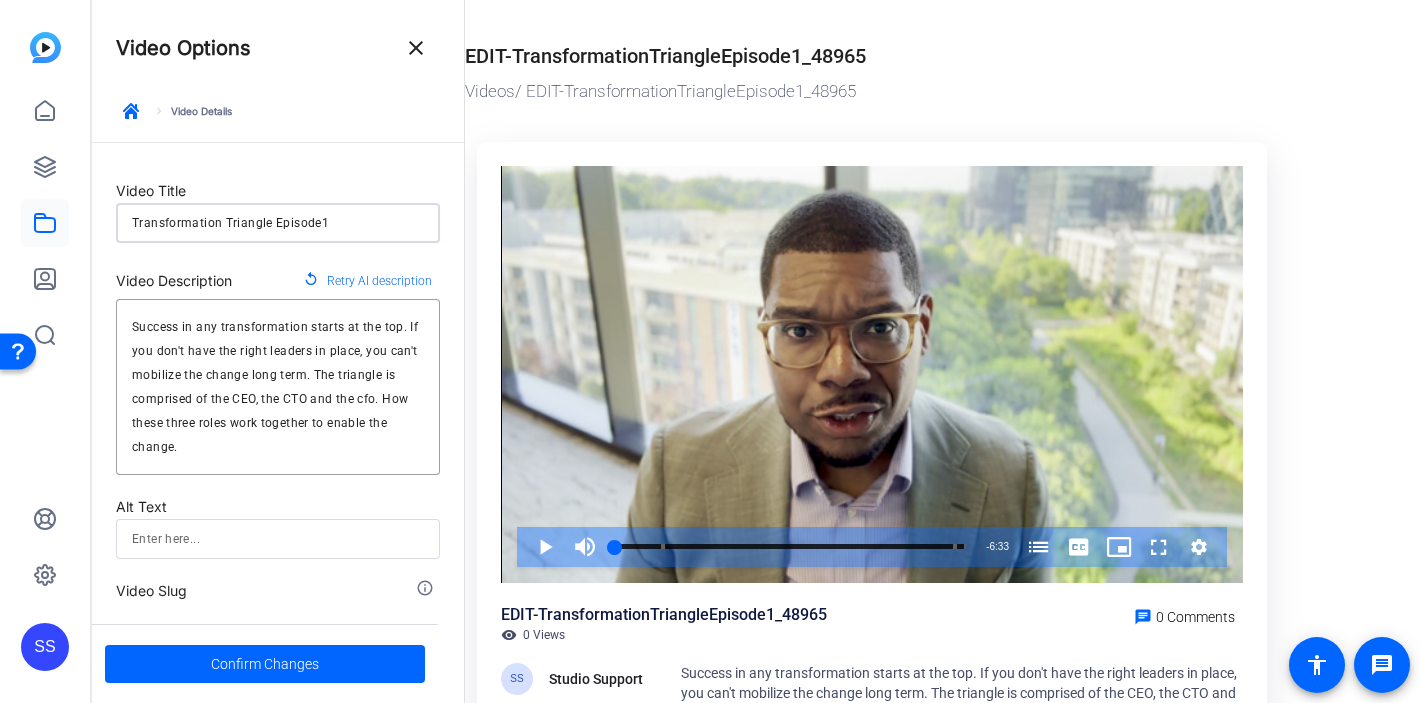 type on "Transformation Triangle Episode" 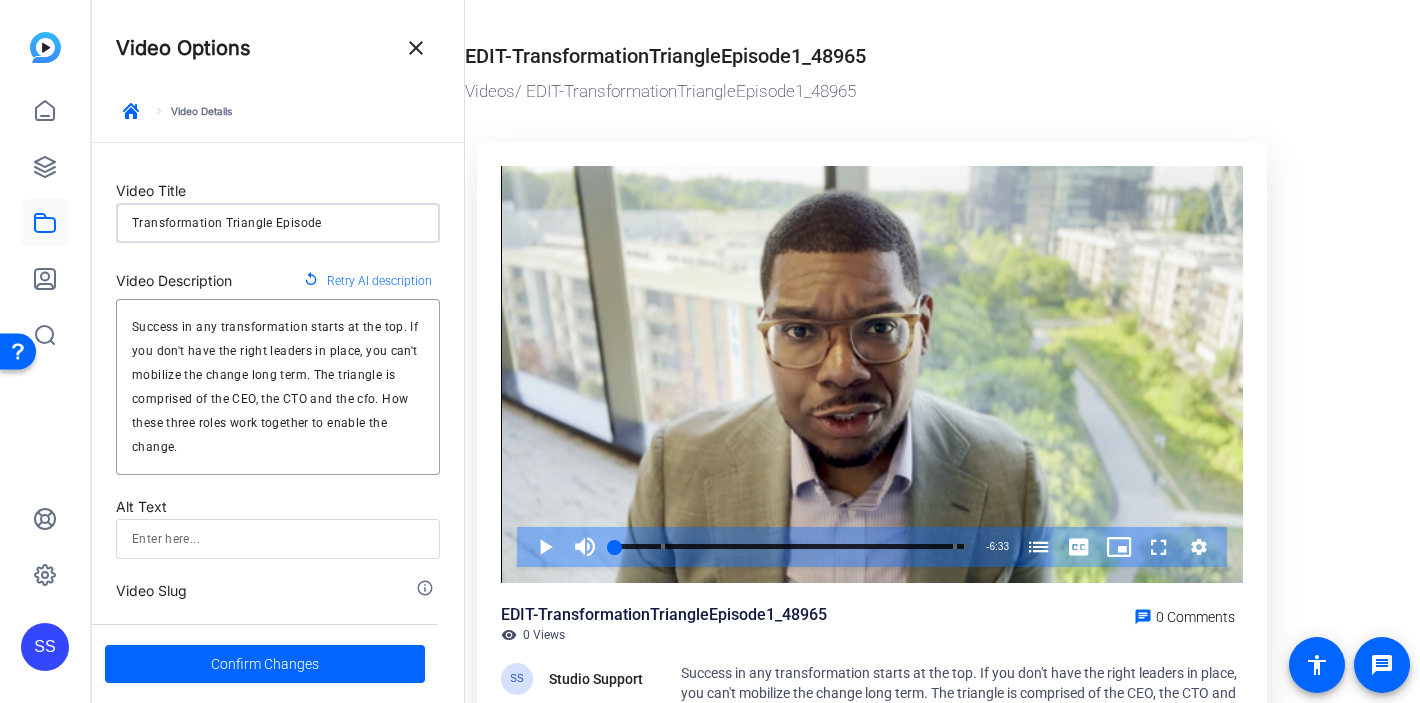 type on "Transformation Triangle Episode" 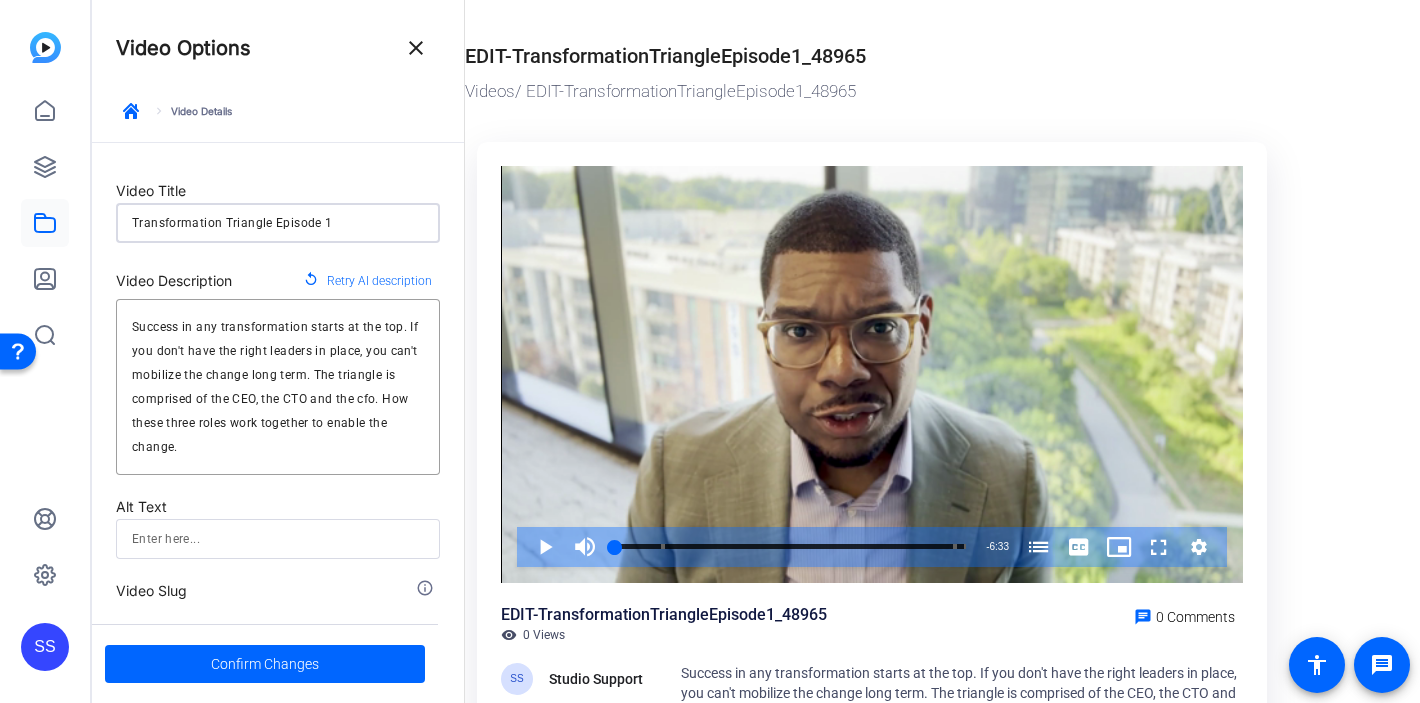 type on "Transformation Triangle Episode 1" 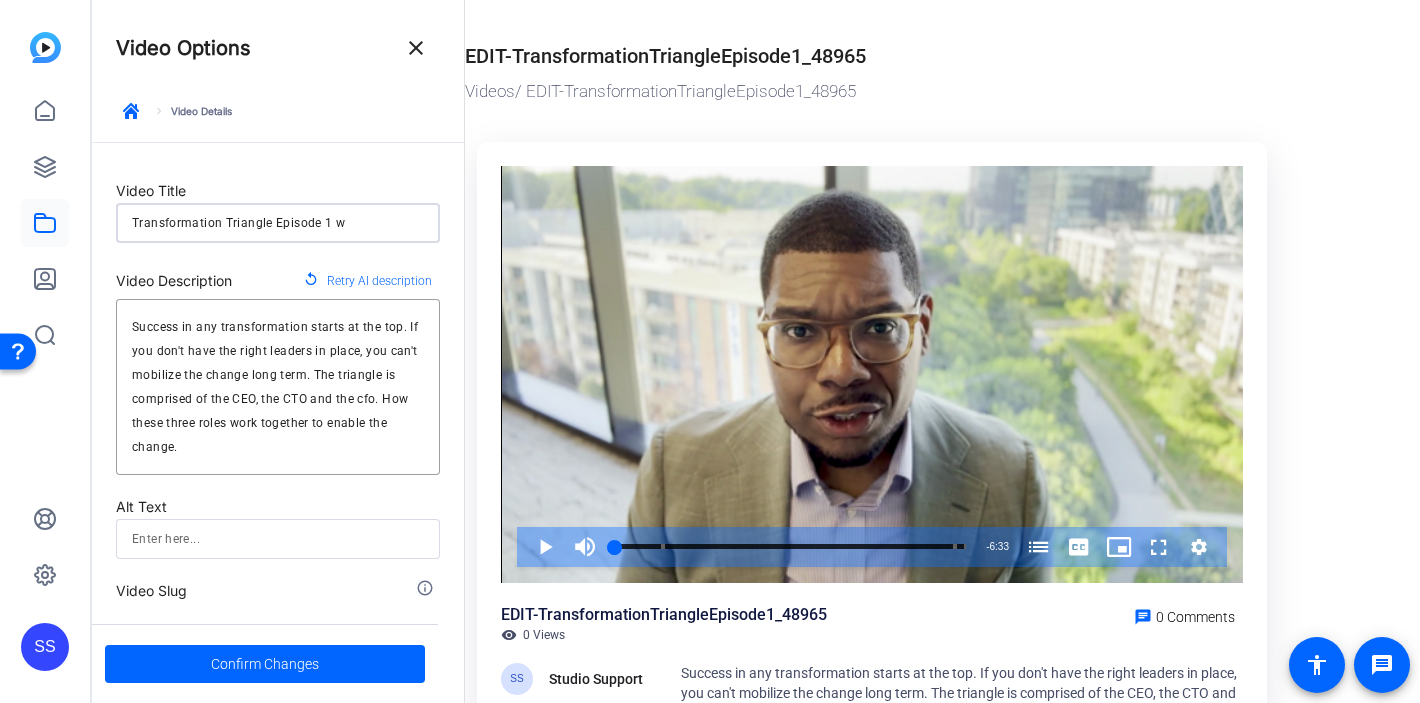 type on "Transformation Triangle Episode 1 w/" 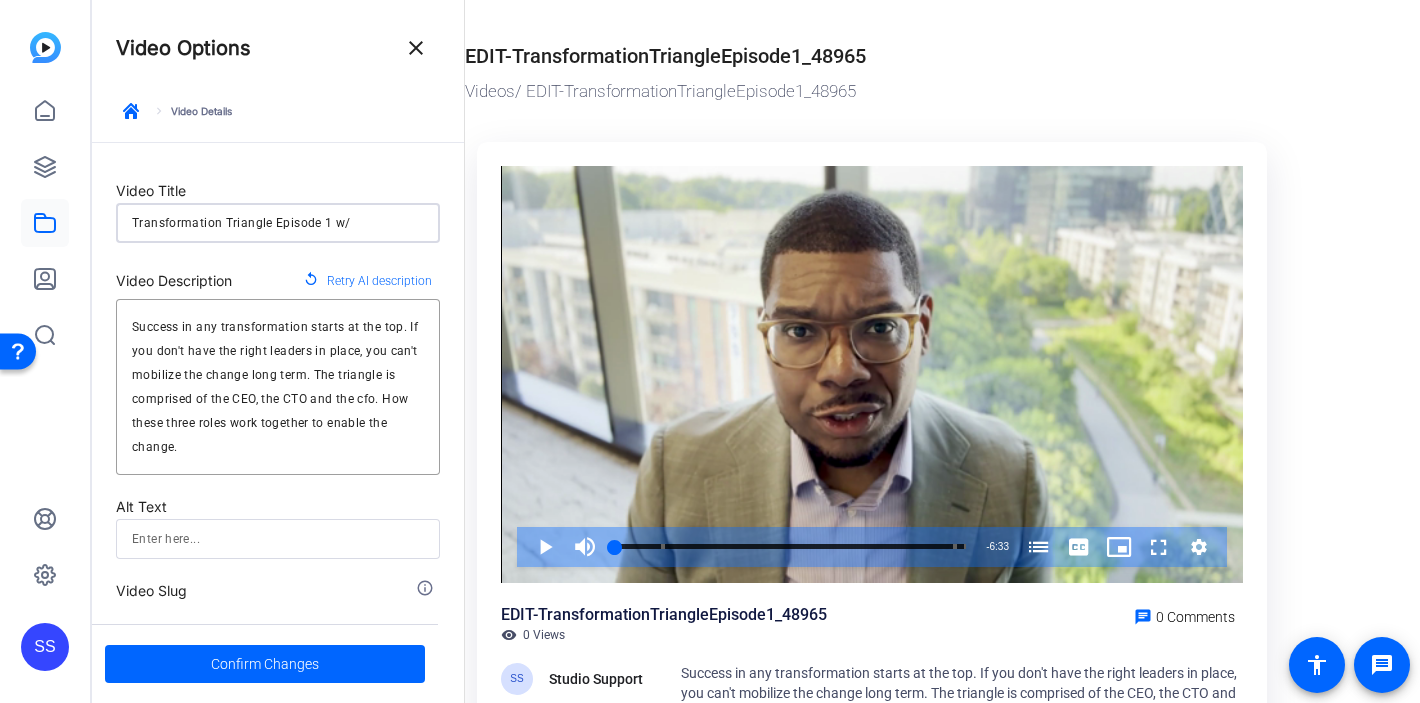 type on "Transformation Triangle Episode 1 w/m" 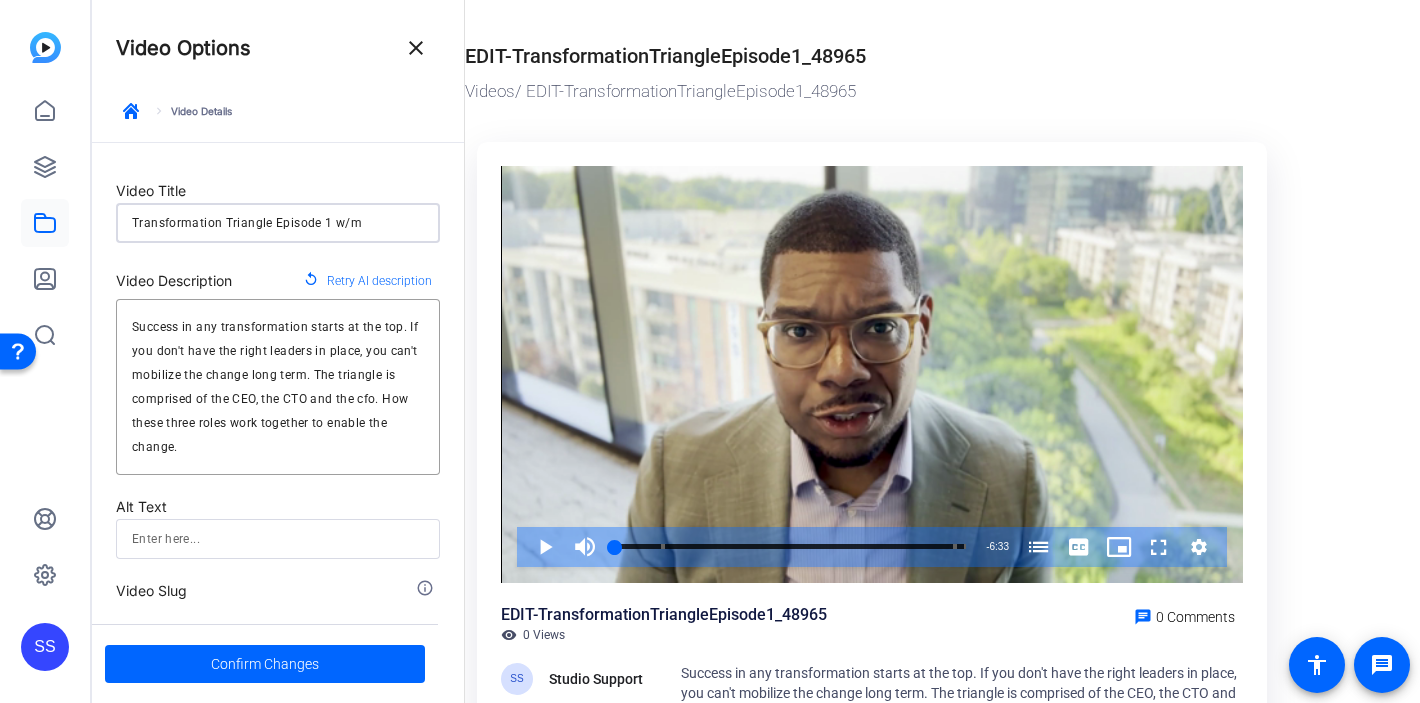 type on "Transformation Triangle Episode 1 w/mu" 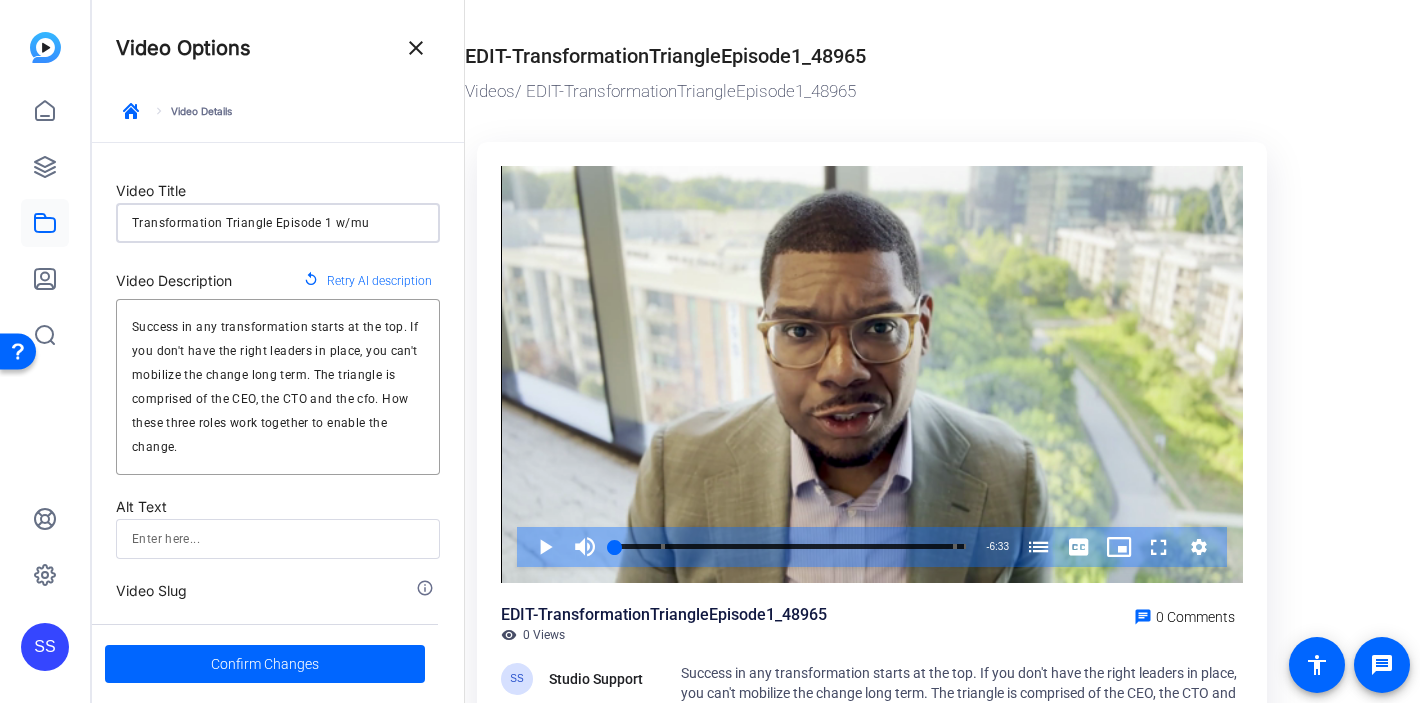 type on "Transformation Triangle Episode 1 w/mus" 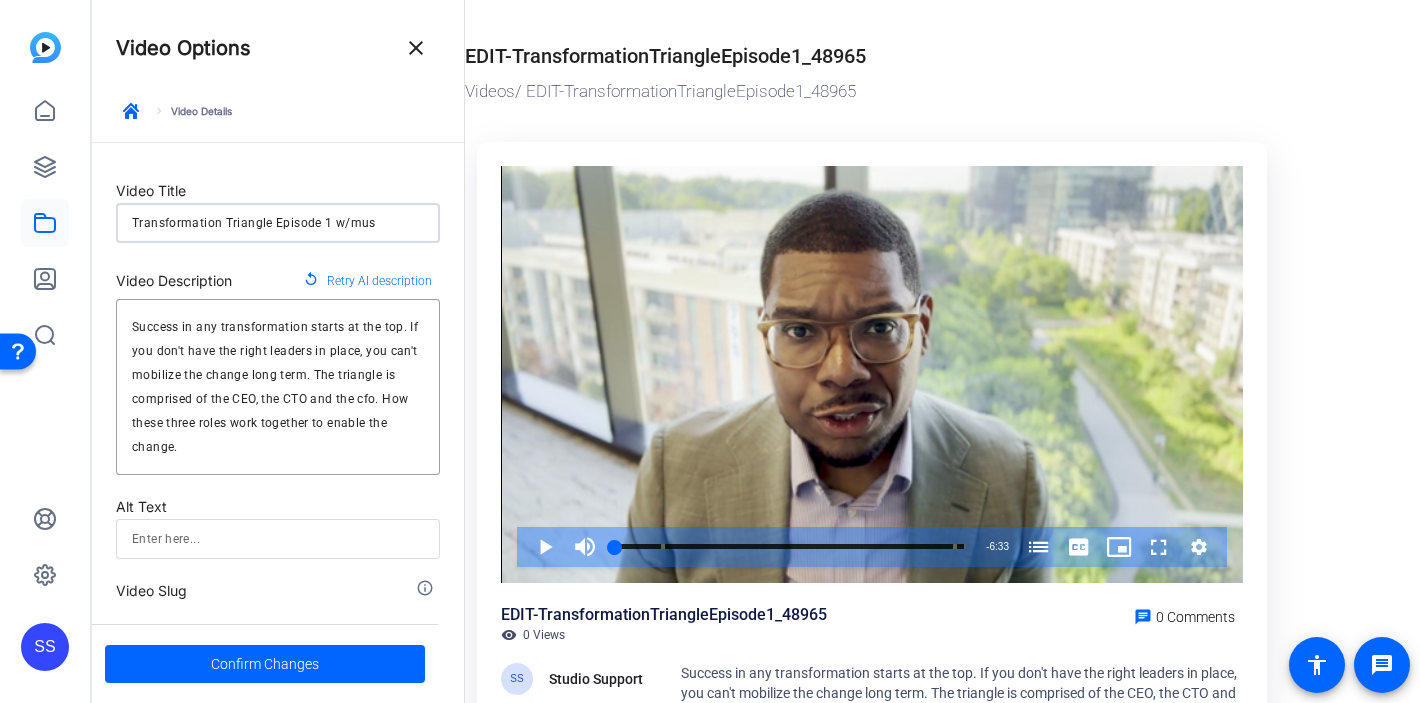 type on "Transformation Triangle Episode 1 w/musi" 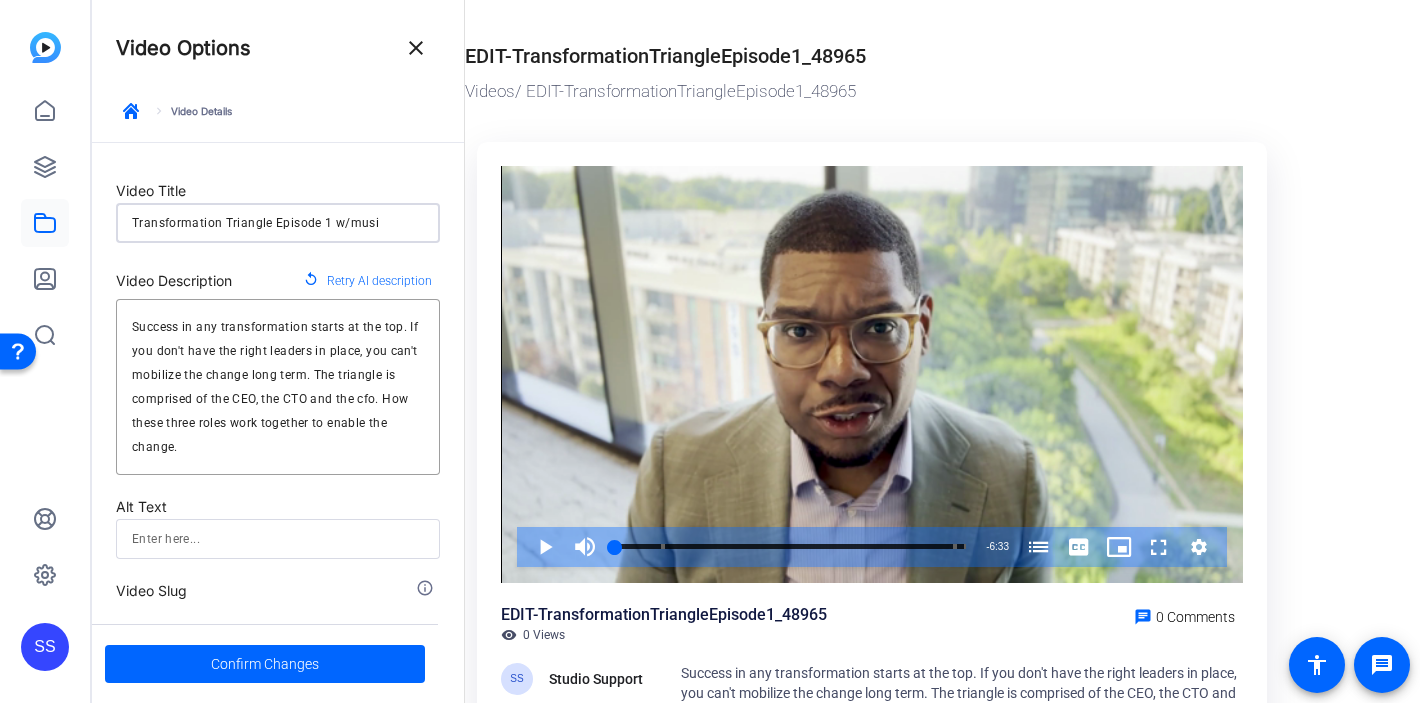 type on "Transformation Triangle Episode 1 w/music" 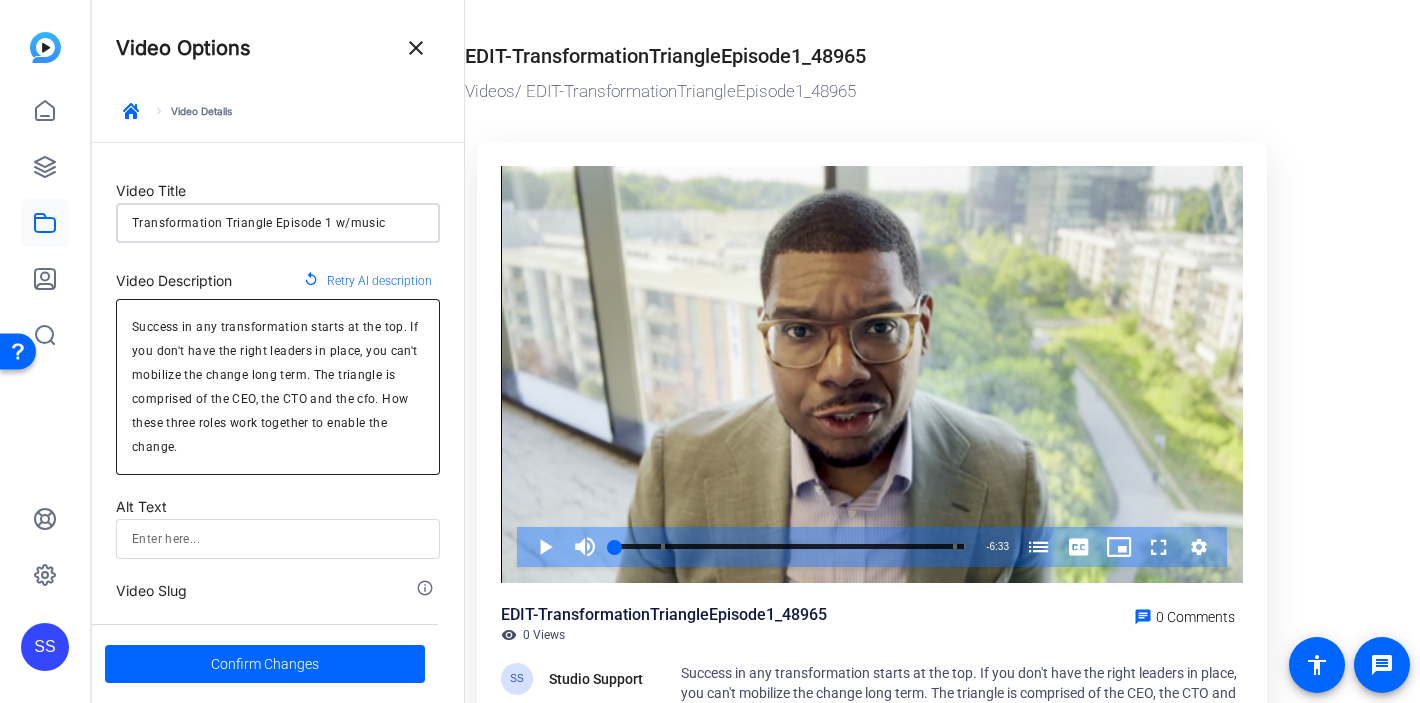 type on "Transformation Triangle Episode 1 w/music" 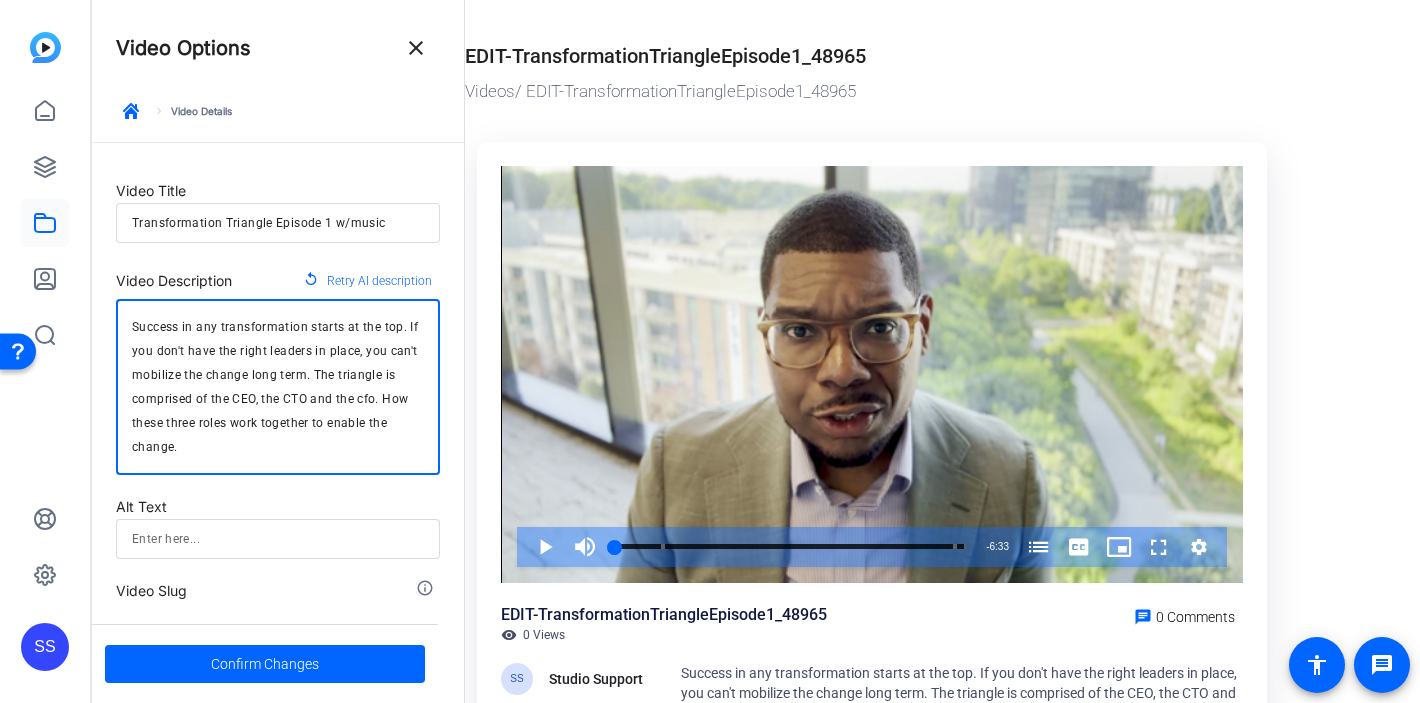 drag, startPoint x: 197, startPoint y: 450, endPoint x: 130, endPoint y: 327, distance: 140.06427 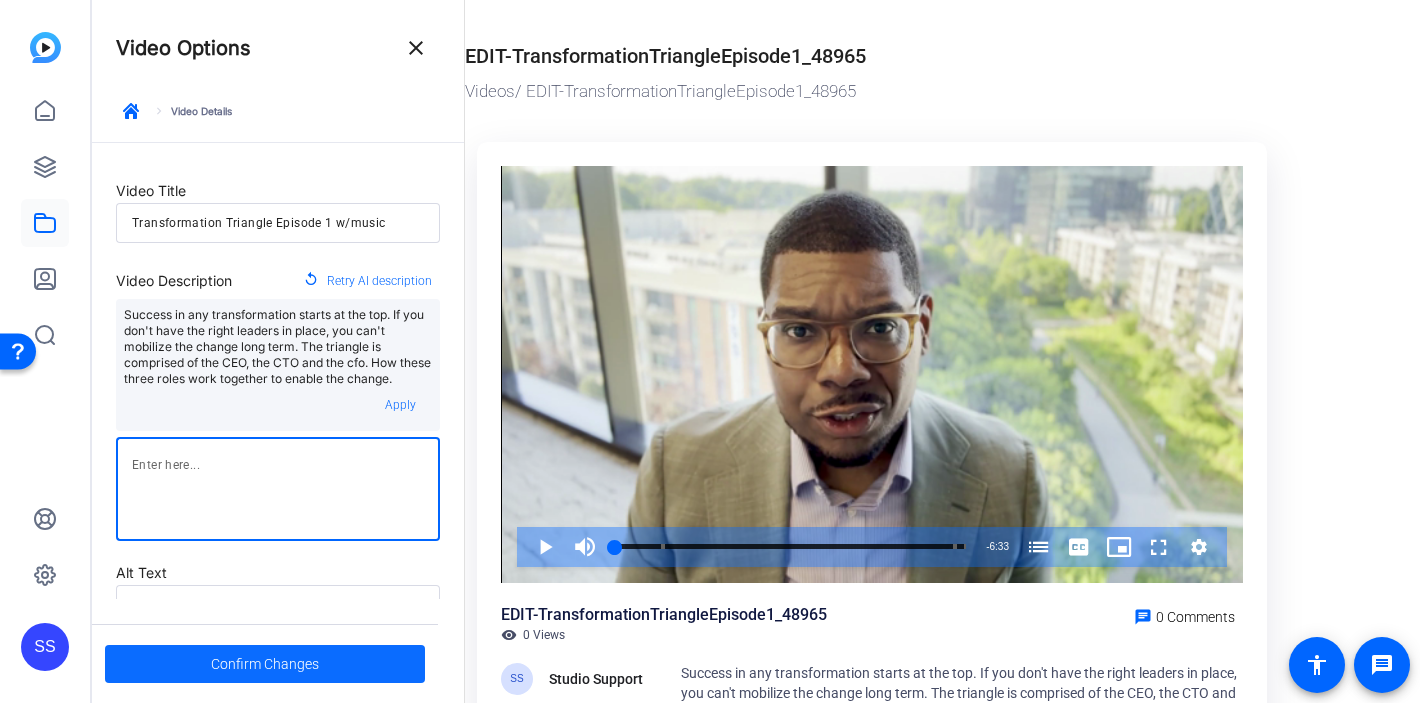 type 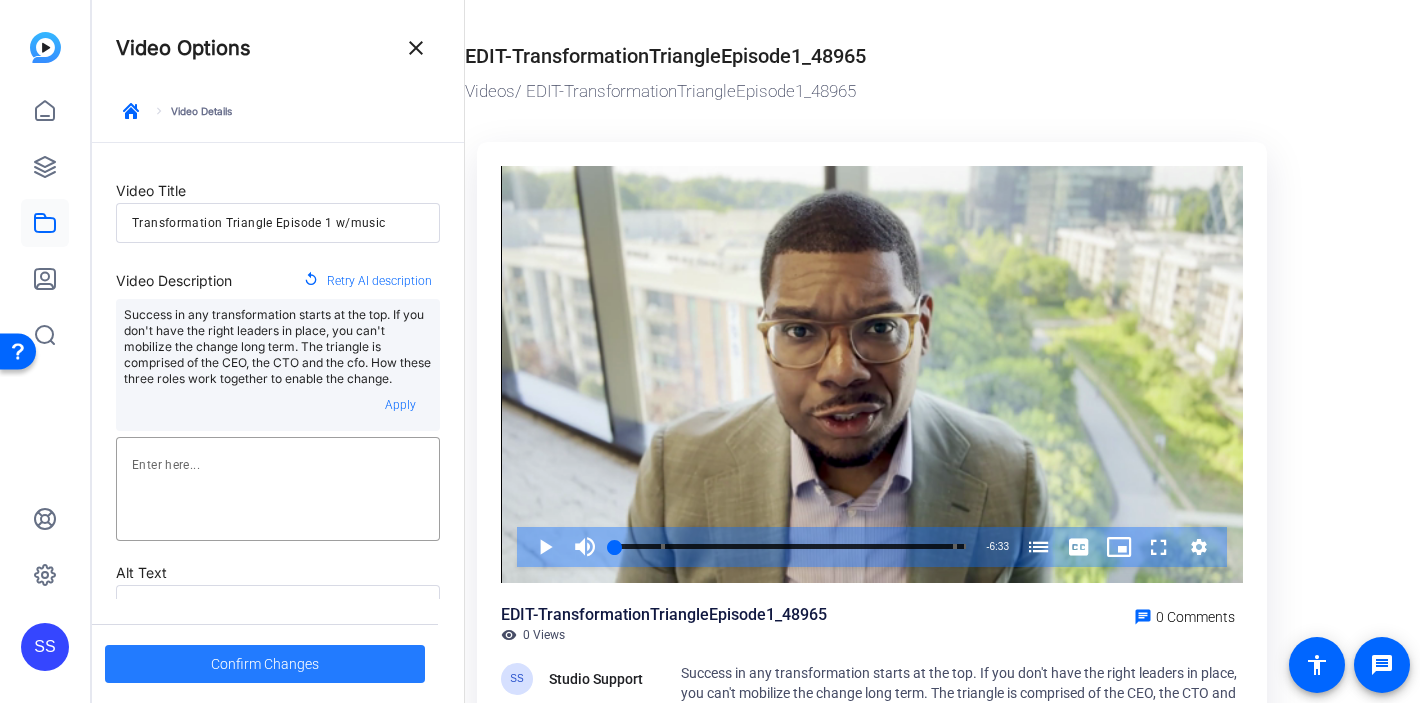 click on "Confirm Changes" 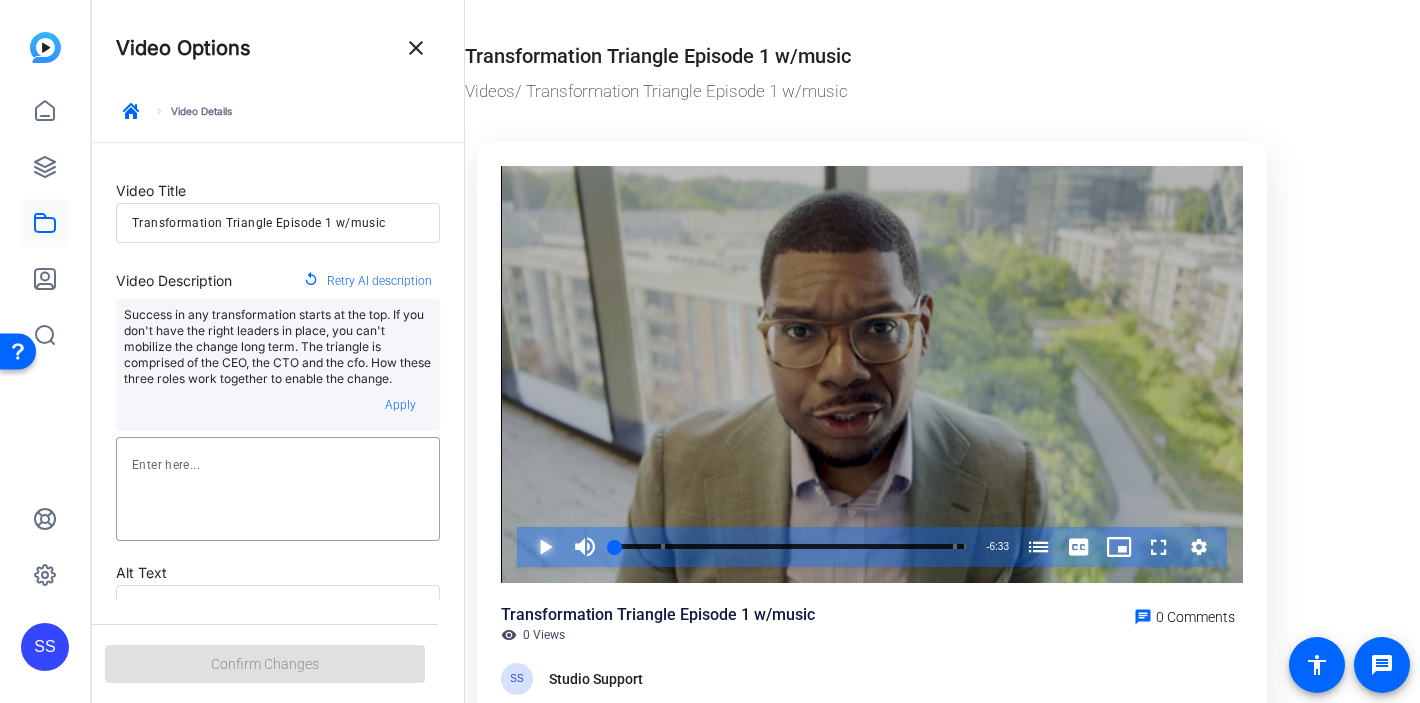 click at bounding box center (525, 547) 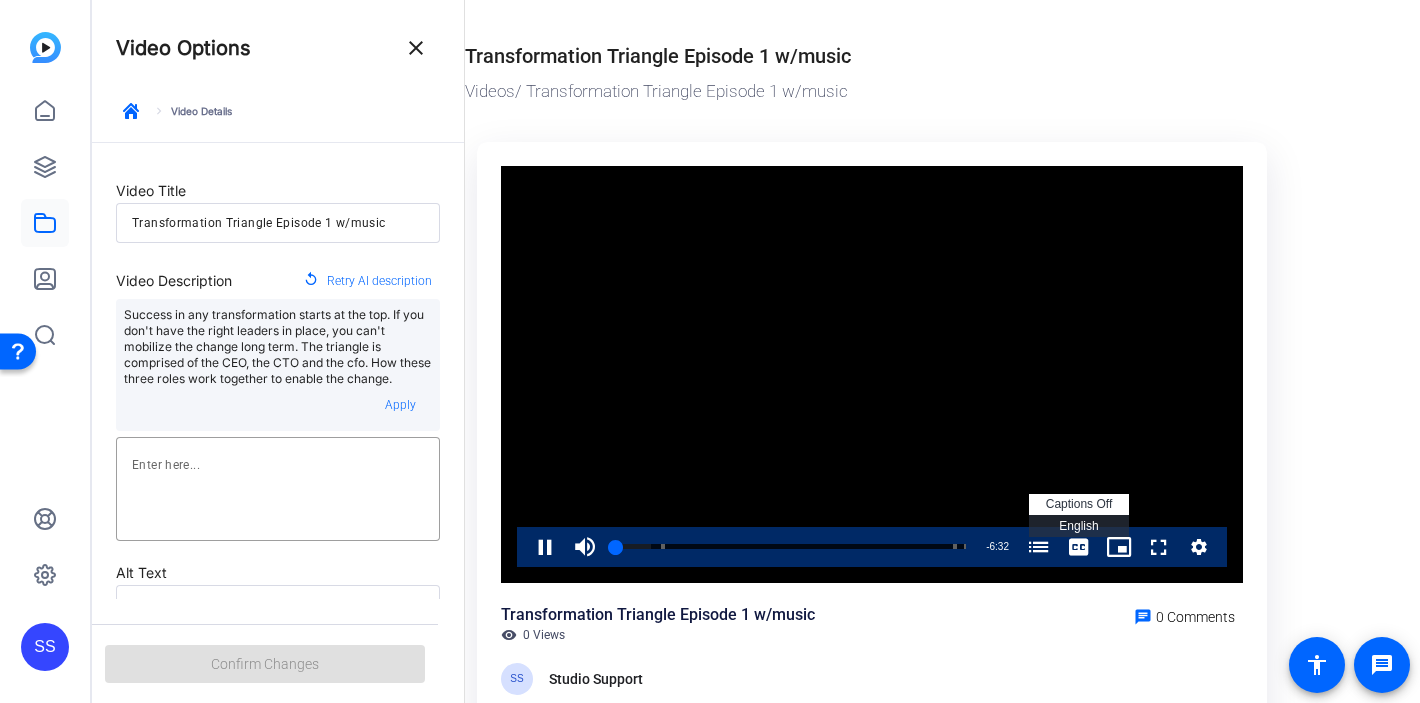 click on "English  Captions" at bounding box center [1078, 526] 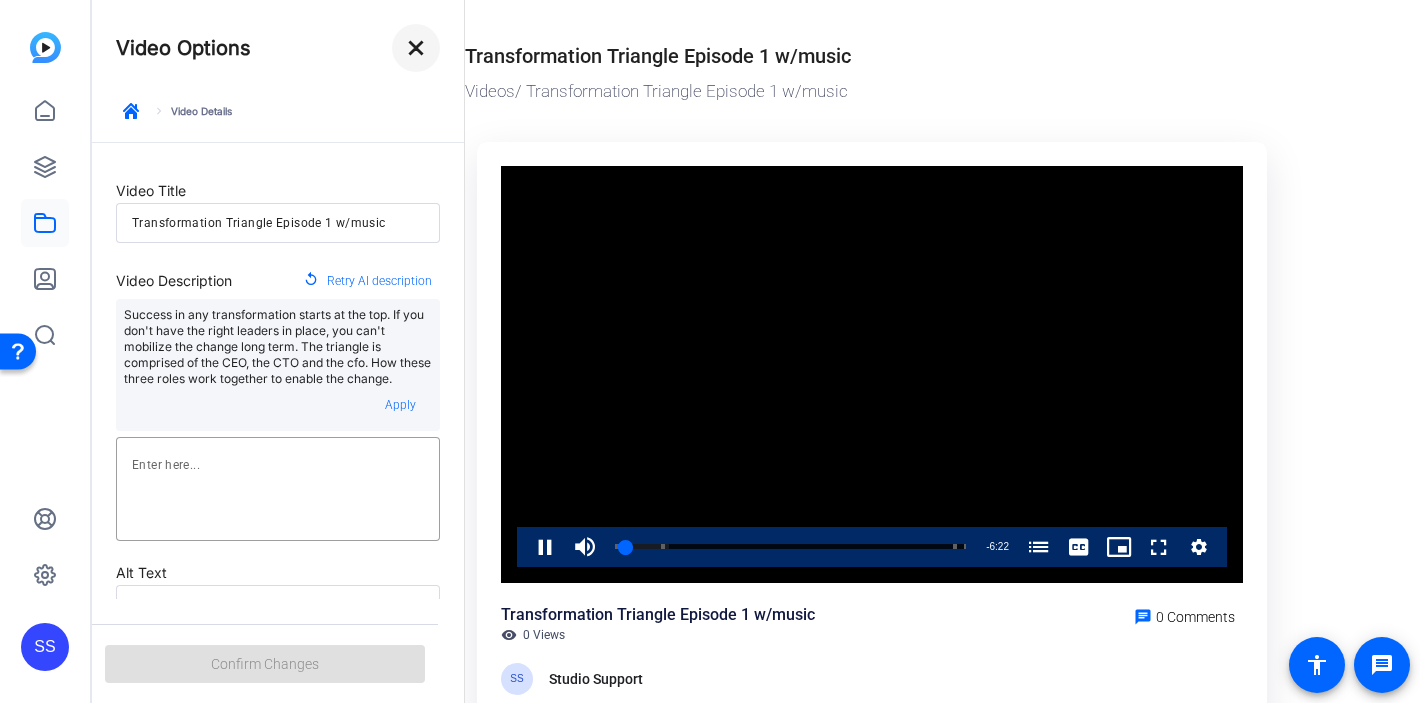 click on "close" 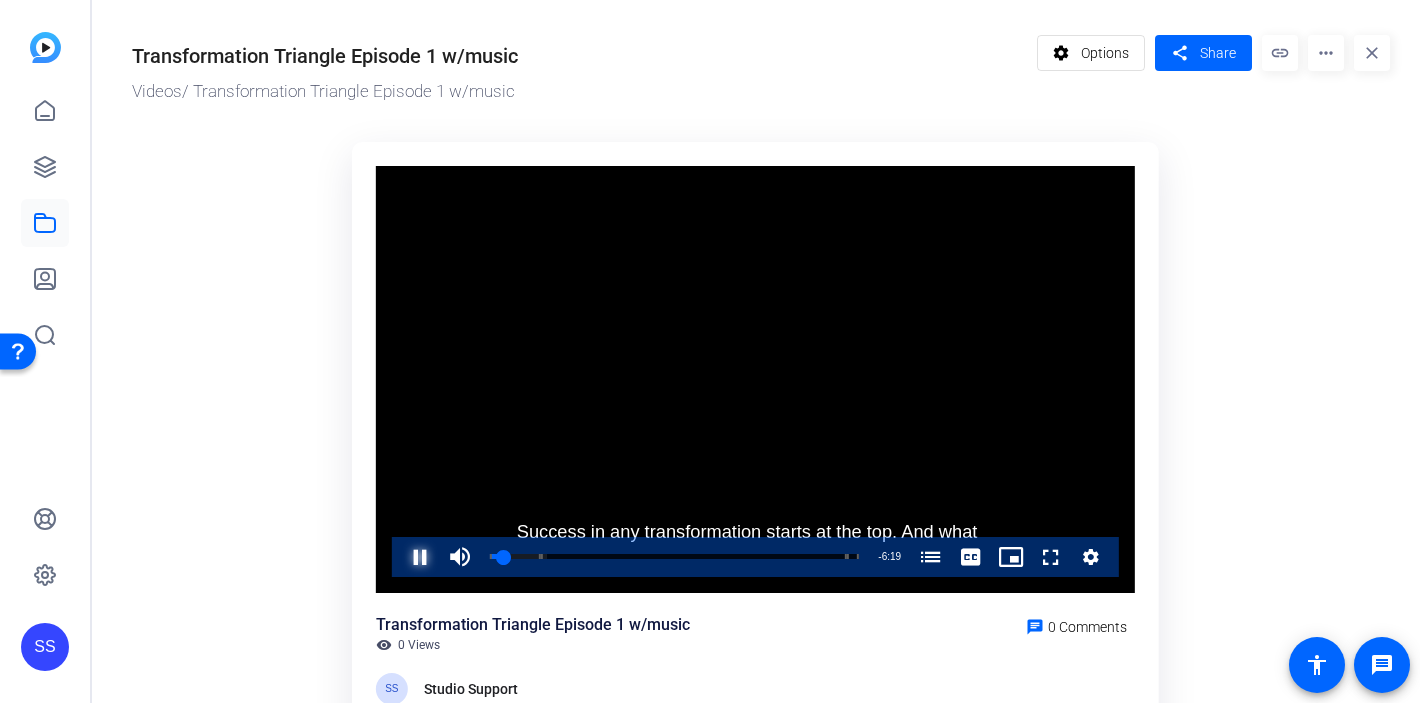 click at bounding box center (400, 557) 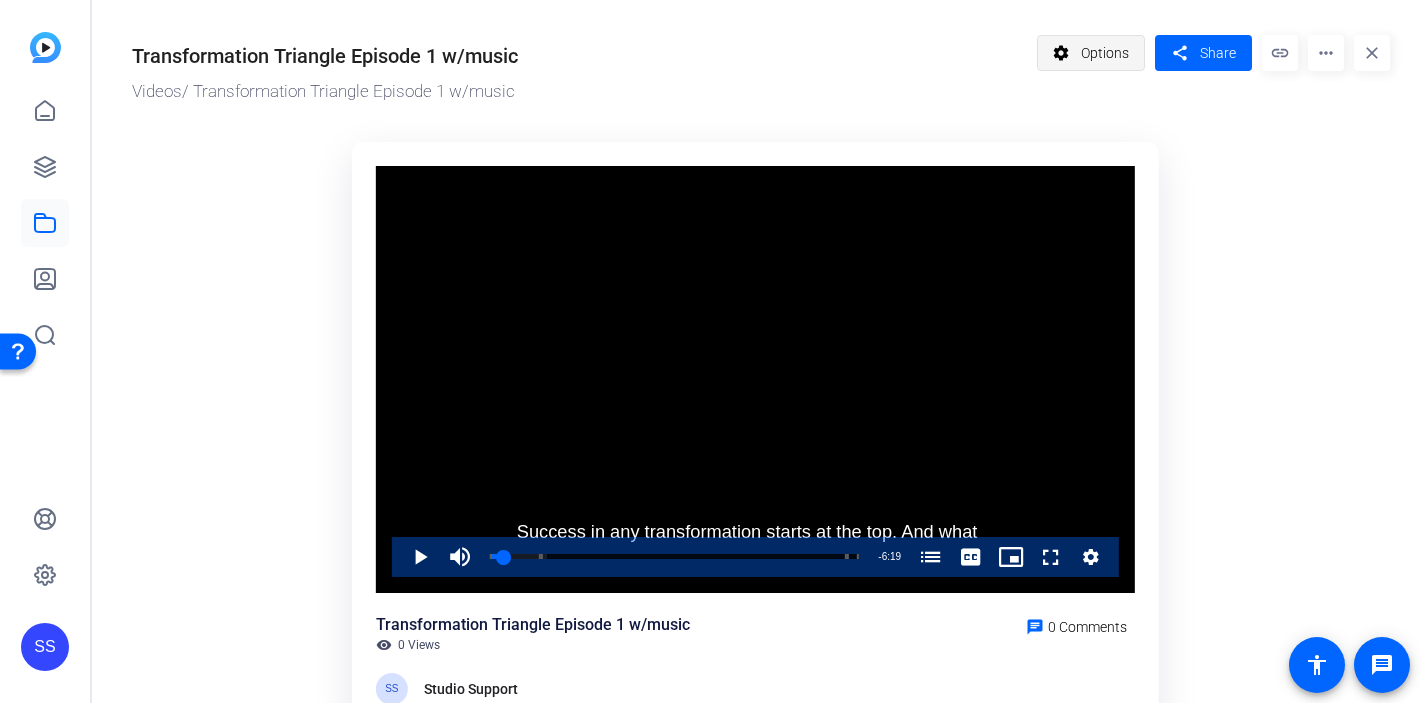 click on "Options" 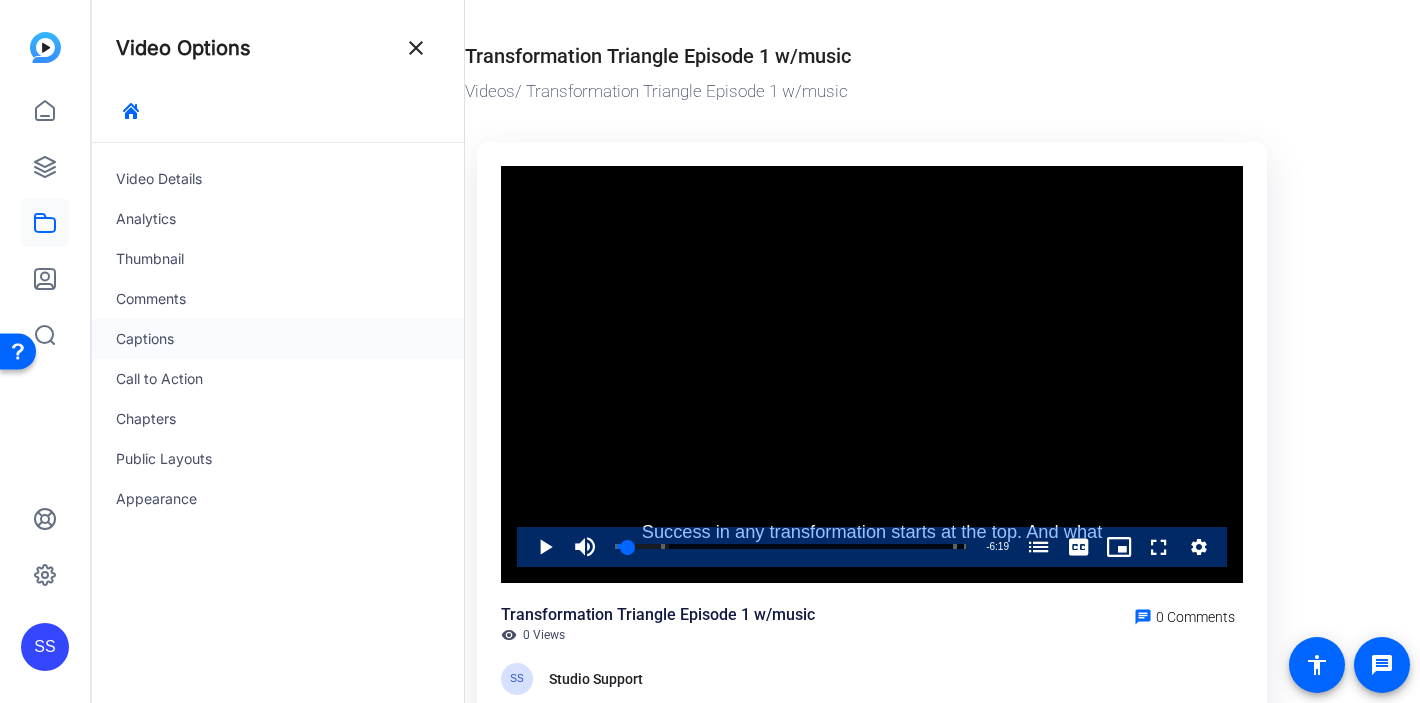 click on "Captions" 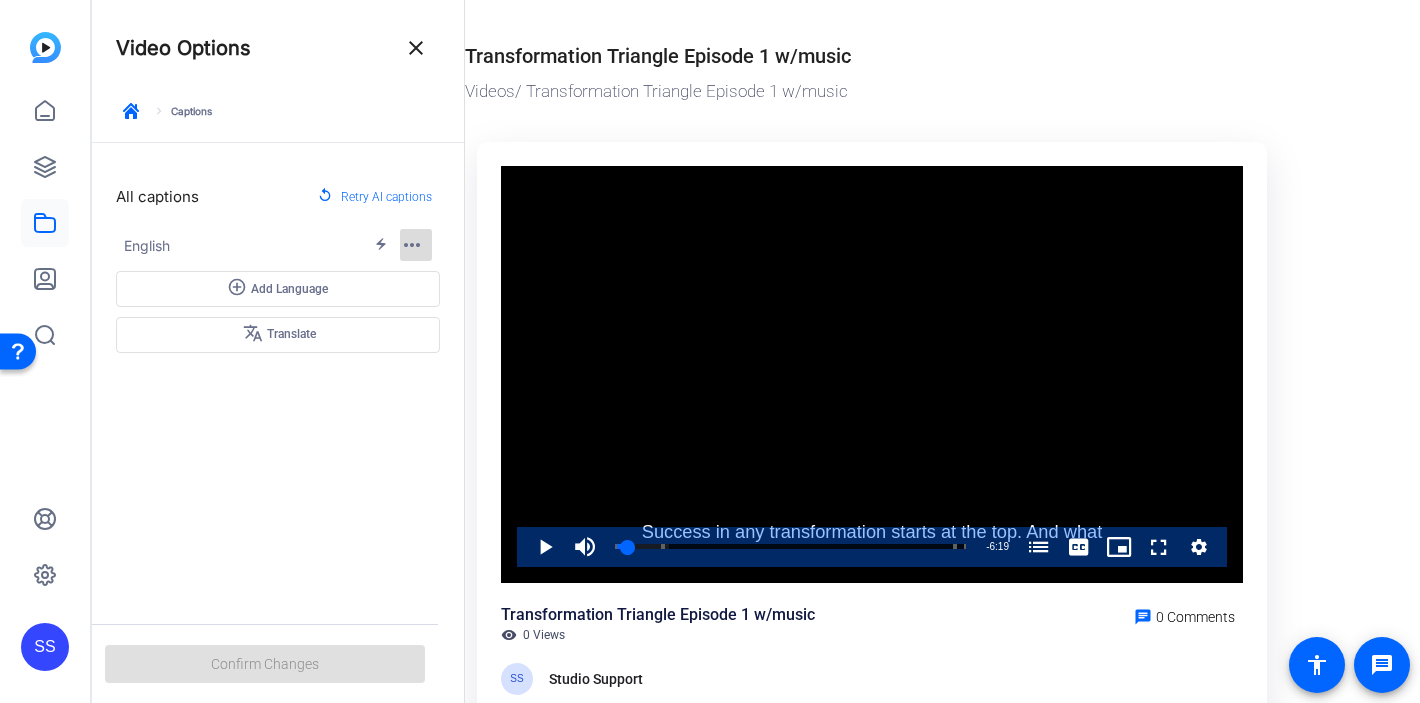 click on "more_horiz" 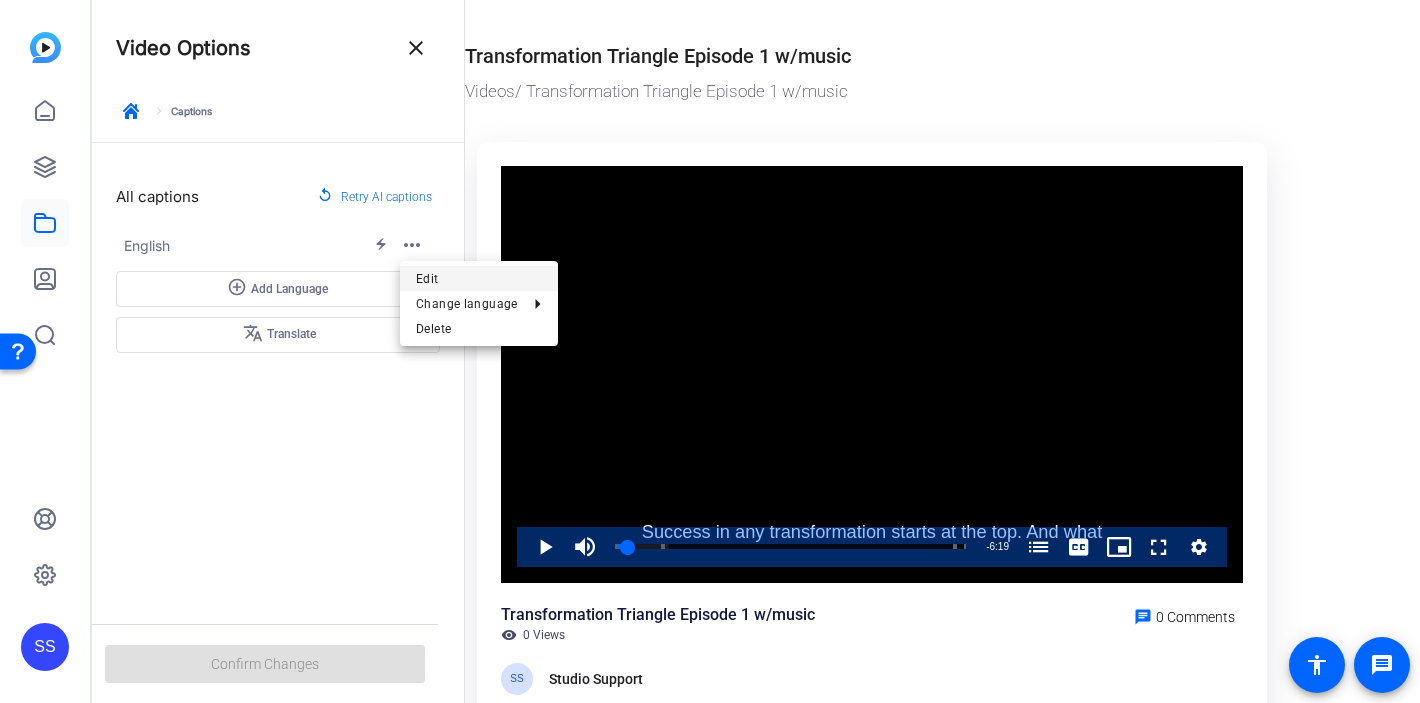 click on "Edit" at bounding box center (479, 279) 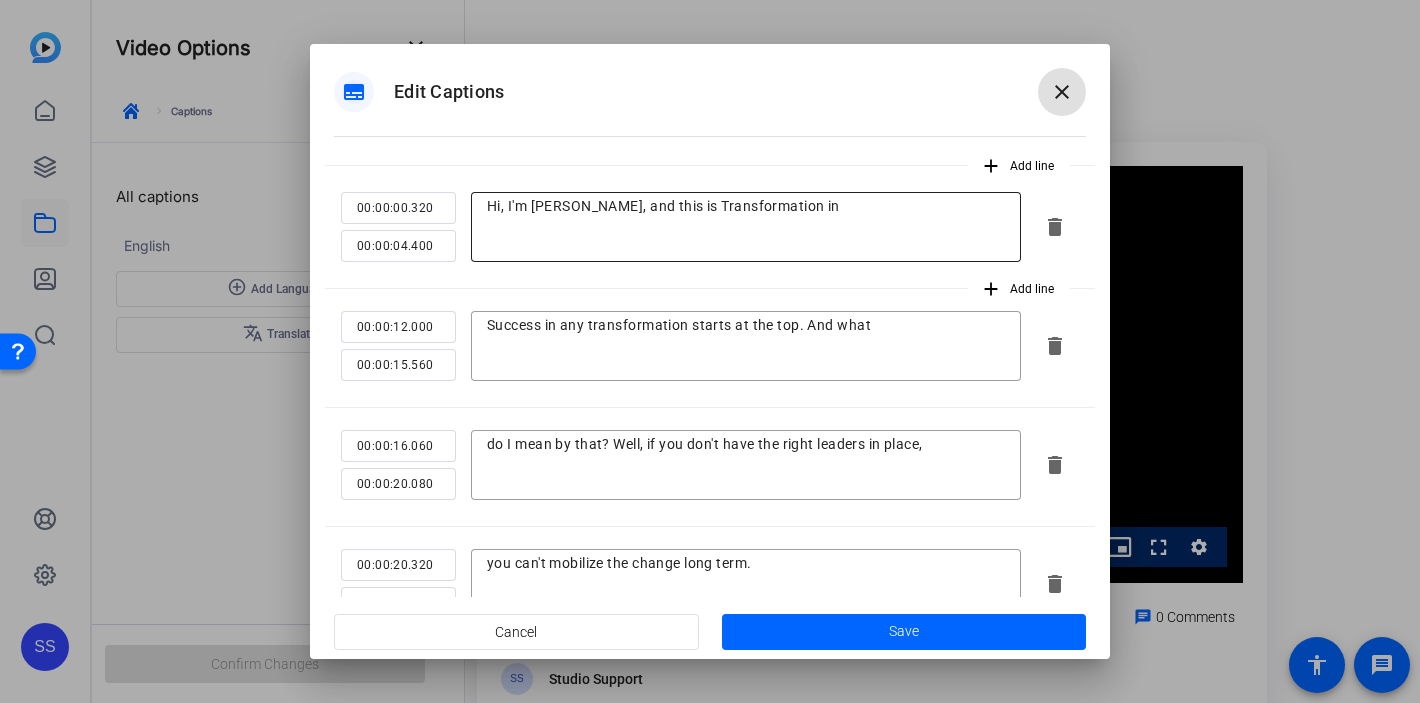 click on "Hi, I'm [PERSON_NAME], and this is Transformation in" at bounding box center [746, 227] 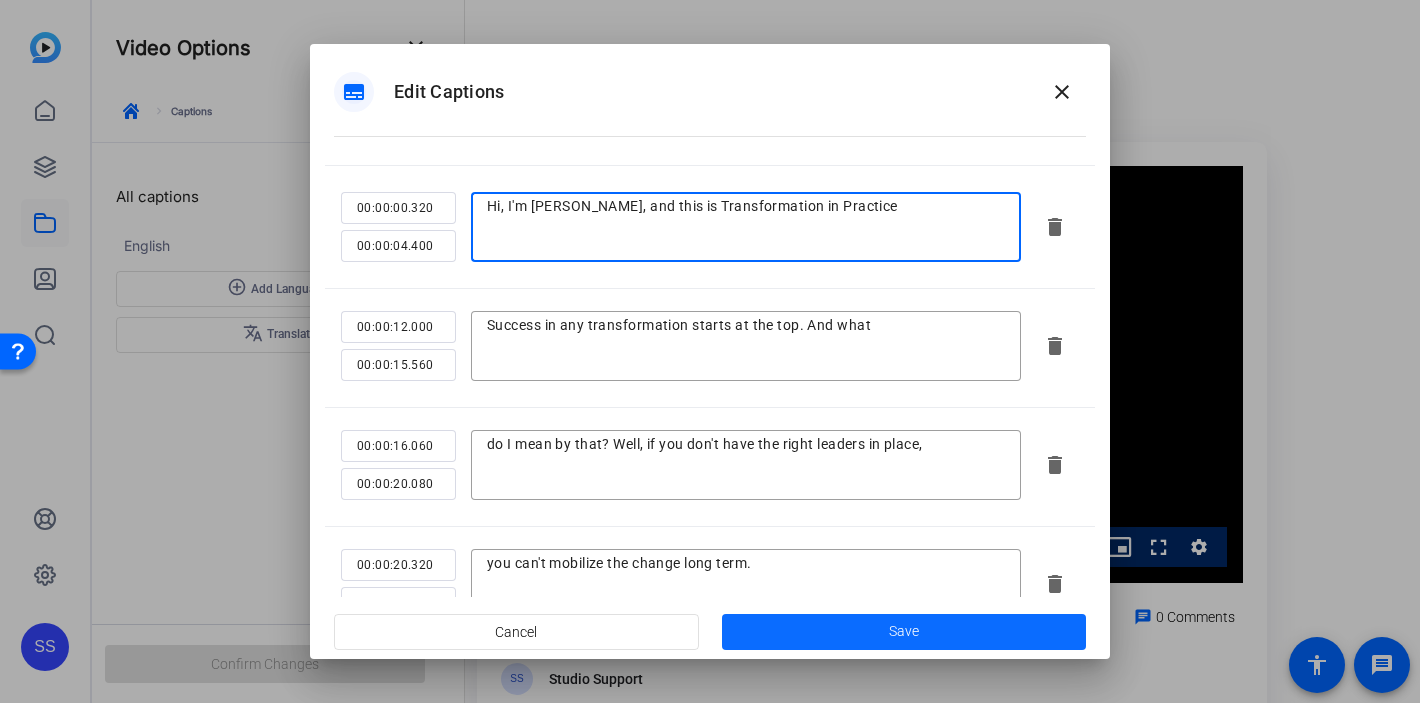 type on "Hi, I'm [PERSON_NAME], and this is Transformation in Practice" 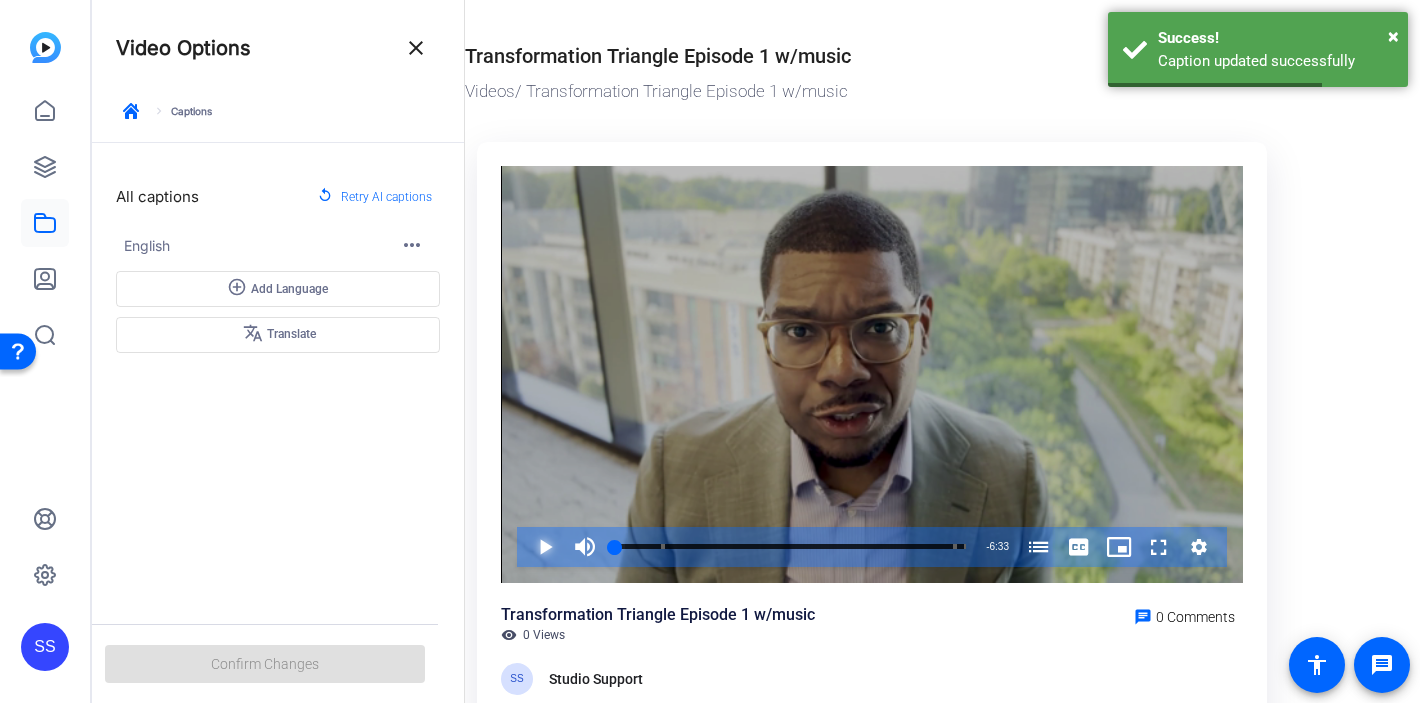 click at bounding box center [525, 547] 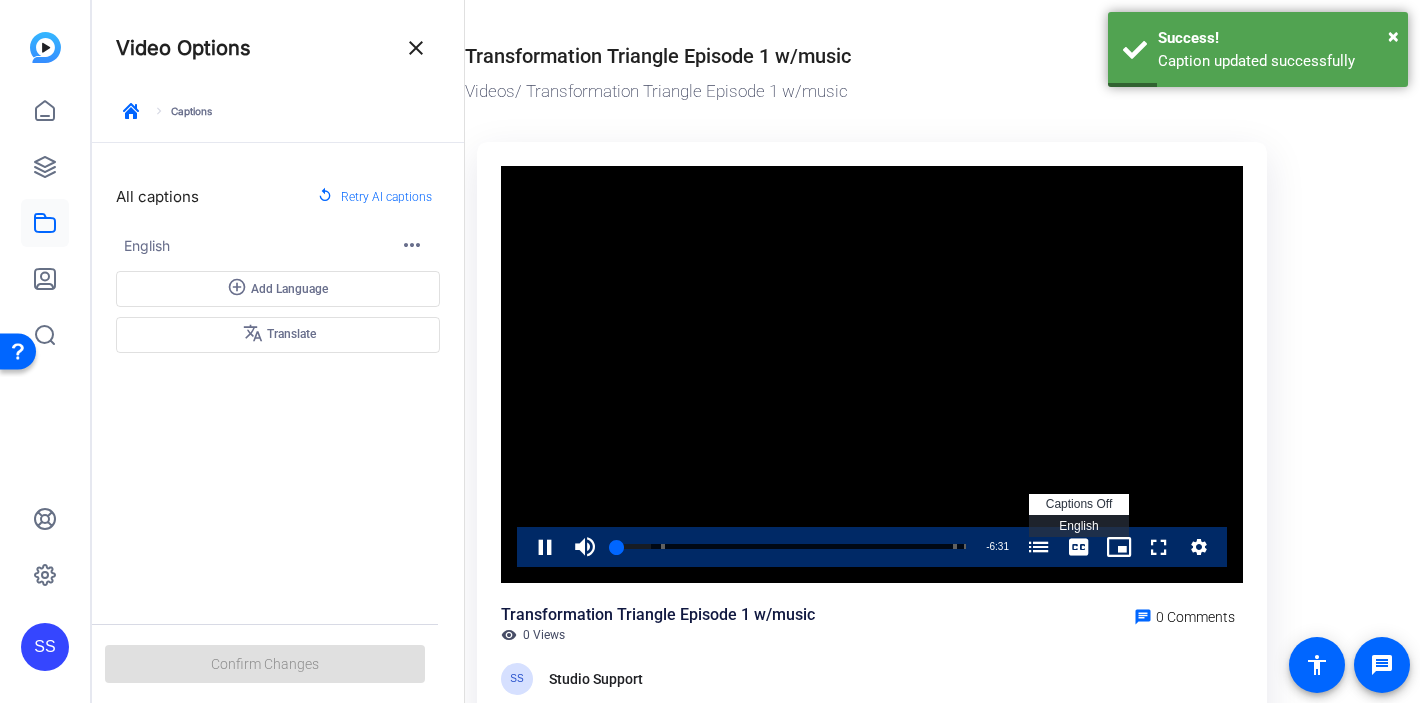 click on "English  Captions" at bounding box center (1078, 526) 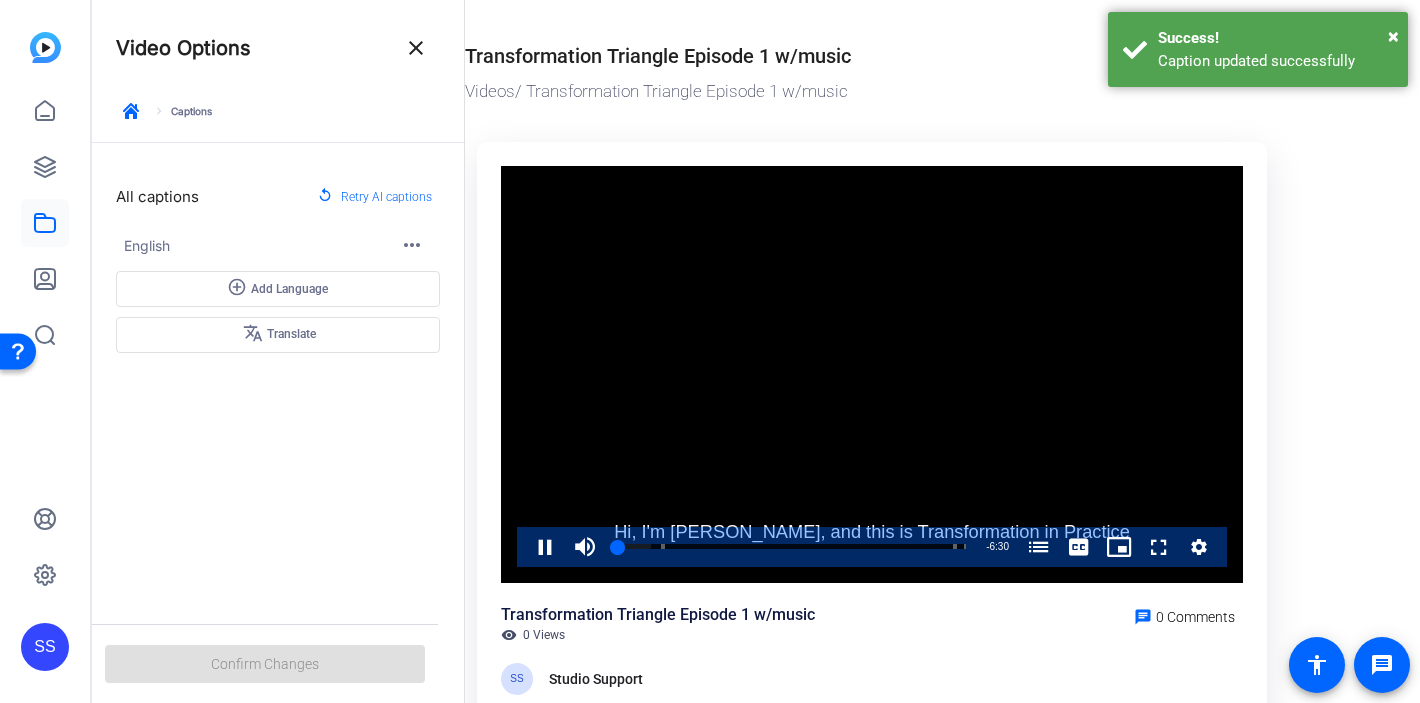 click on "Transformation Triangle Episode 1 w/music  Videos  / Transformation Triangle Episode 1 w/music     Hi, I'm [PERSON_NAME], and this is Transformation in Practice Video Player is loading. Play Video Pause Mute 6% Current Time  0:03 / Duration  6:33 Loaded :  10.15% 2:36 0:03 The 3-Step Transformation Process (00:00) The 3 Roles of the Transformation (00:54) Fooled by Nature (06:21) Stream Type  LIVE Seek to live, currently behind live LIVE Remaining Time  - 6:30   1x Playback Rate Chapters Chapters The 3-Step Transformation Process (00:00) , selected The 3 Roles of the Transformation (00:54) Fooled by Nature (06:21) Descriptions descriptions off , selected Captions captions settings , opens captions settings dialog captions off English  Captions , selected Audio Track default , selected Picture-in-Picture Fullscreen This is a modal window. Beginning of dialog window. Escape will cancel and close the window. Text Color White Black [PERSON_NAME] Blue Yellow Magenta Cyan Transparency Opaque Semi-Transparent Color" 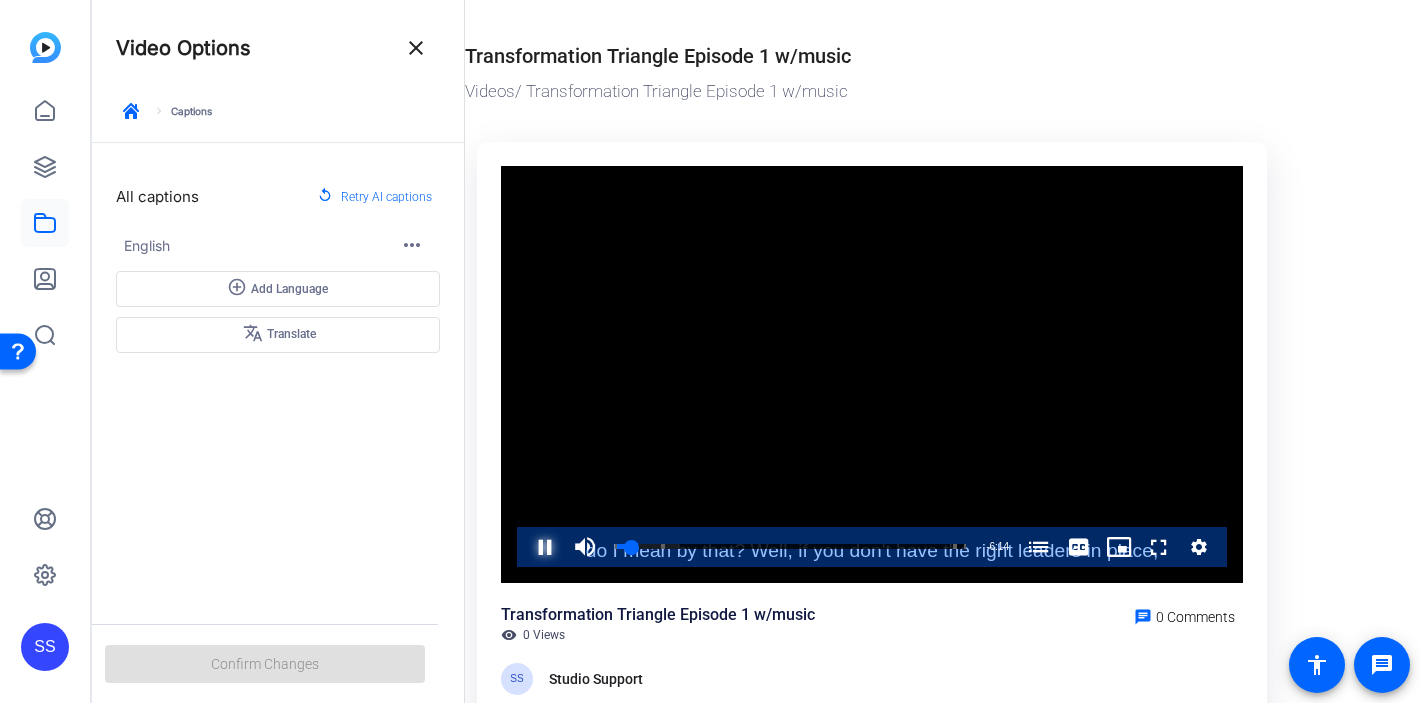 click at bounding box center [525, 547] 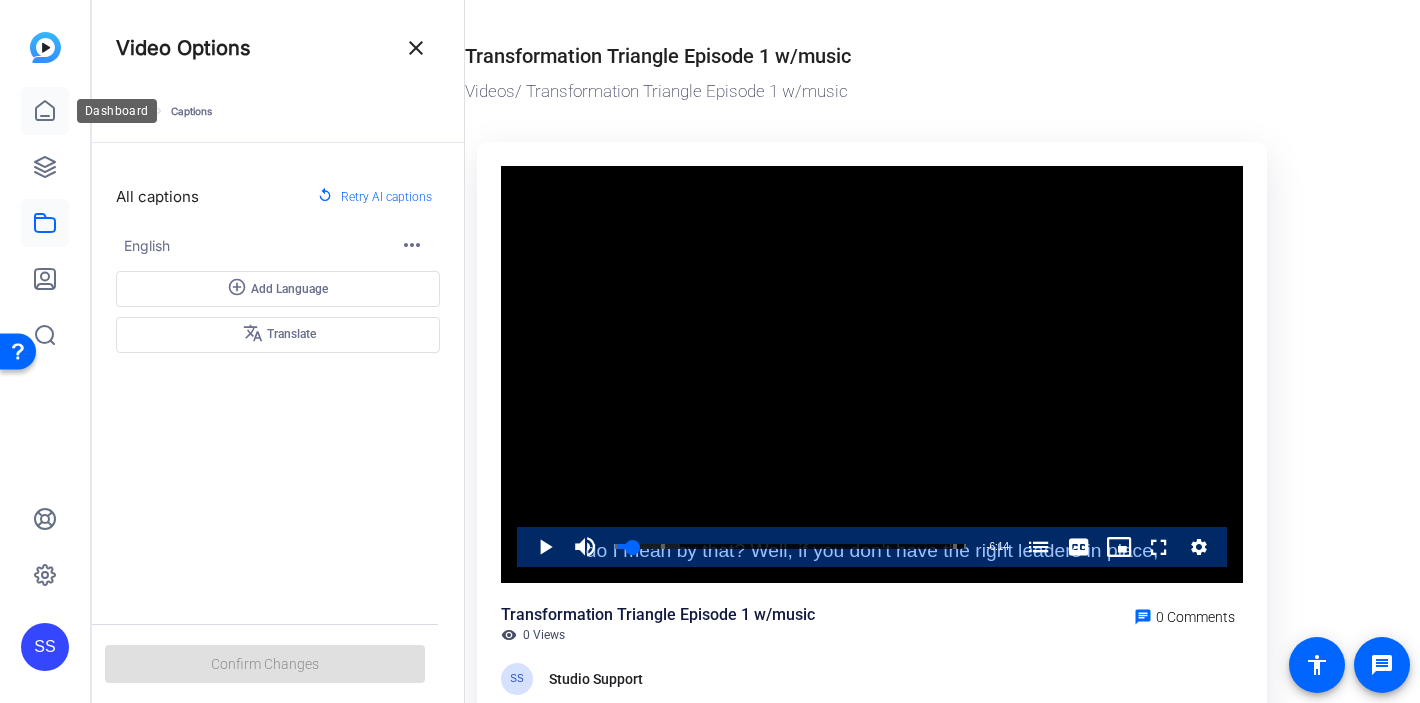 click 